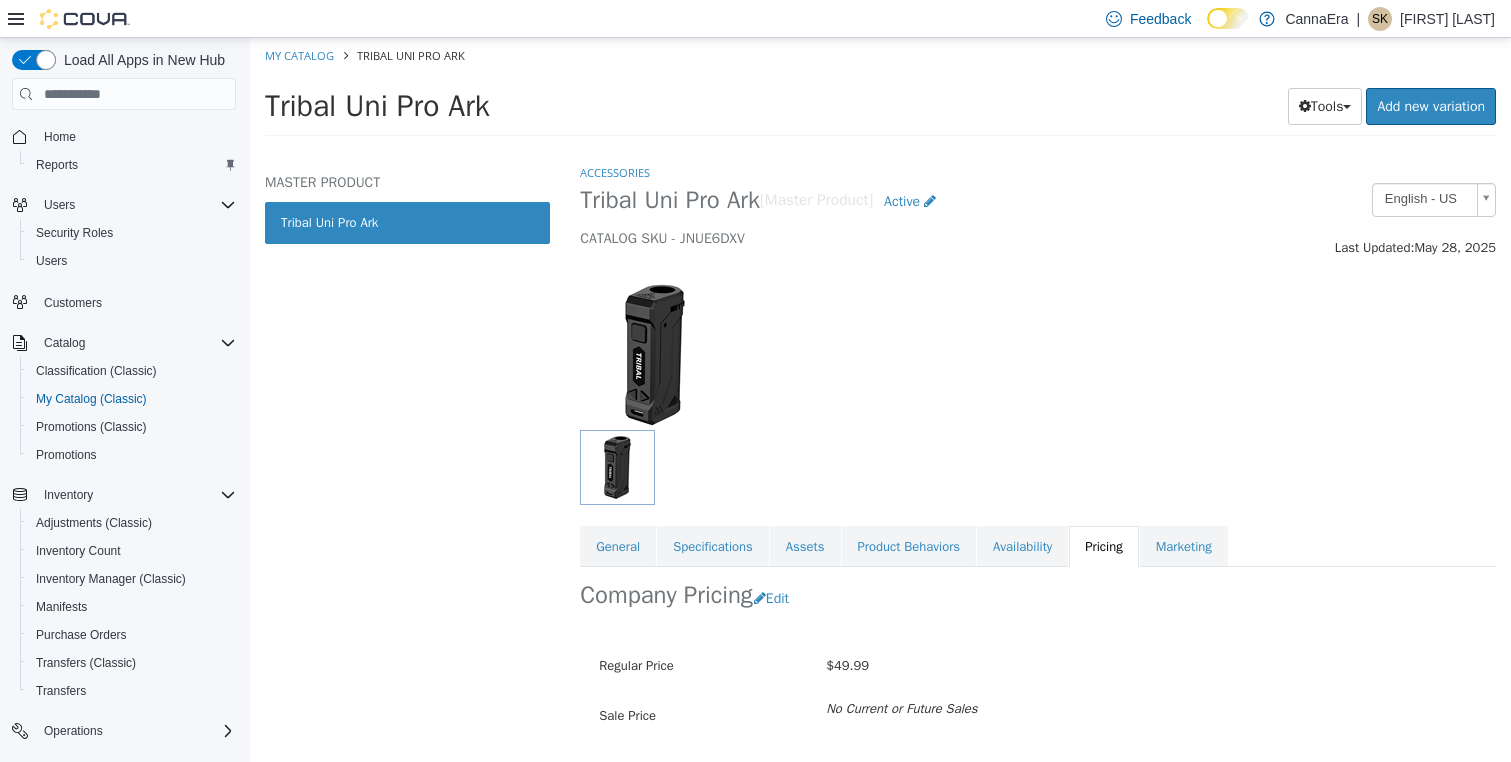 scroll, scrollTop: 0, scrollLeft: 0, axis: both 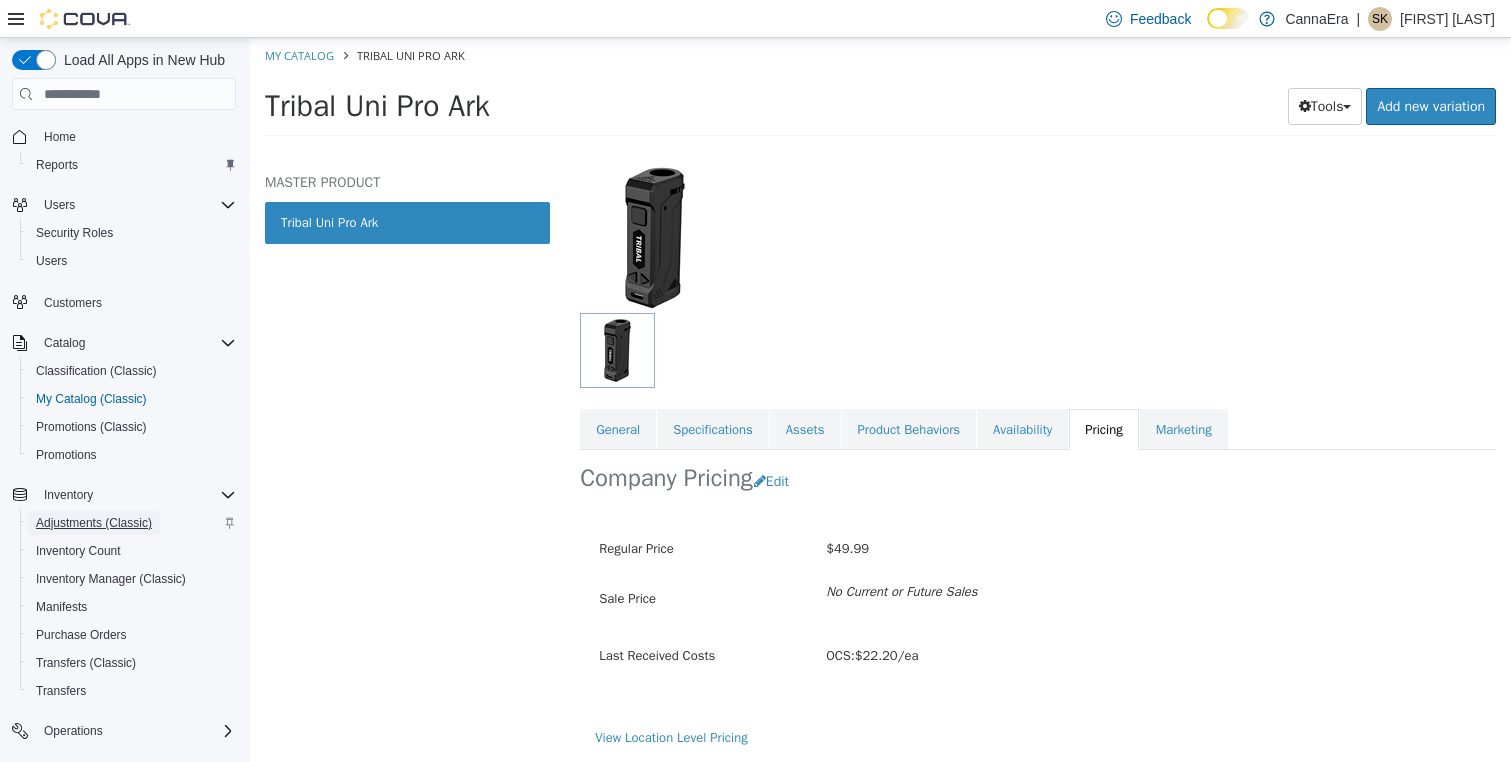 click on "Adjustments (Classic)" at bounding box center (94, 523) 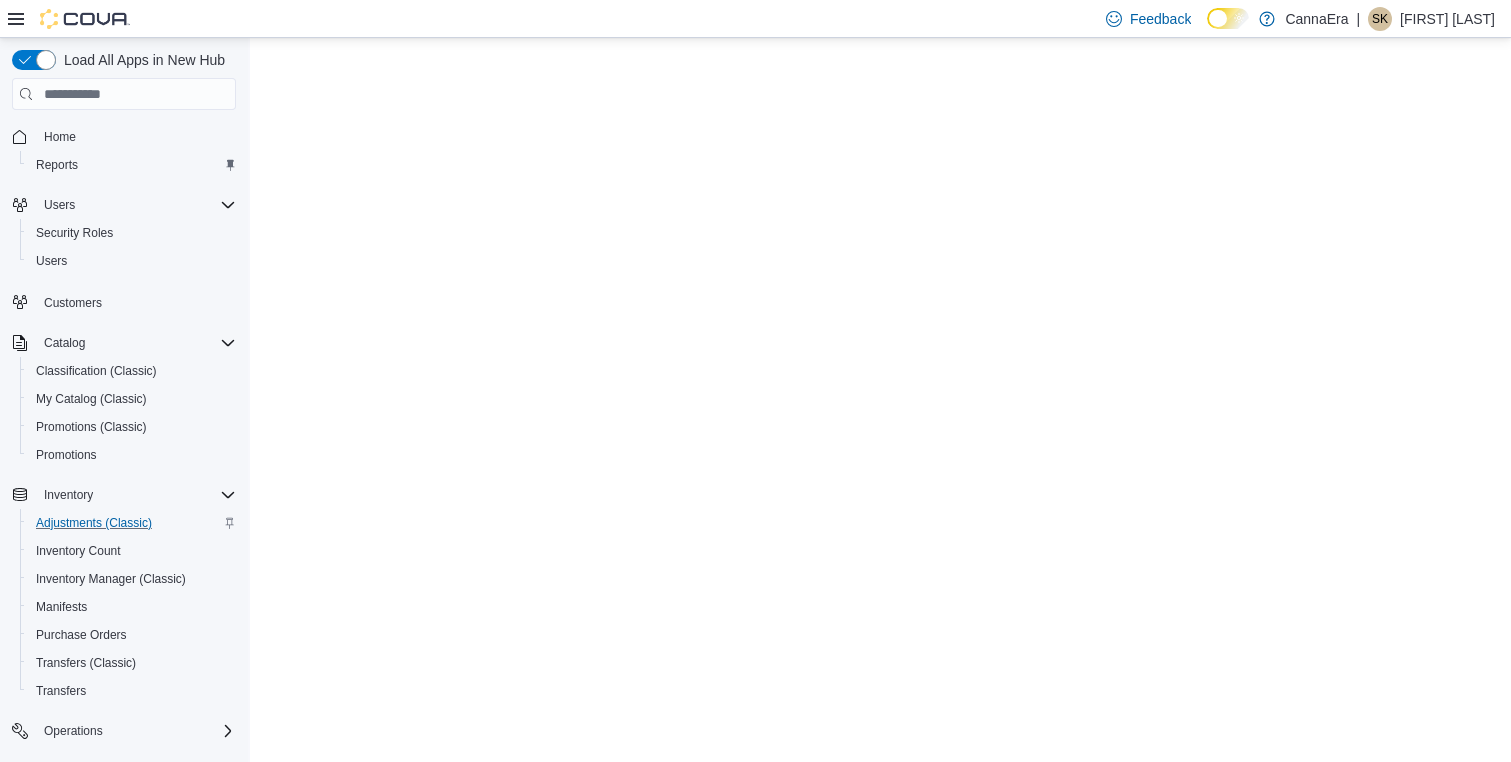 scroll, scrollTop: 0, scrollLeft: 0, axis: both 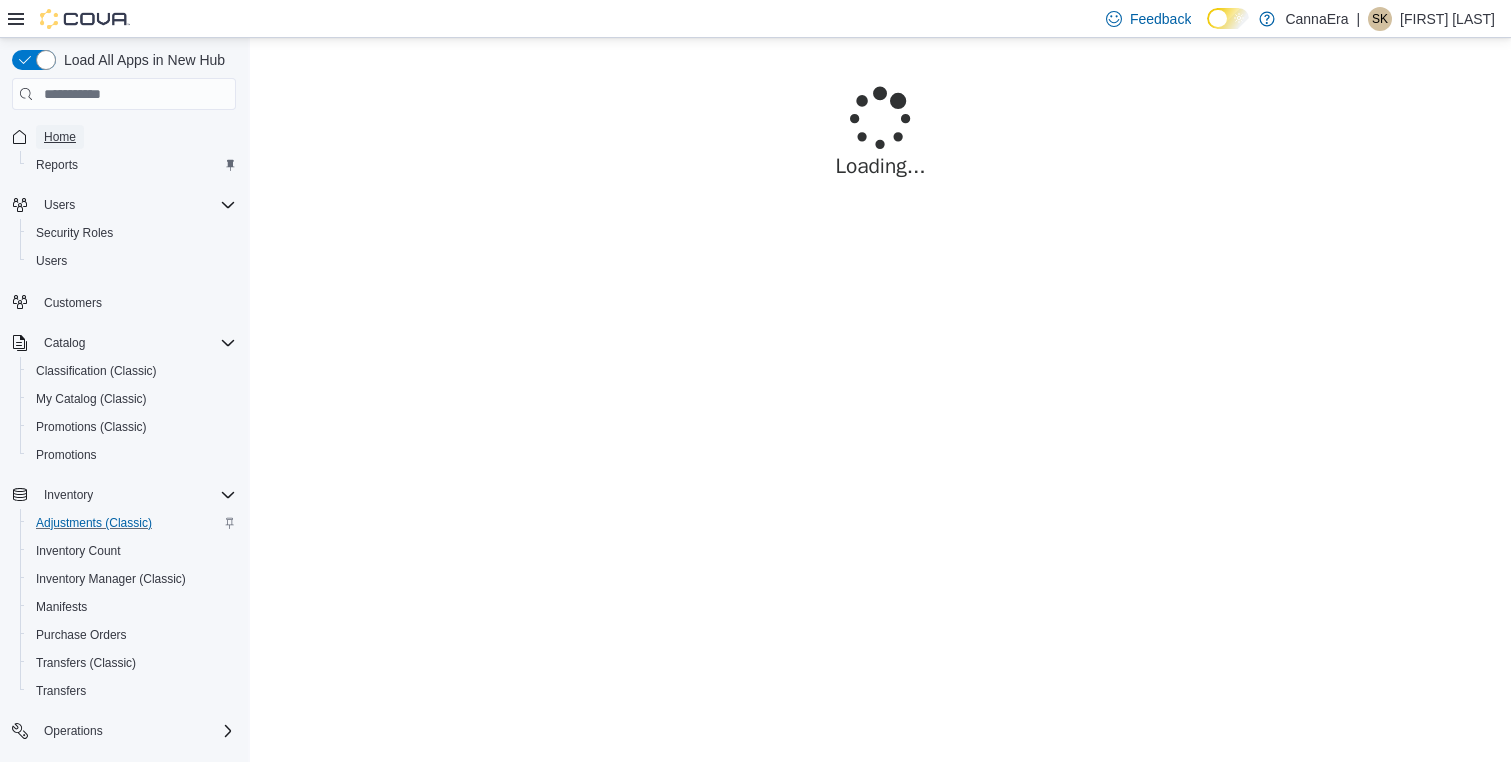 click on "Home" at bounding box center (60, 137) 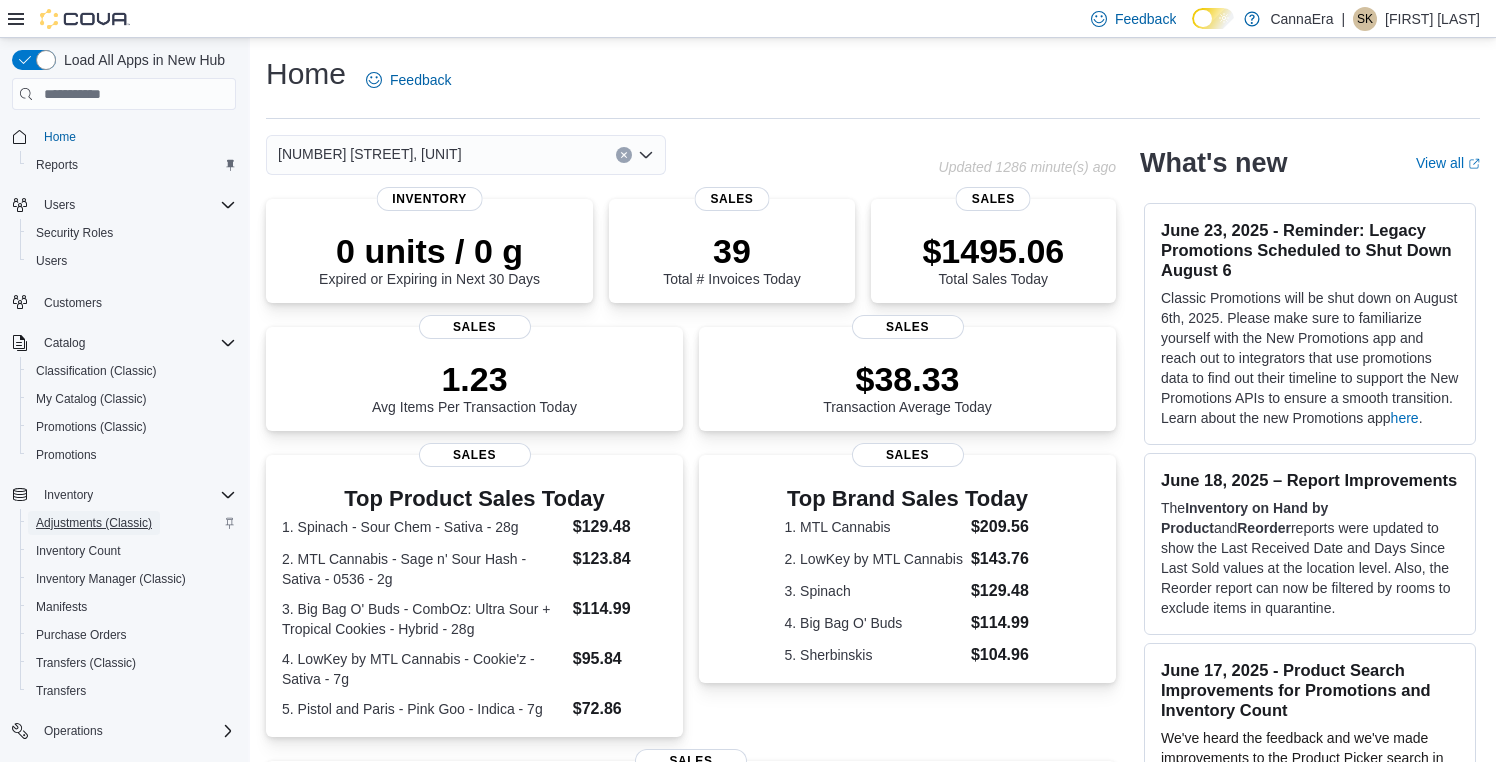 click on "Adjustments (Classic)" at bounding box center (94, 523) 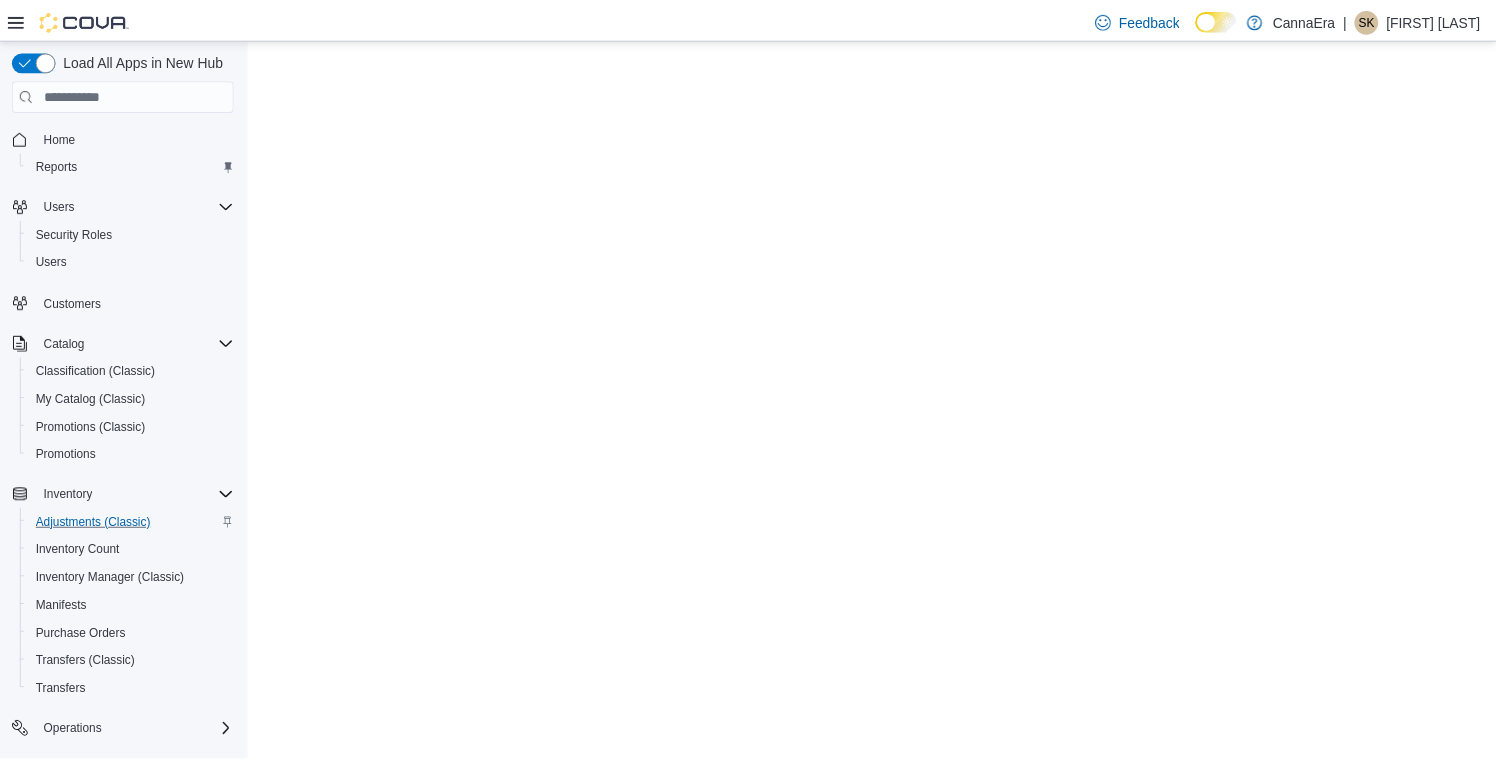 scroll, scrollTop: 0, scrollLeft: 0, axis: both 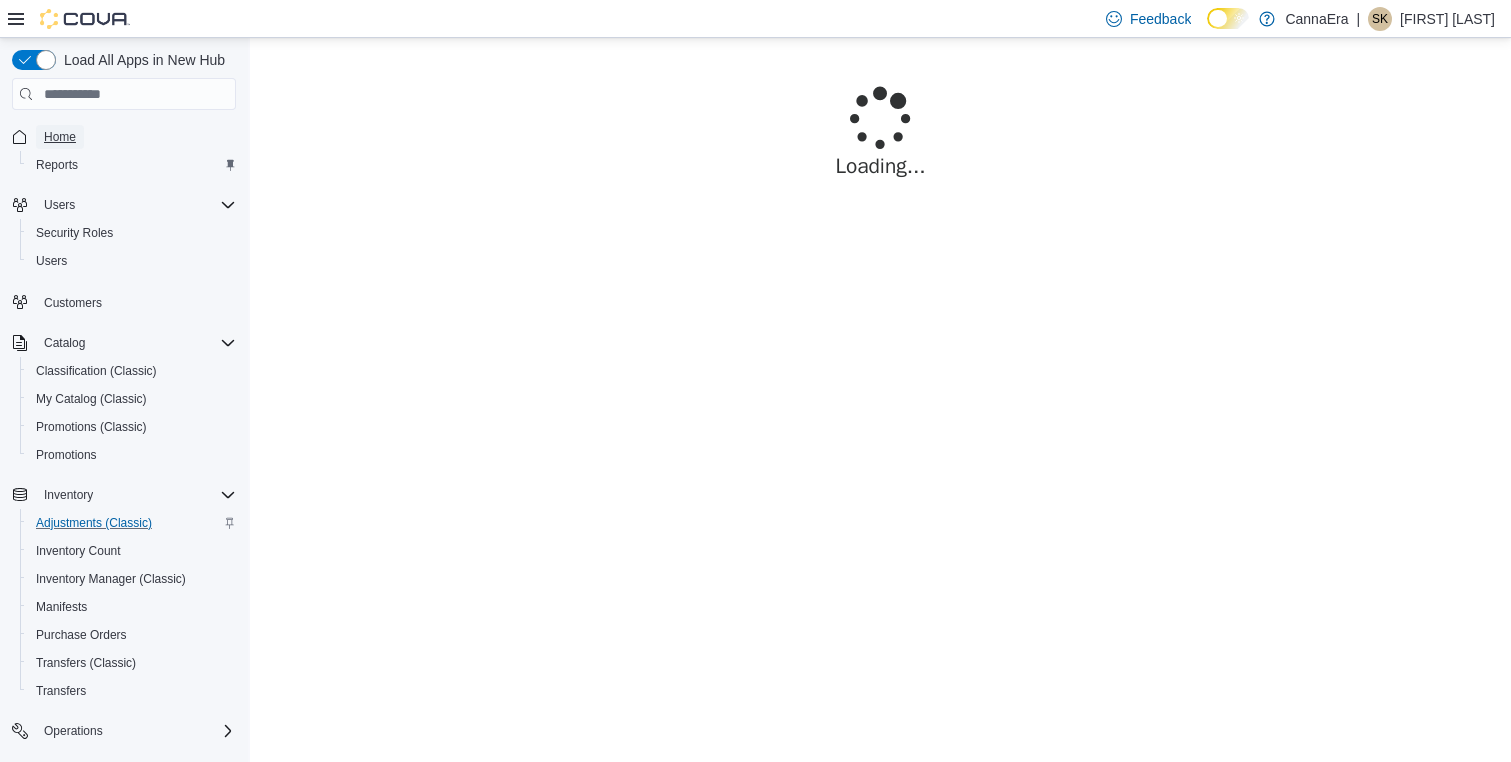 click on "Home" at bounding box center (60, 137) 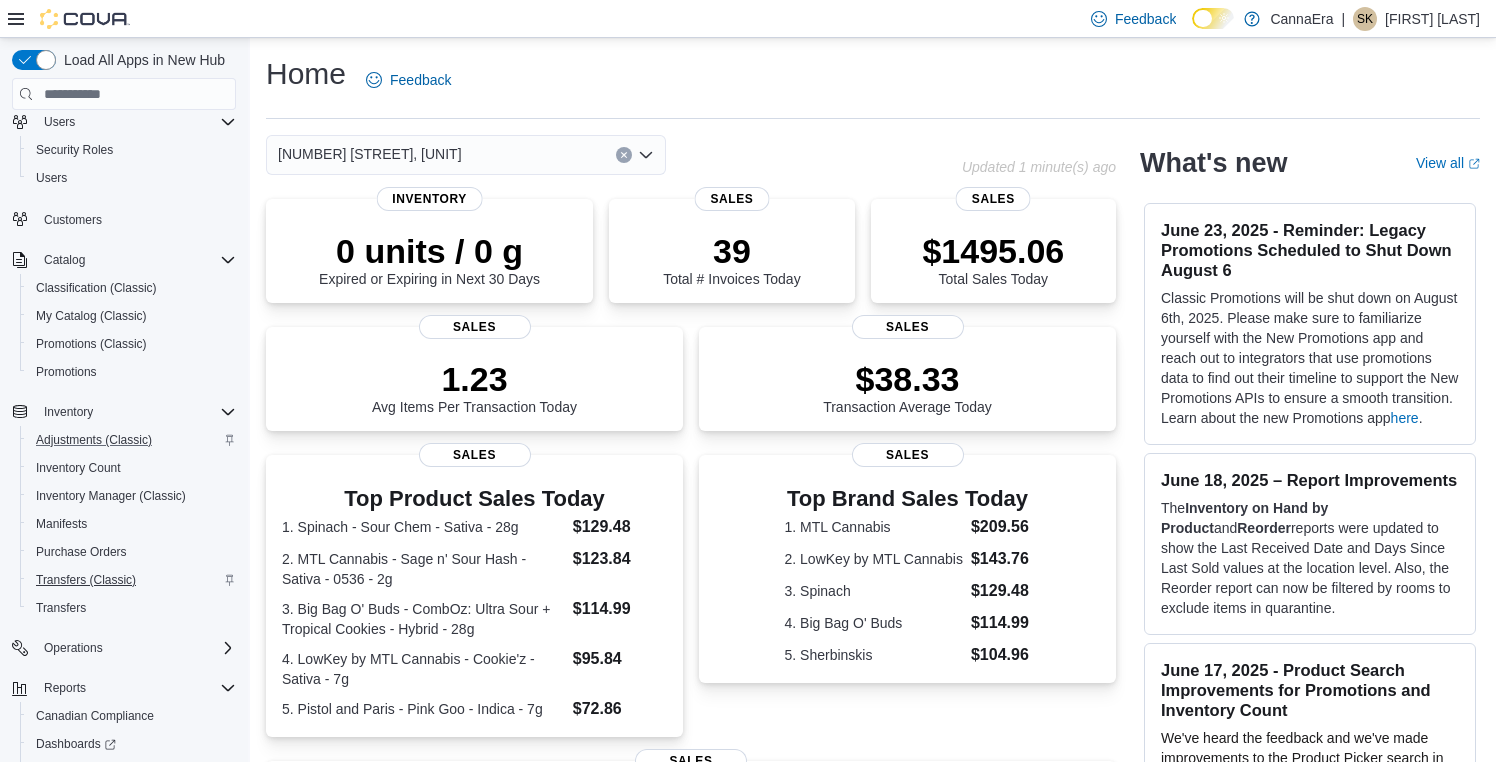 scroll, scrollTop: 198, scrollLeft: 0, axis: vertical 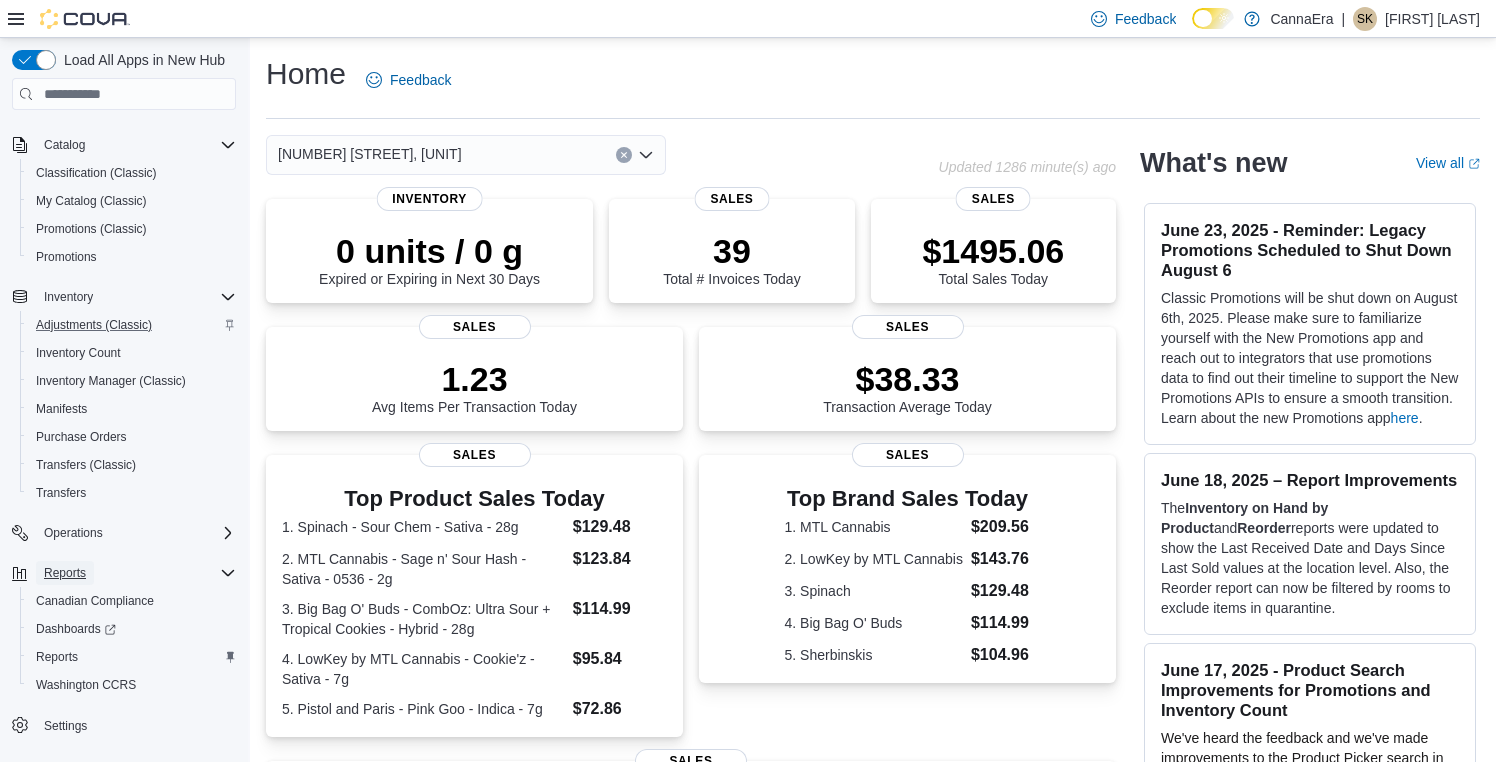 click on "Reports" at bounding box center (65, 573) 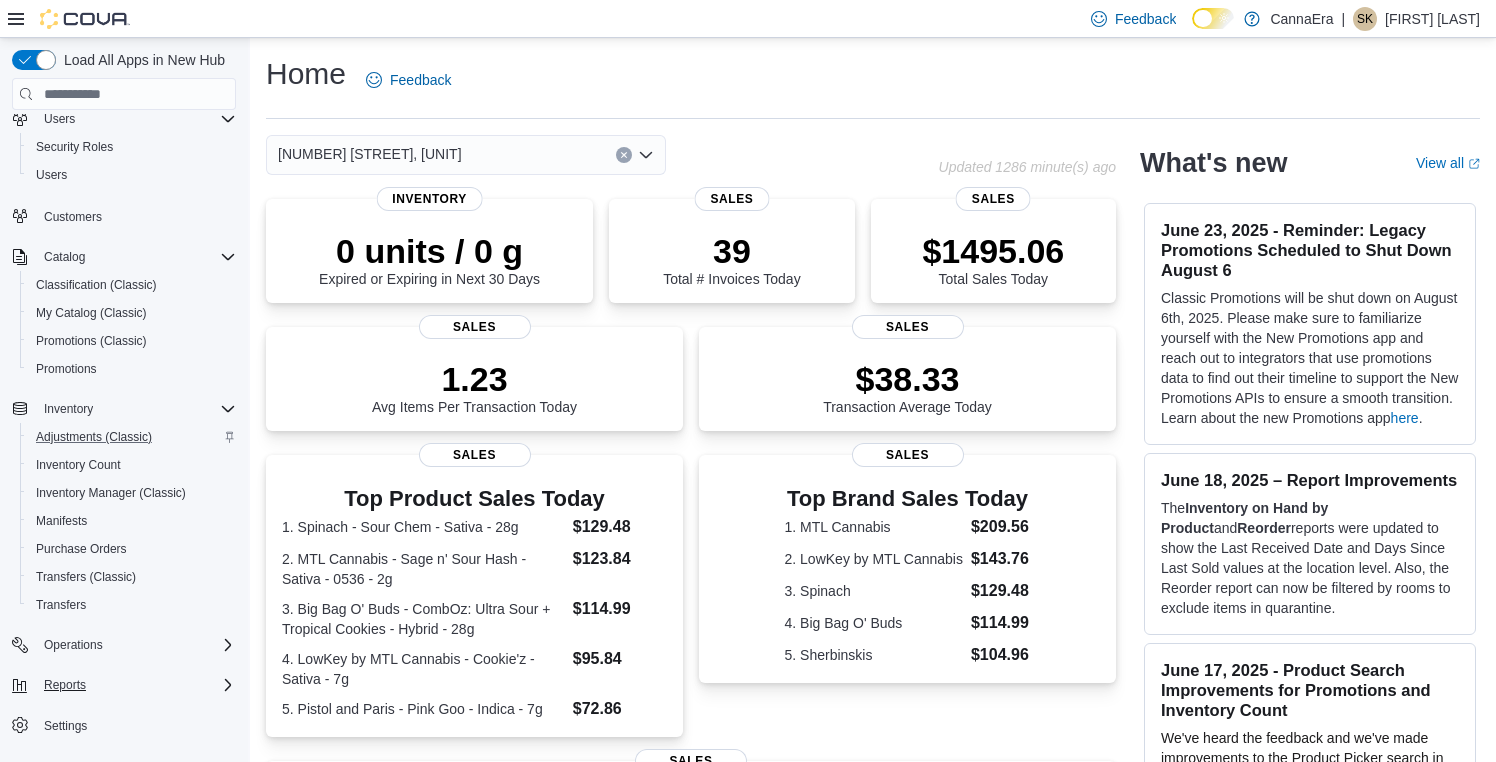 scroll, scrollTop: 86, scrollLeft: 0, axis: vertical 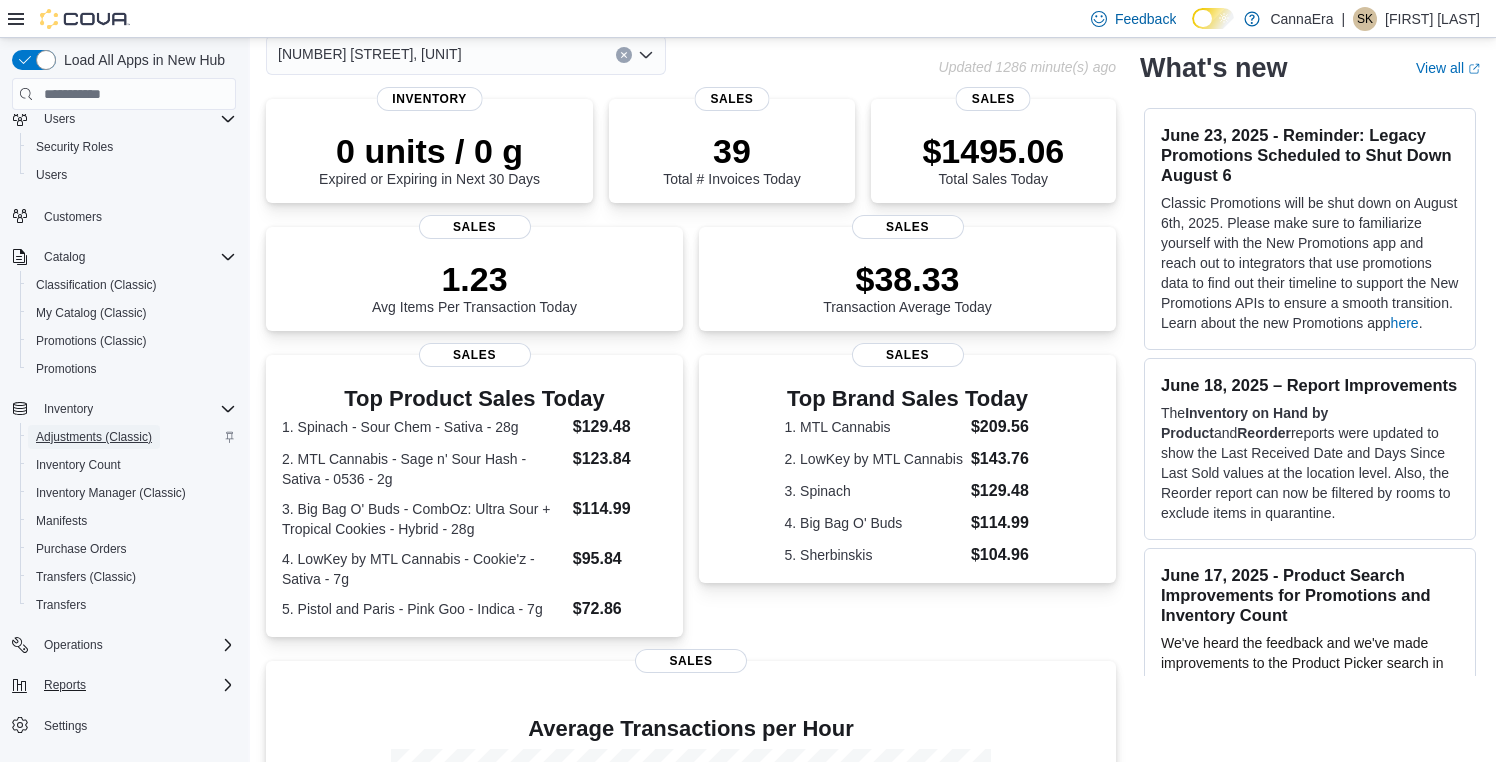 click on "Adjustments (Classic)" at bounding box center [94, 437] 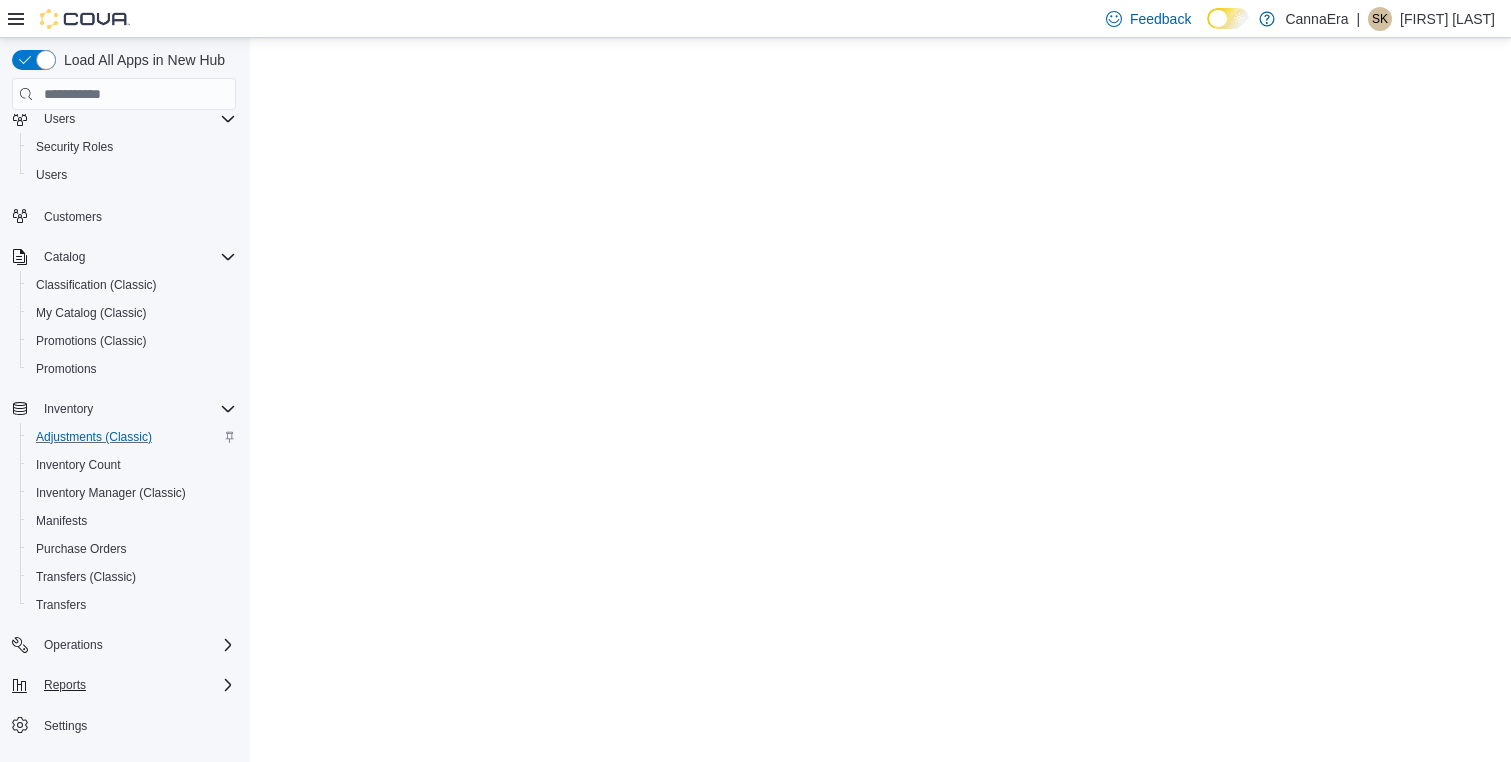 scroll, scrollTop: 0, scrollLeft: 0, axis: both 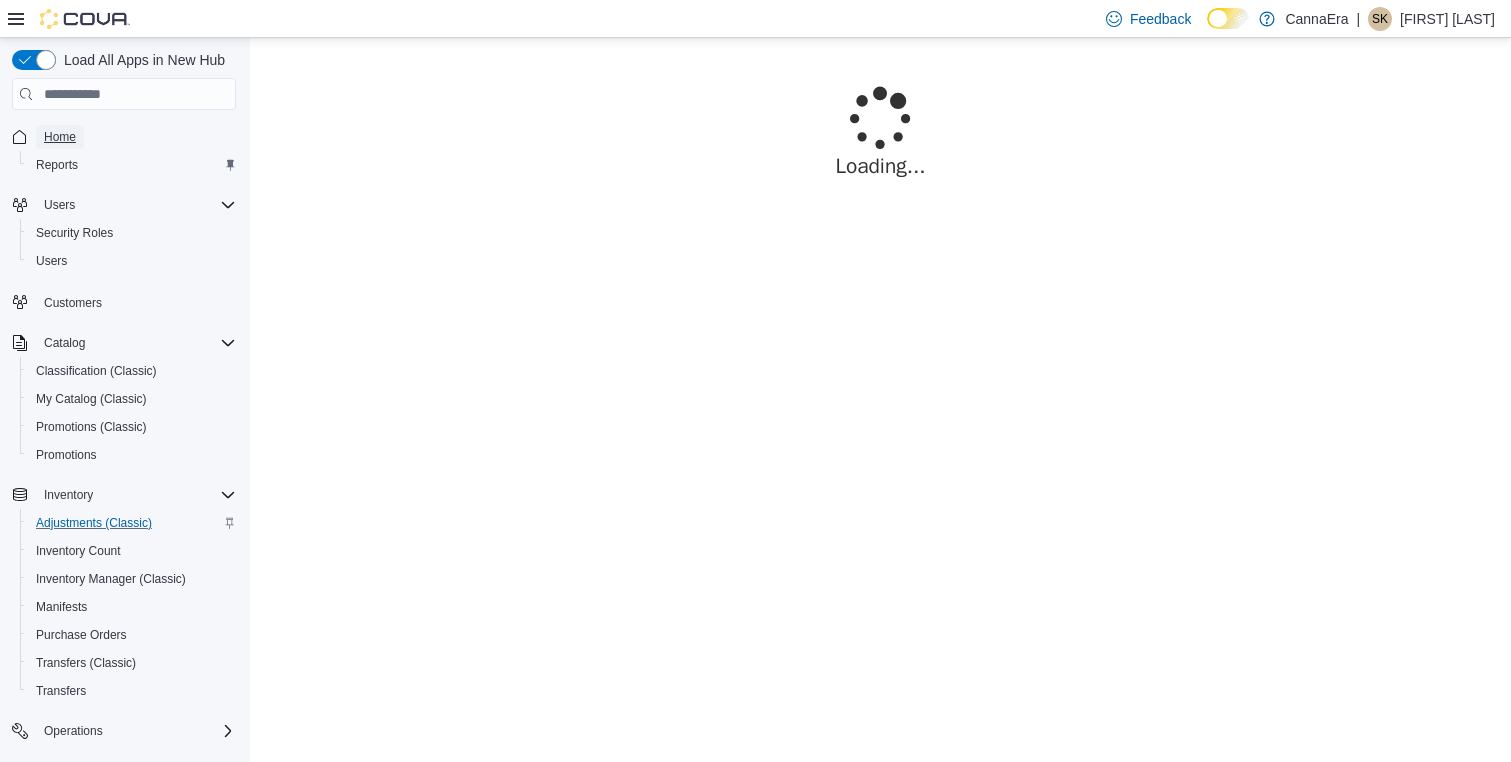 click on "Home" at bounding box center [60, 137] 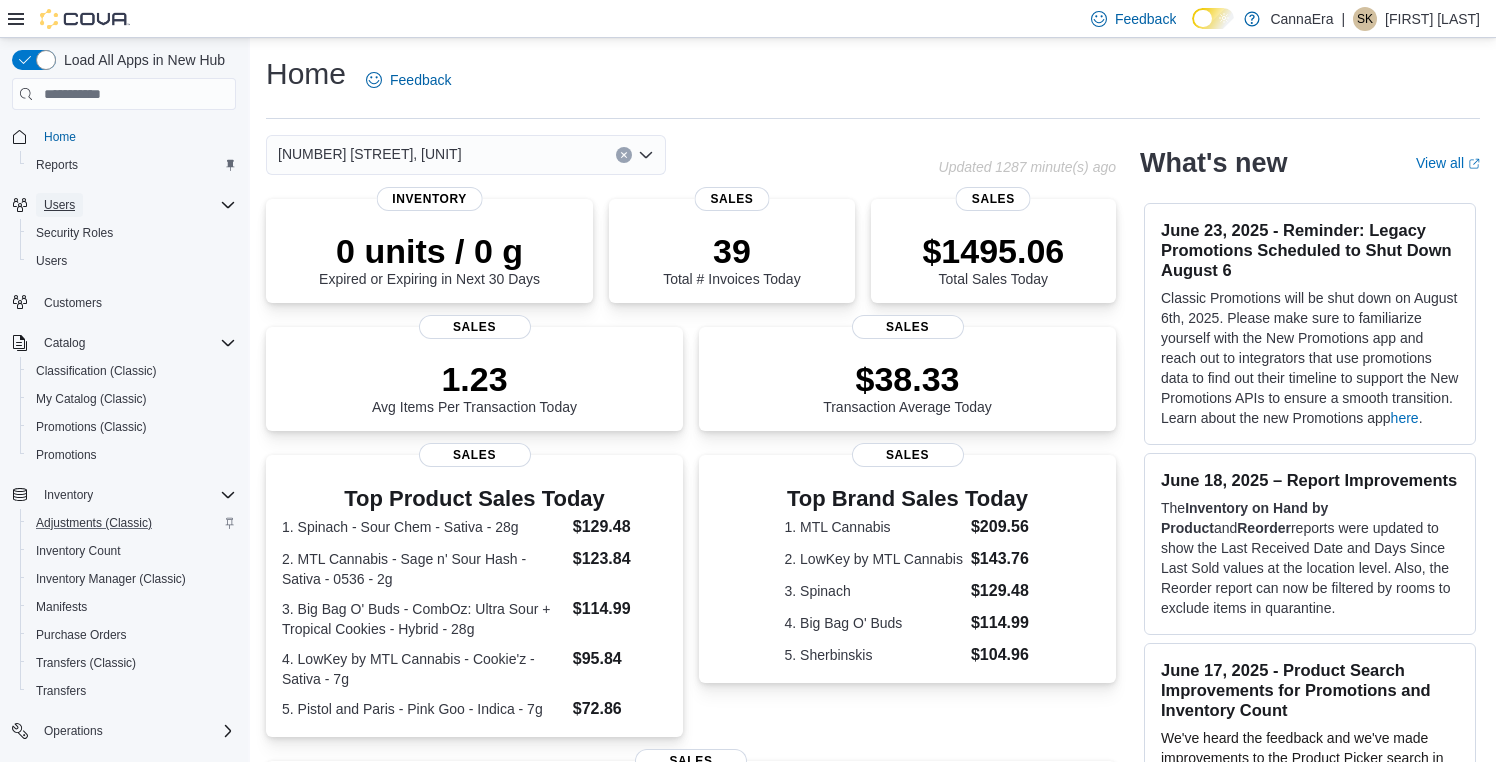 click on "Users" at bounding box center (59, 205) 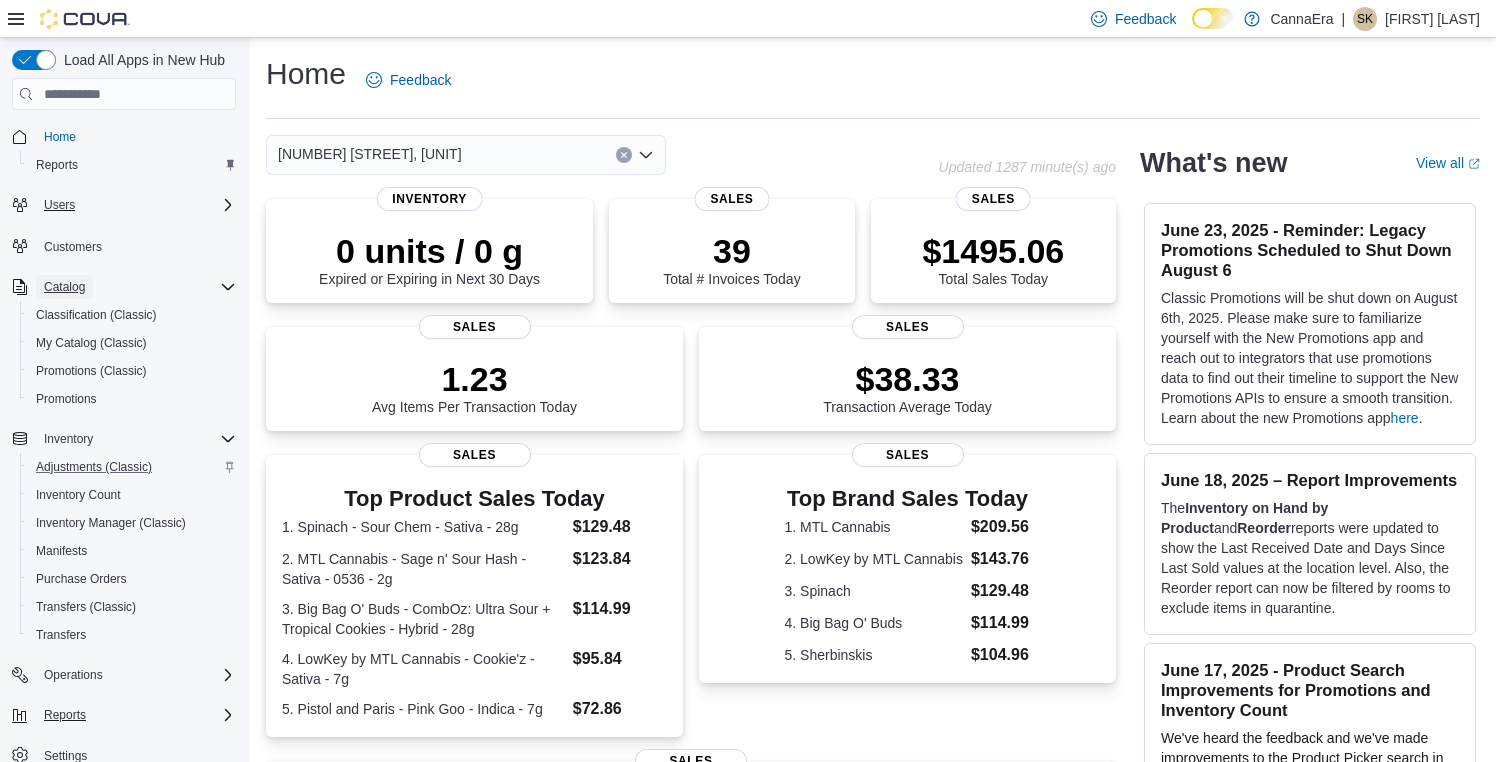 click on "Catalog" at bounding box center (64, 287) 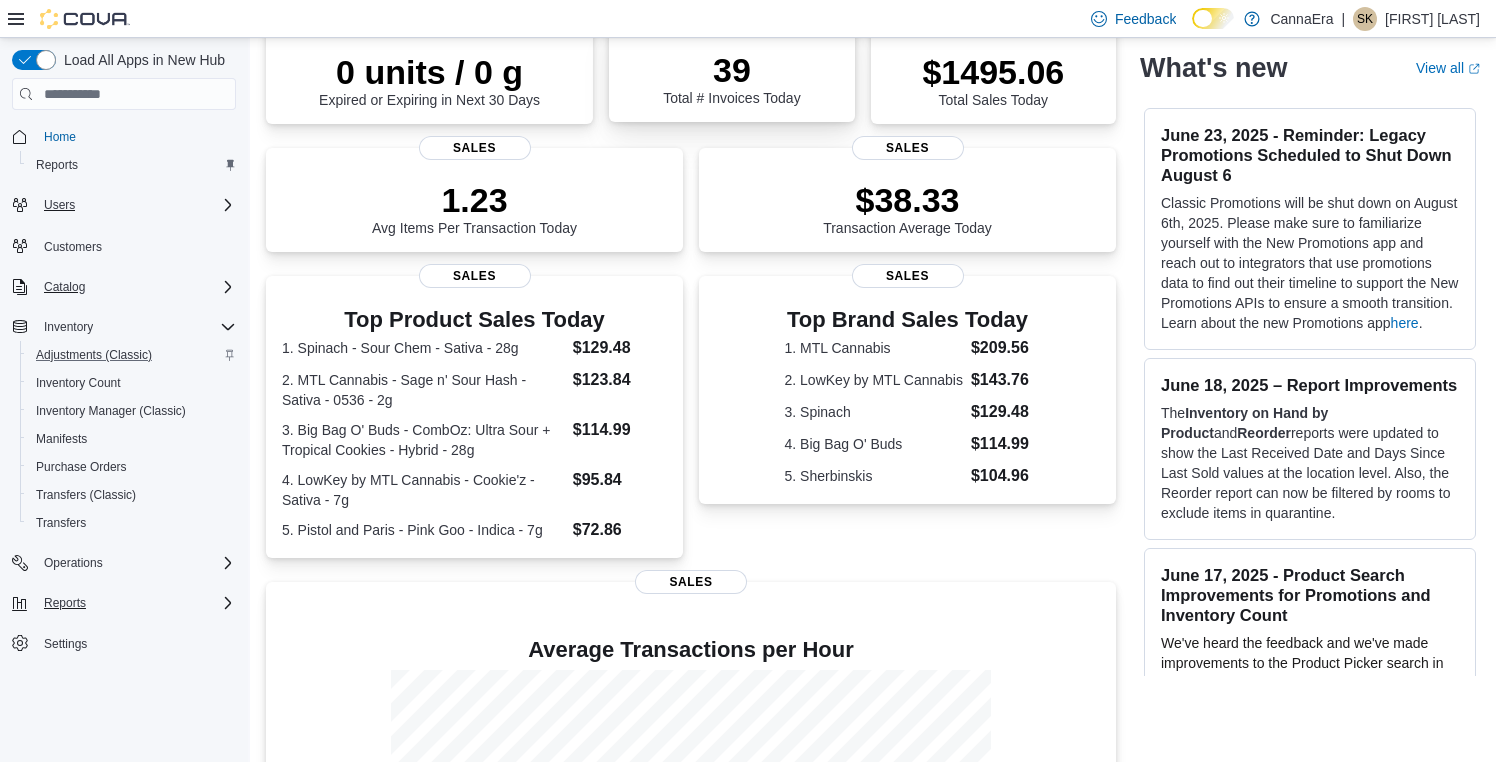 scroll, scrollTop: 419, scrollLeft: 0, axis: vertical 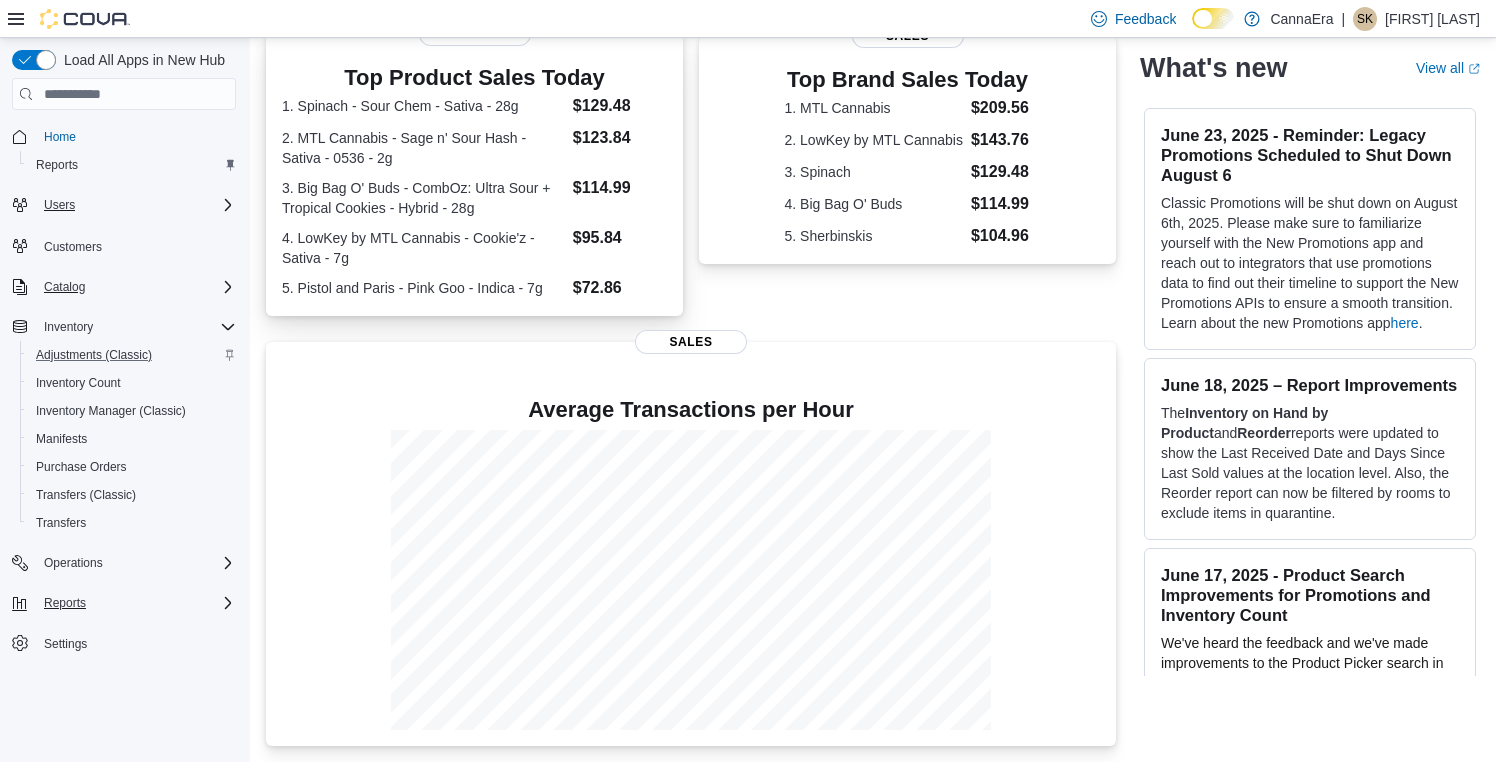 click on "1. Spinach - Sour Chem - Sativa - 28g" at bounding box center (423, 106) 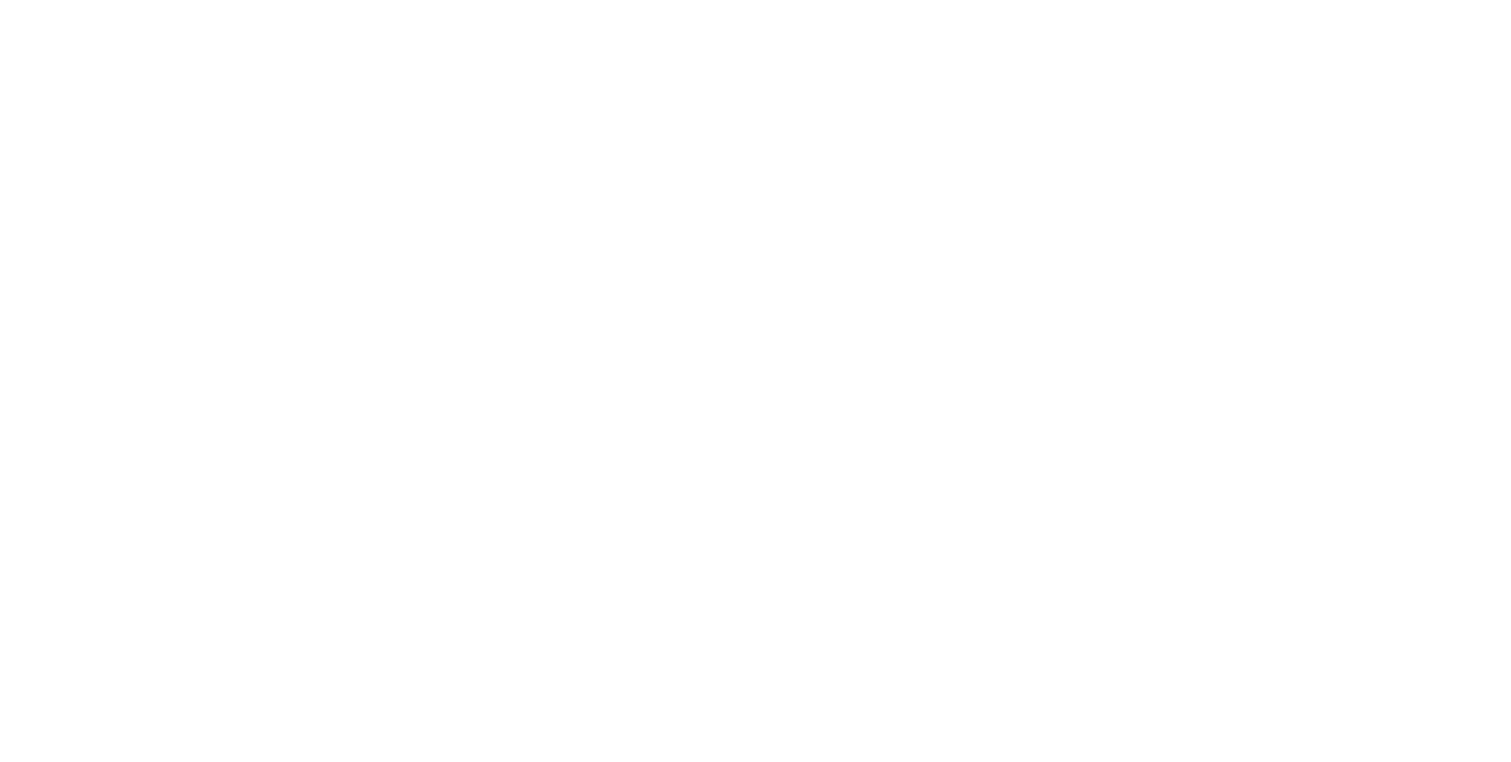 scroll, scrollTop: 0, scrollLeft: 0, axis: both 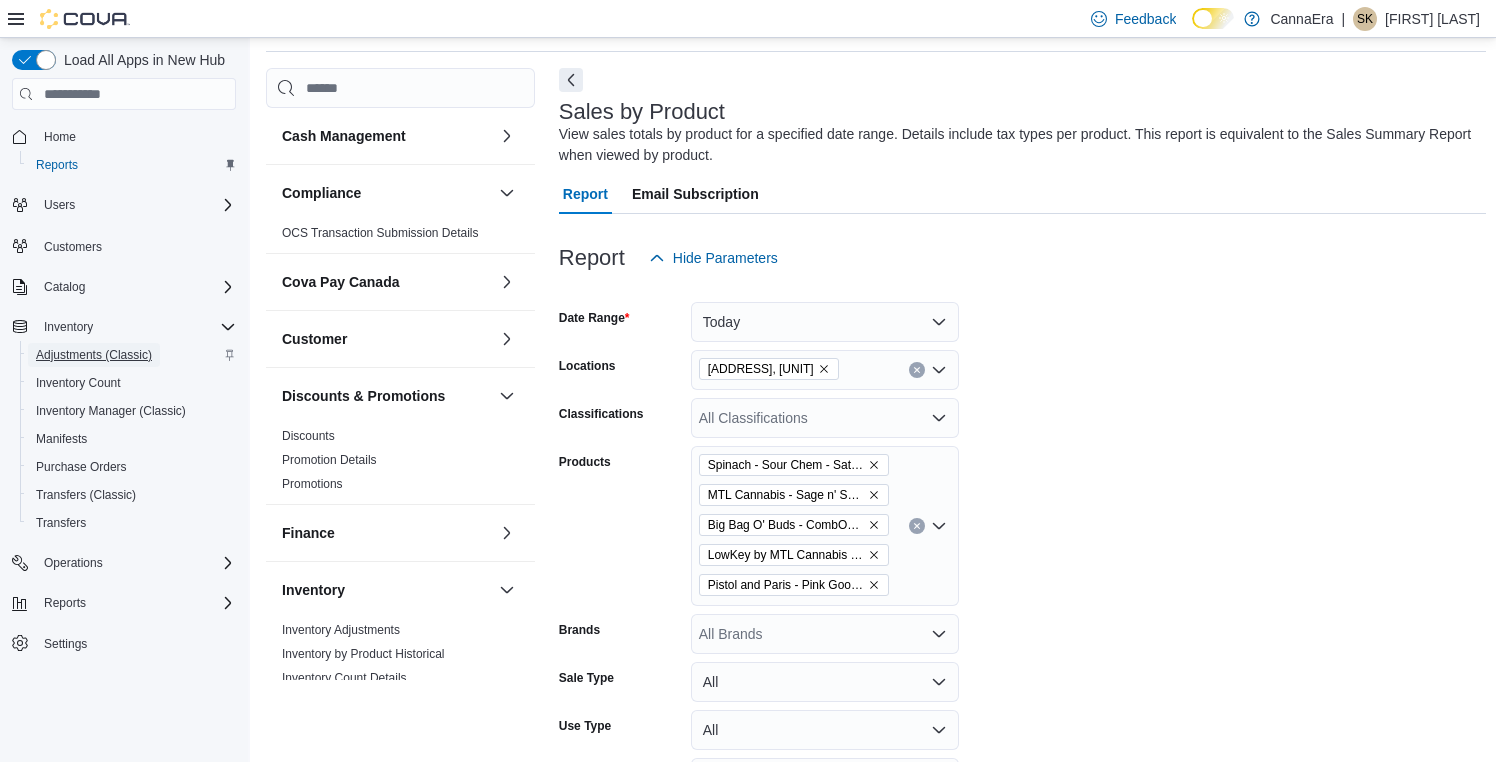 click on "Adjustments (Classic)" at bounding box center [94, 355] 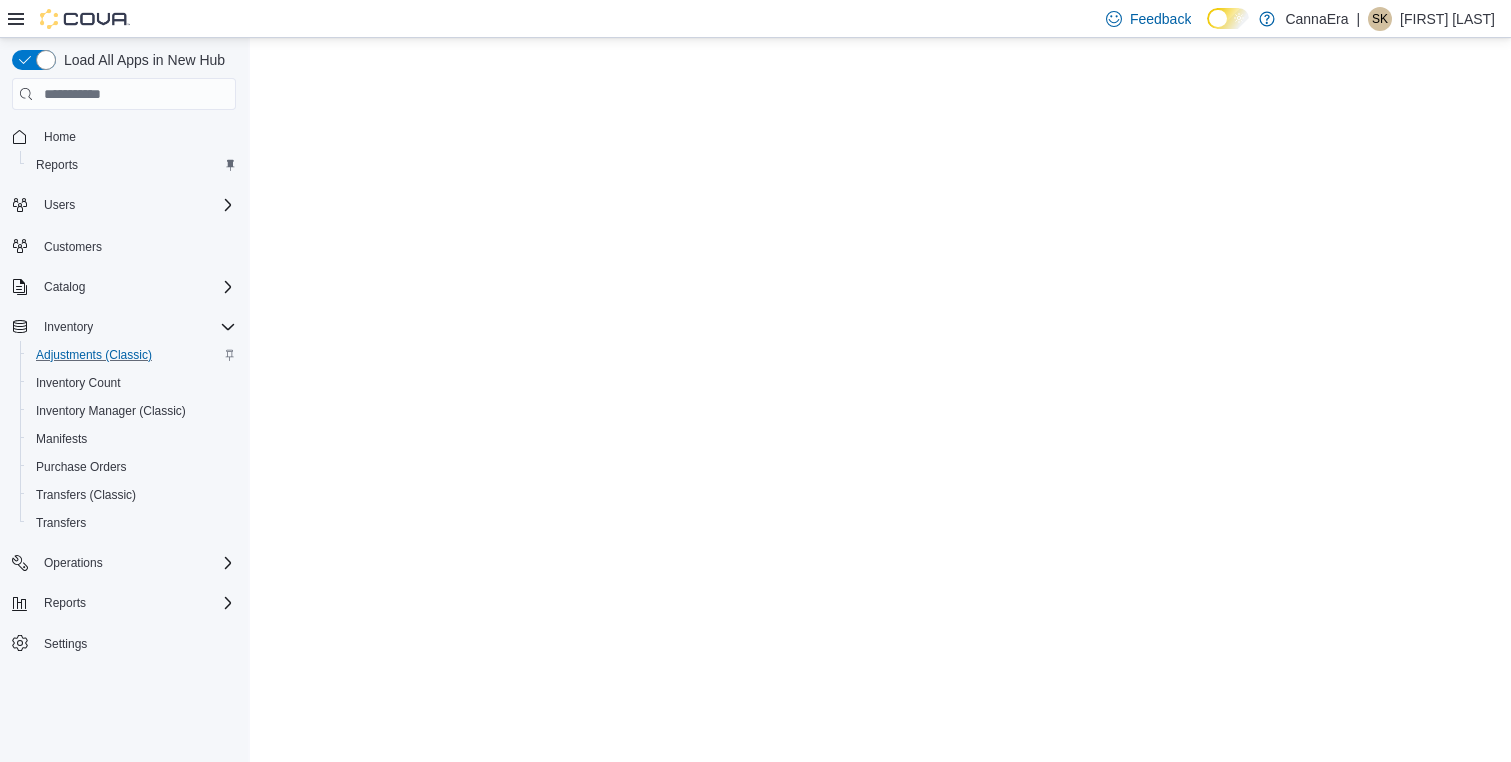 scroll, scrollTop: 0, scrollLeft: 0, axis: both 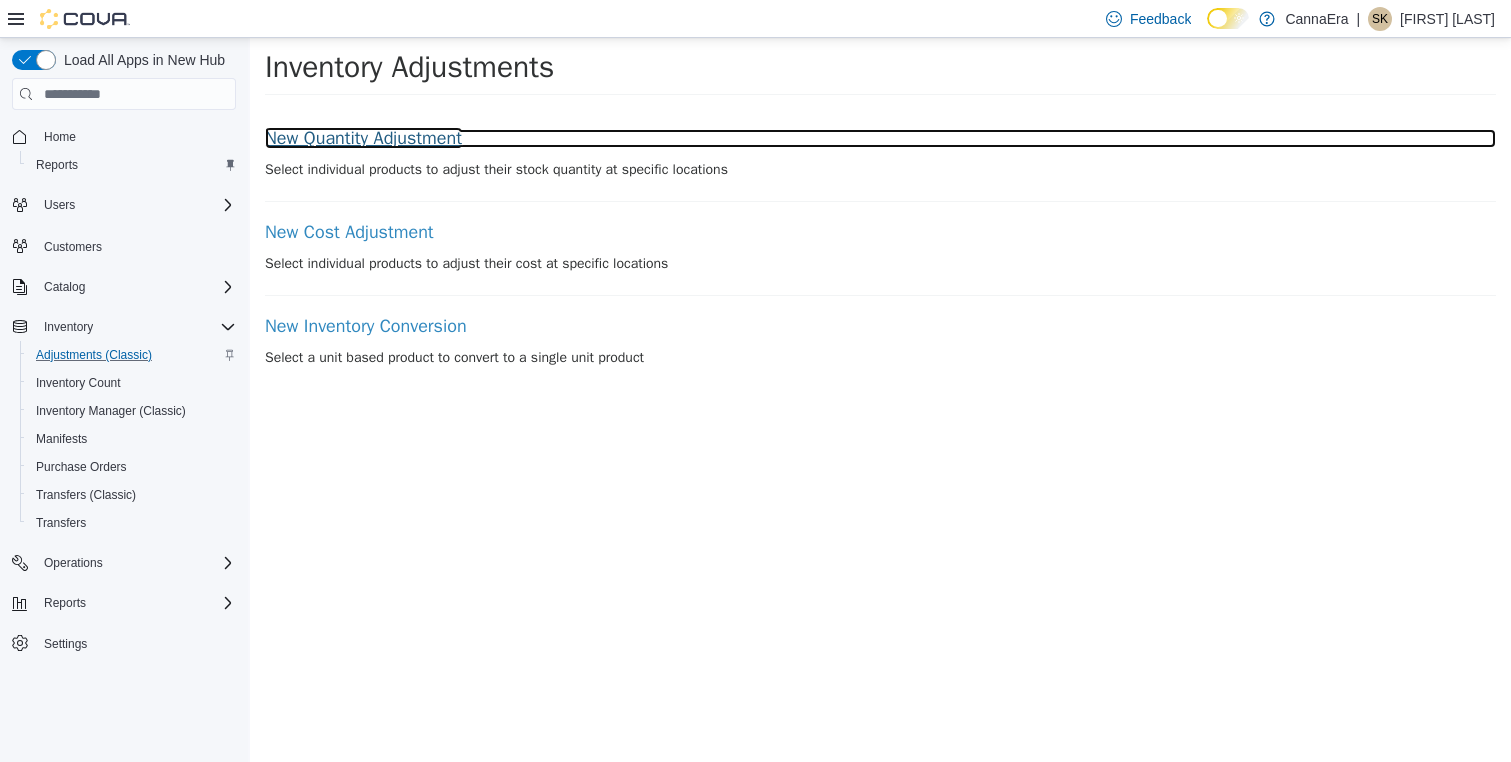 click on "New Quantity Adjustment" at bounding box center (880, 139) 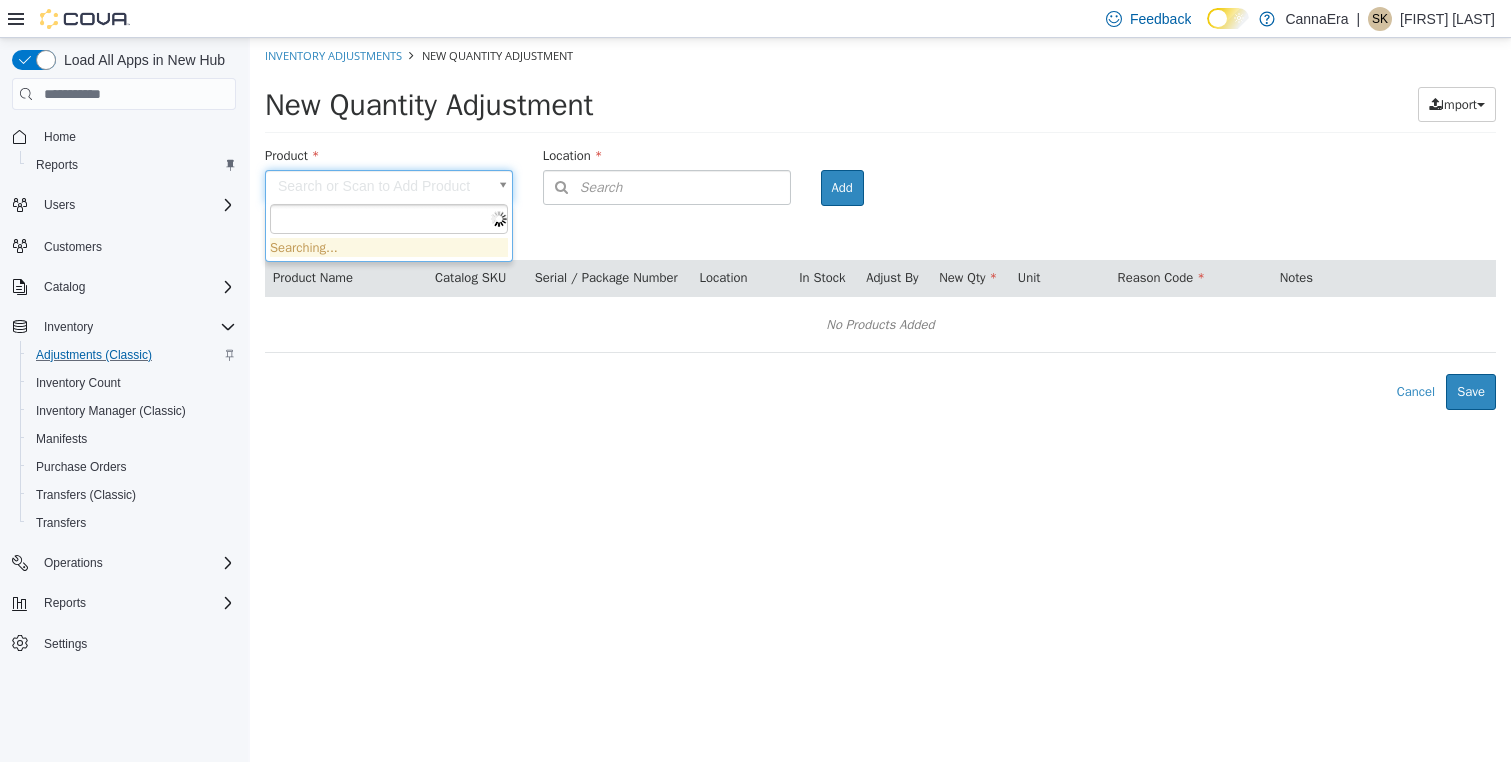 click on "Inventory Adjustments
New Quantity Adjustment
New Quantity Adjustment
Import  Inventory Export (.CSV) Package List (.TXT)
Product     Search or Scan to Add Product     Location Search Type 3 or more characters or browse       CannaEra     (1)         [NUMBER] [STREET], [UNIT]         Room   Add Products  ( 0 ) Product Name Catalog SKU Serial / Package Number Location In Stock Adjust By New Qty Unit Reason Code Notes No Products Added Error saving adjustment please resolve the errors above. Cancel Save
Searching..." at bounding box center [880, 224] 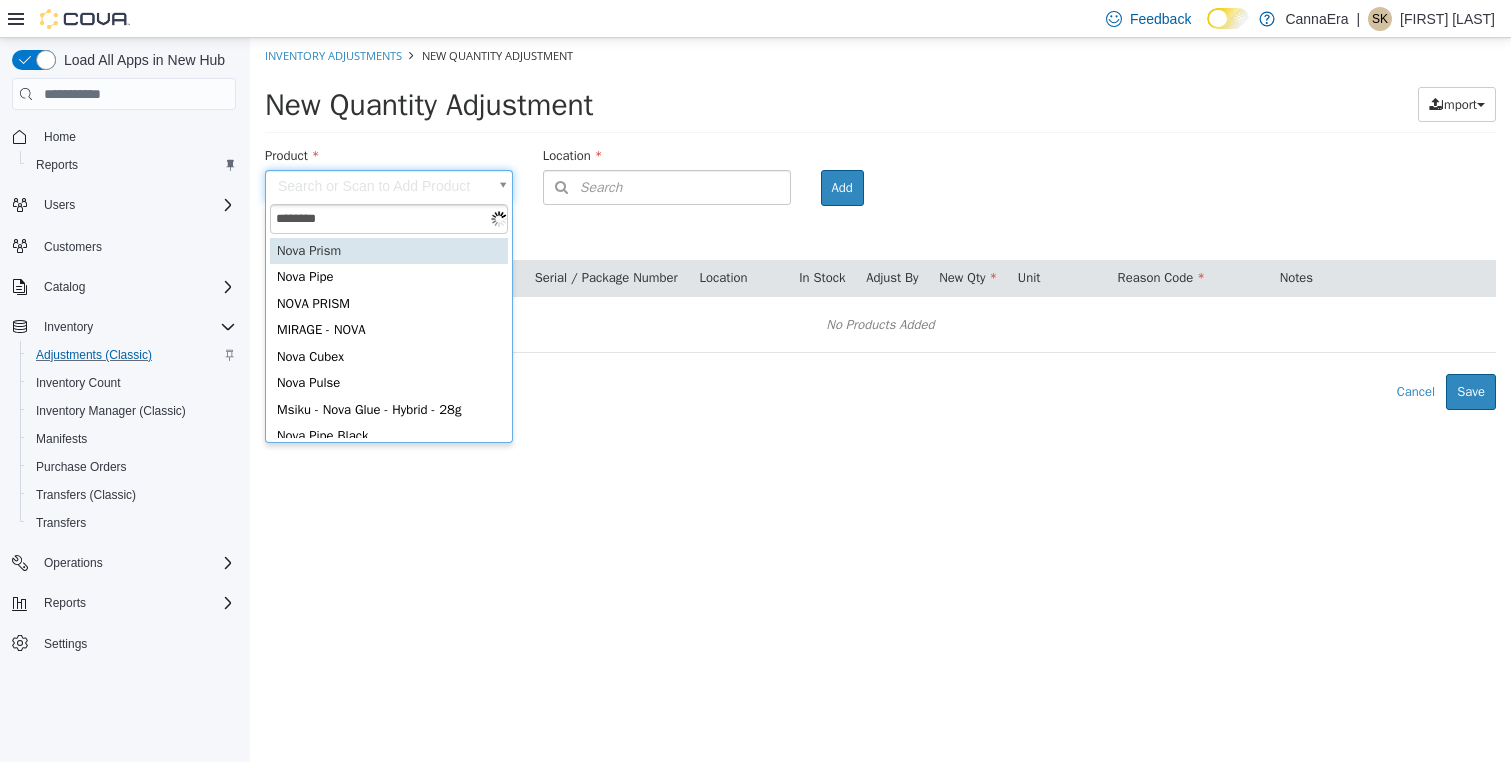 type on "*********" 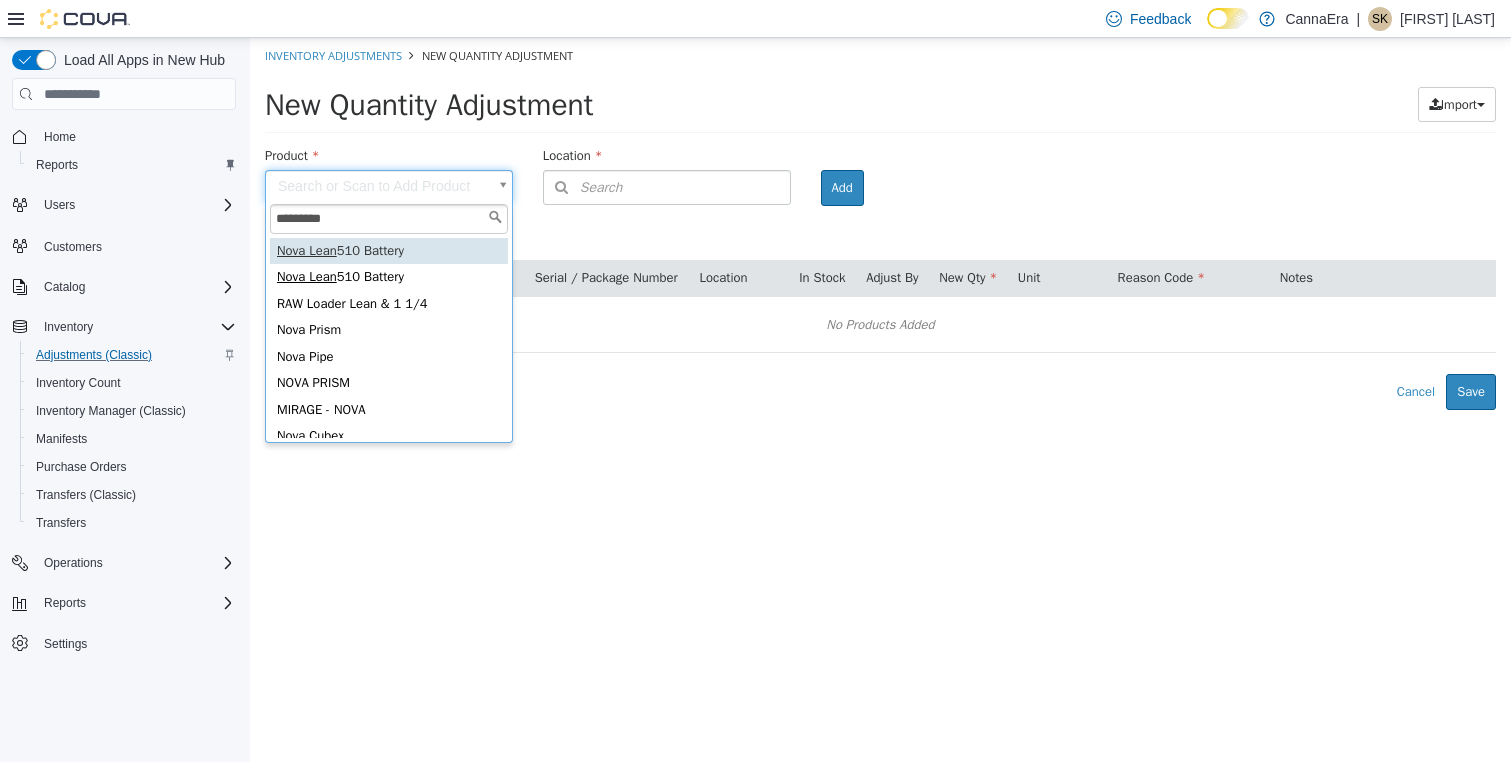 type on "**********" 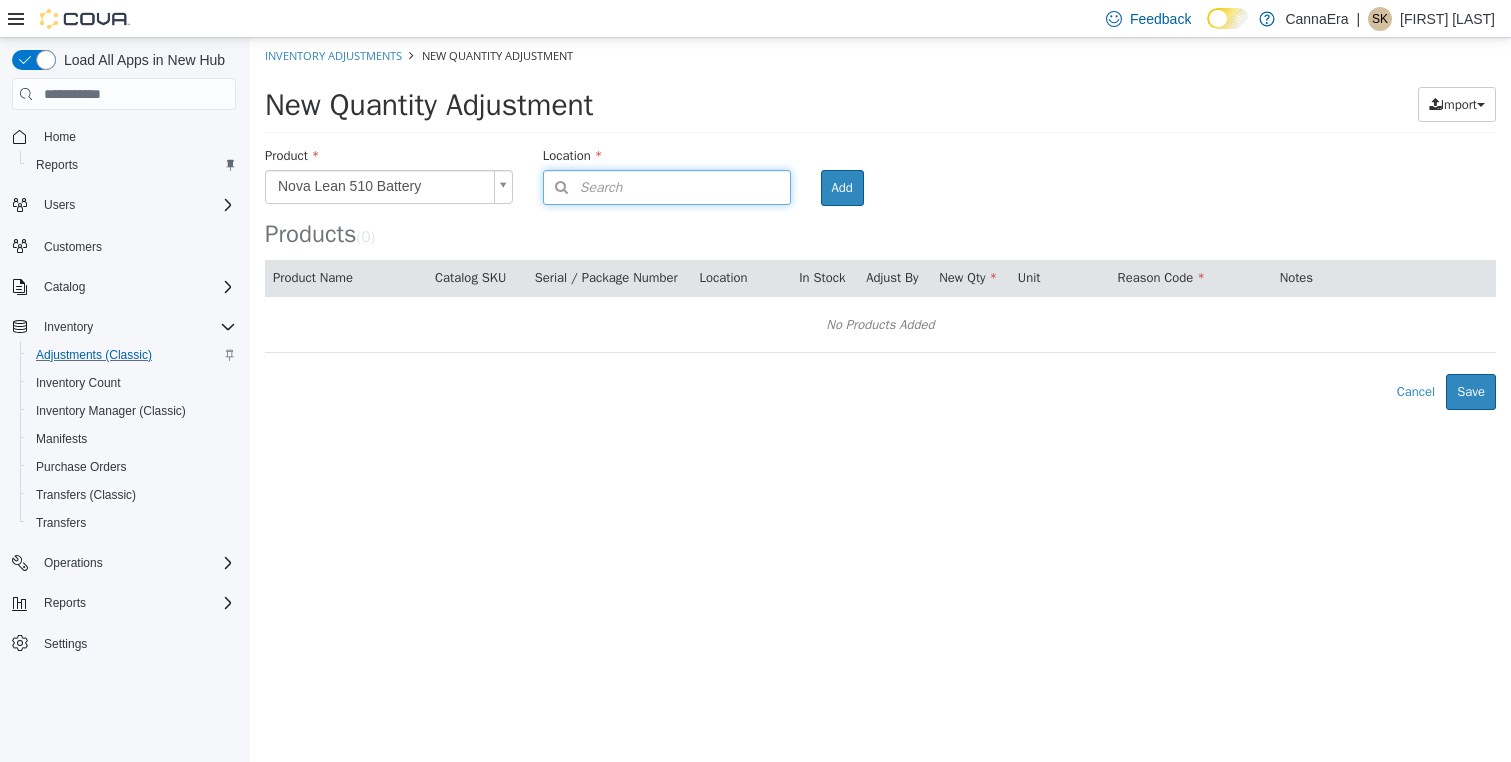 click on "Search" at bounding box center (667, 187) 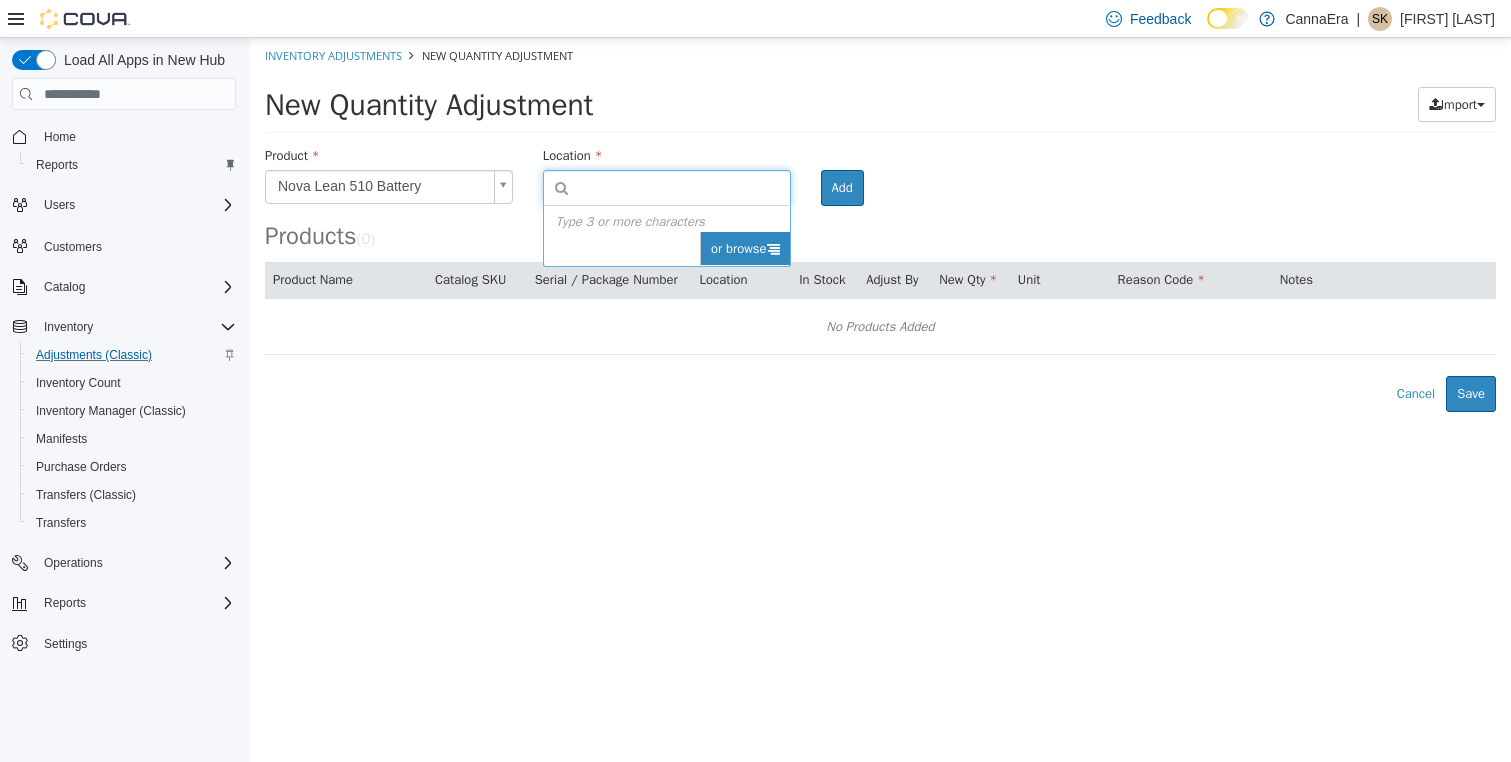 click on "or browse" at bounding box center (745, 249) 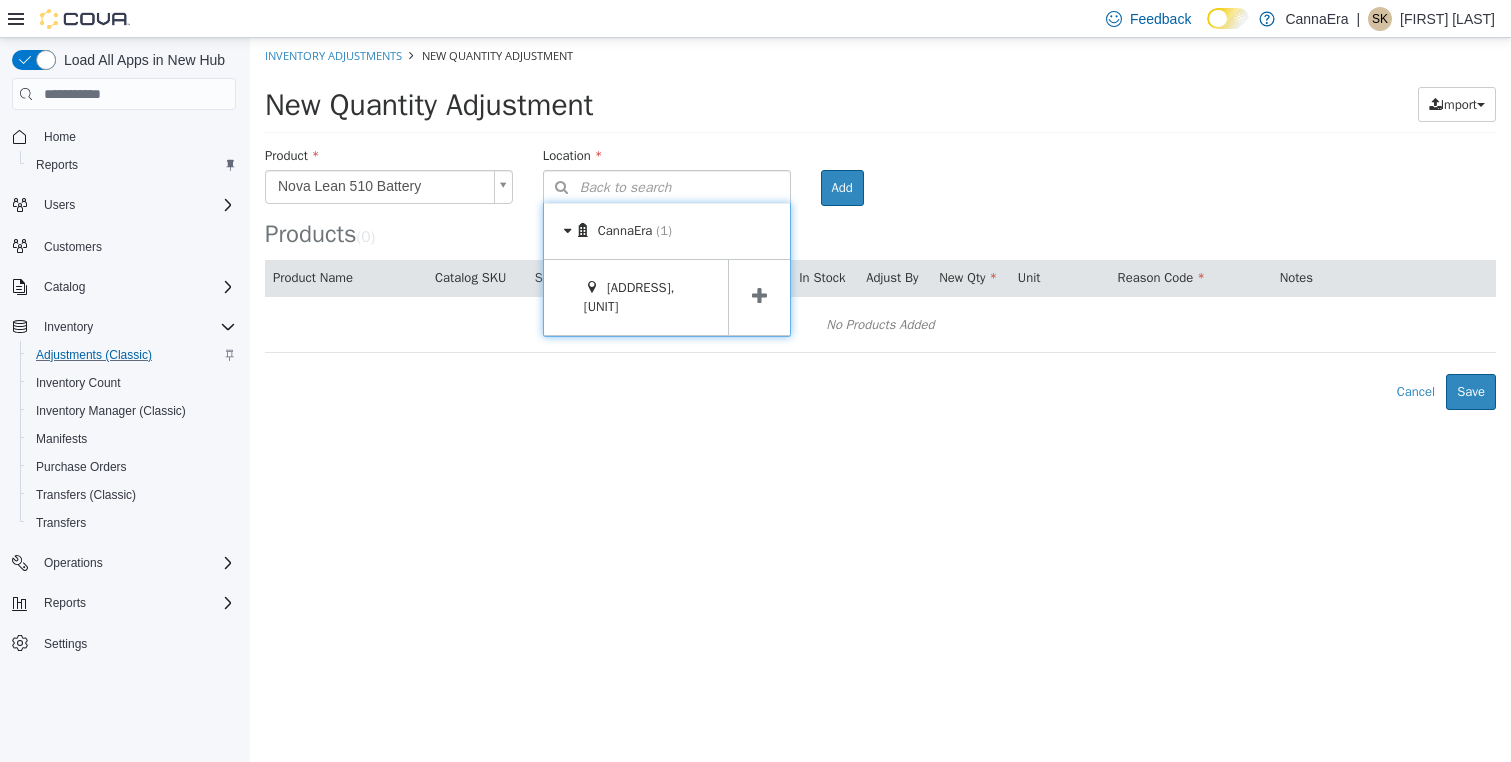 click at bounding box center [759, 297] 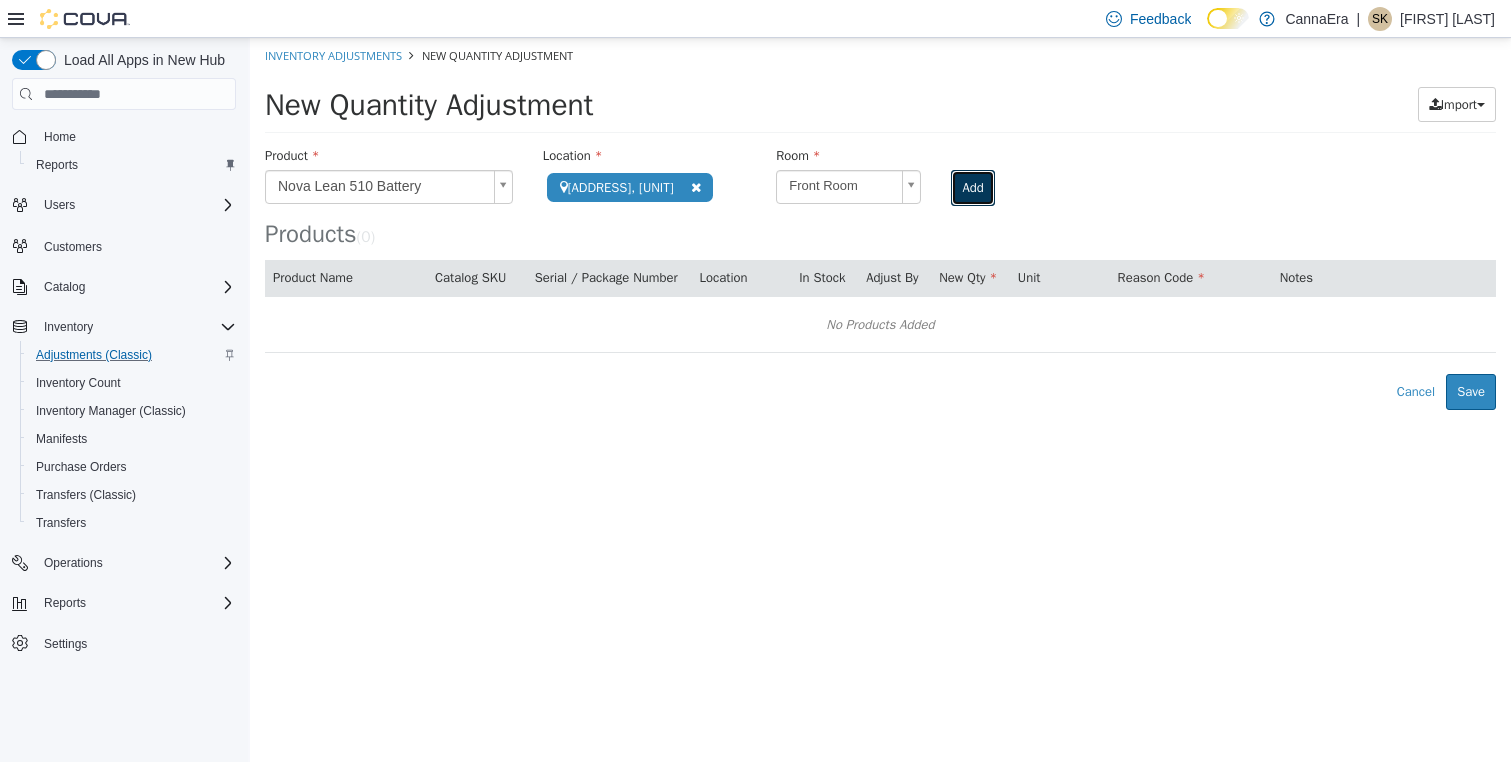 click on "Add" at bounding box center [972, 188] 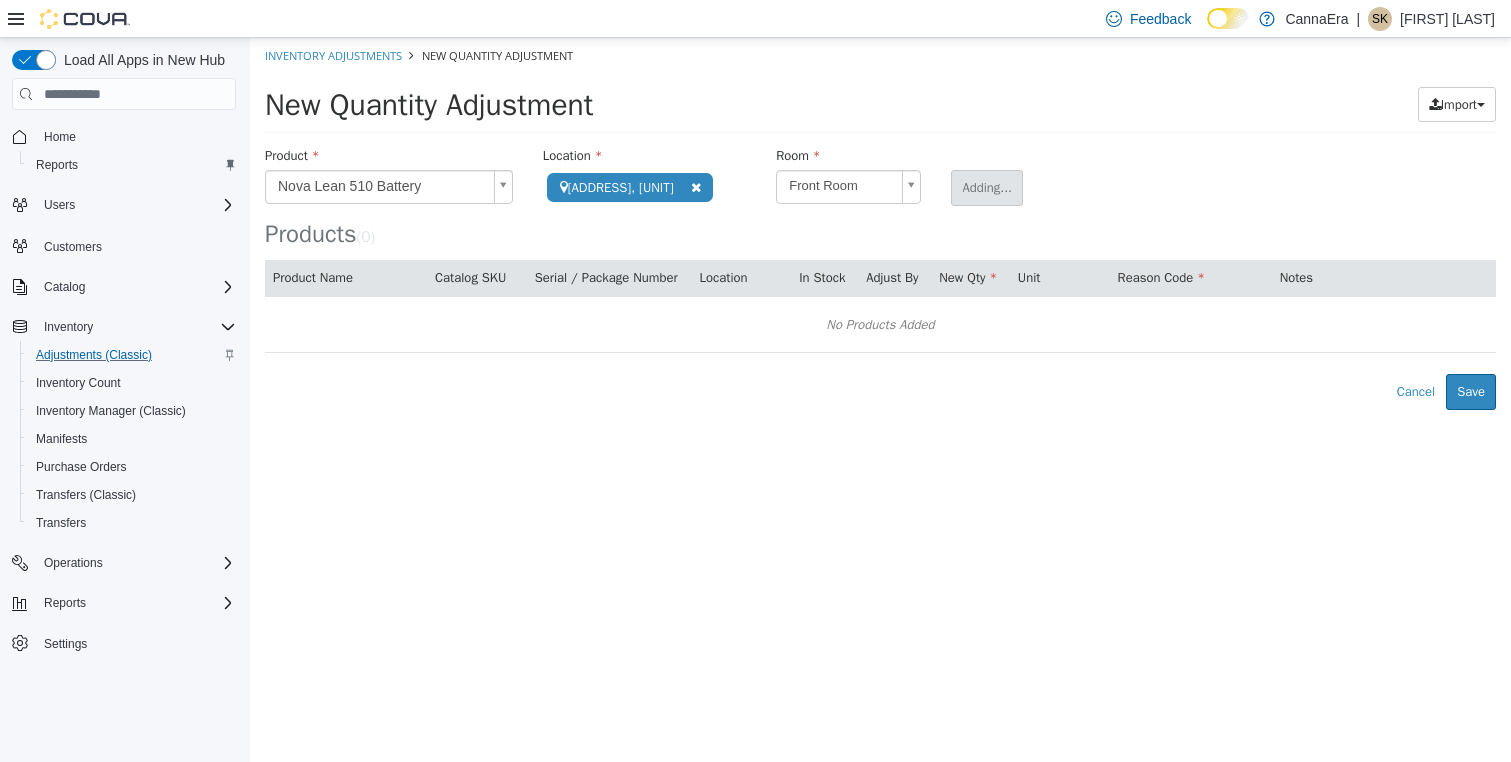 type 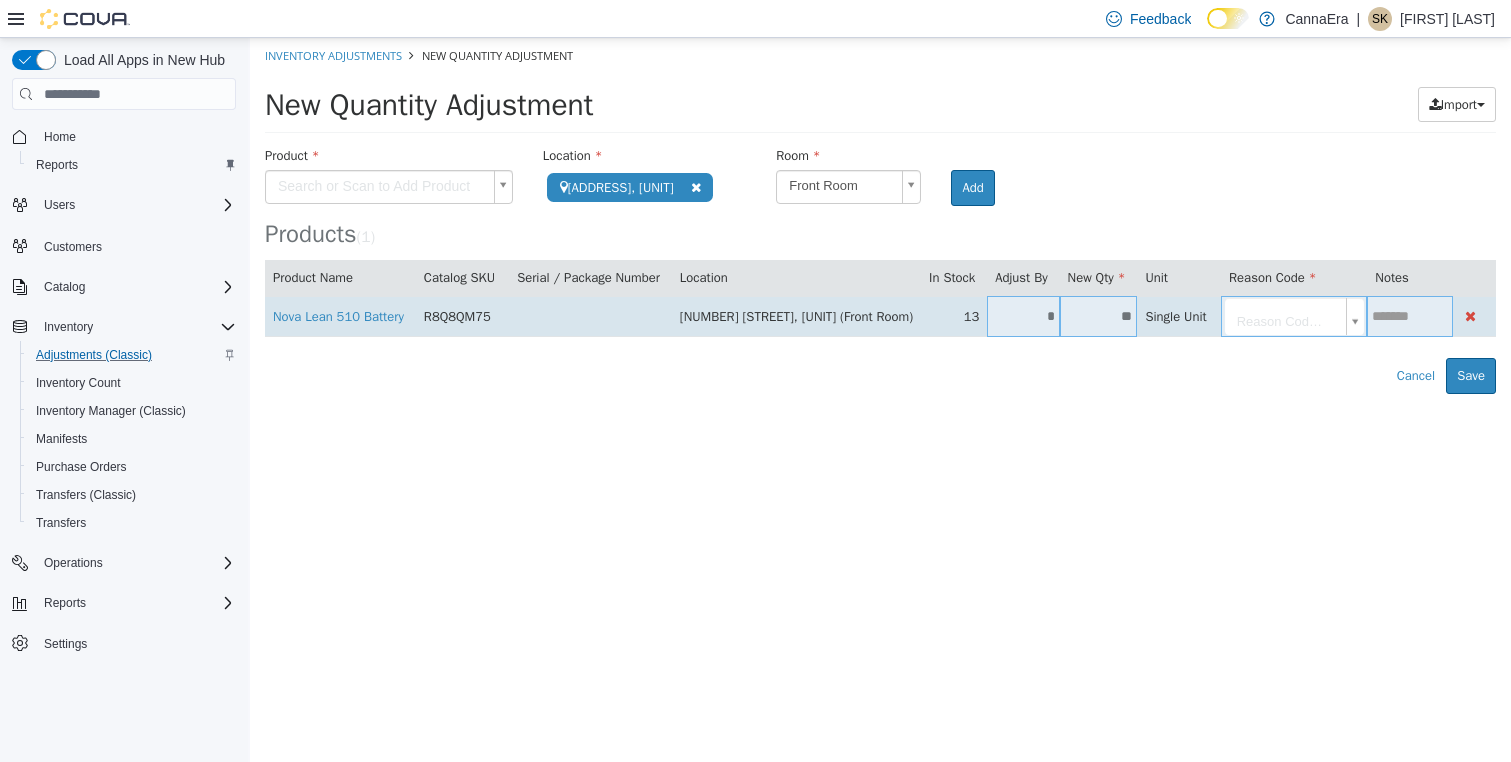 click on "*" at bounding box center (1023, 316) 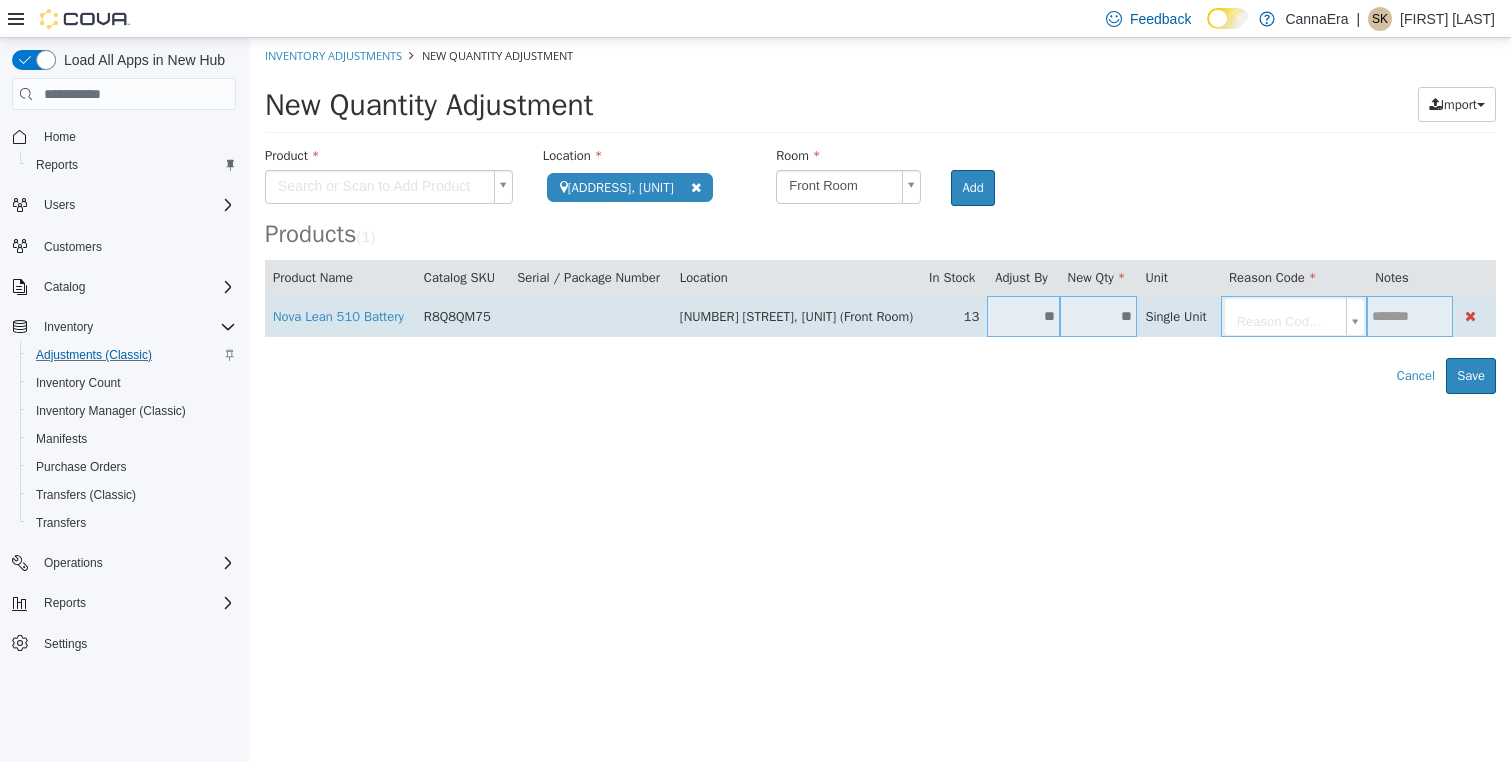 type on "*" 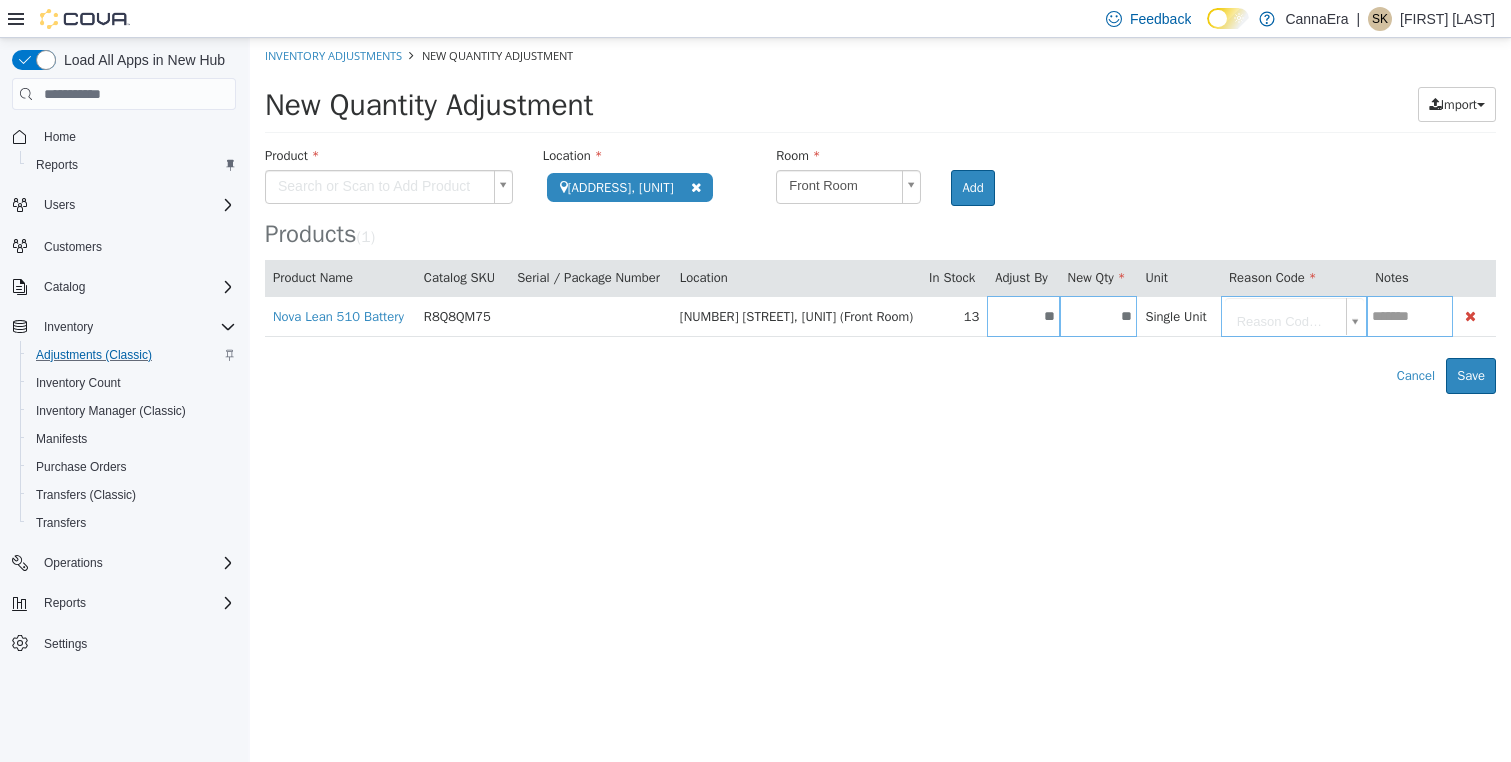 type on "**" 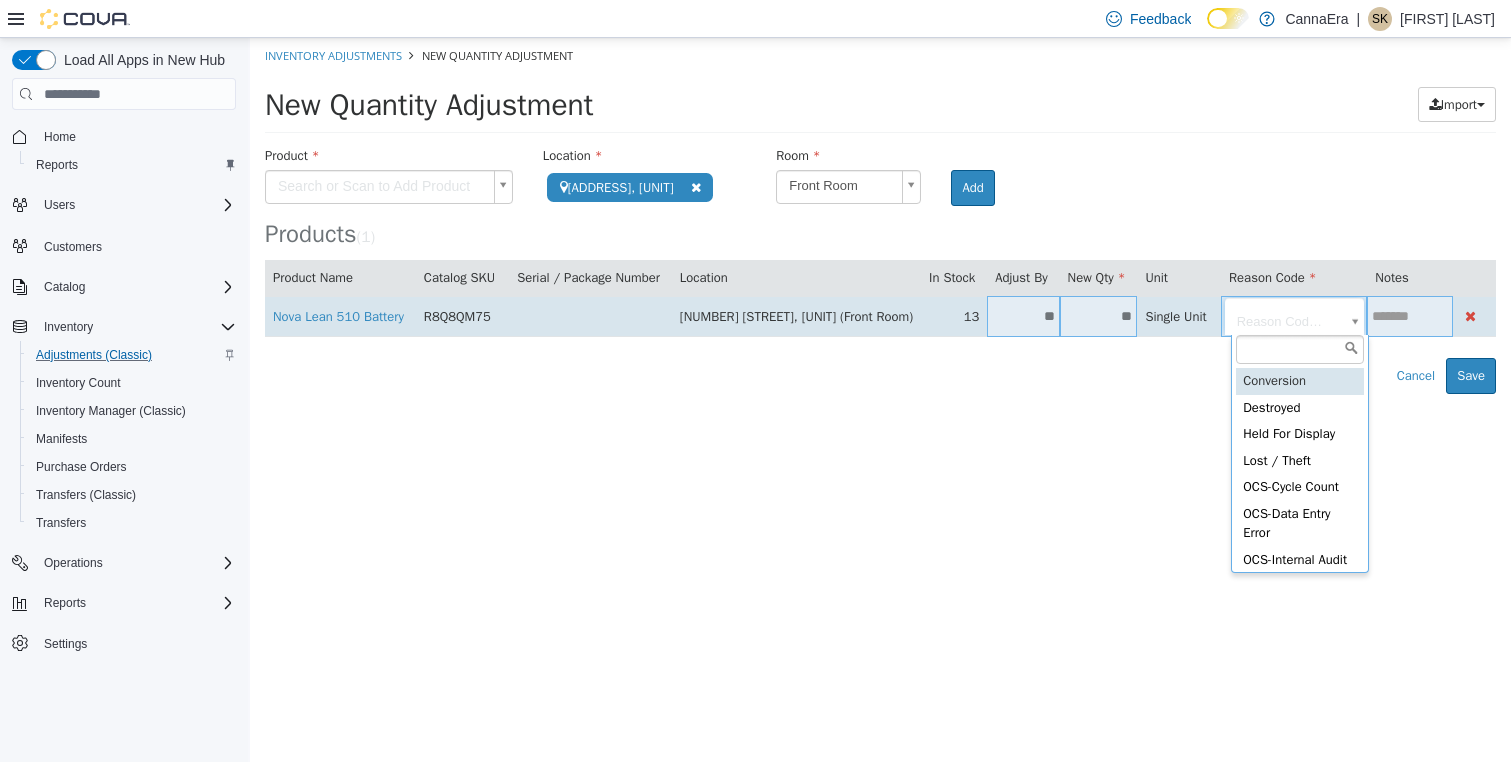 click on "**********" at bounding box center (880, 216) 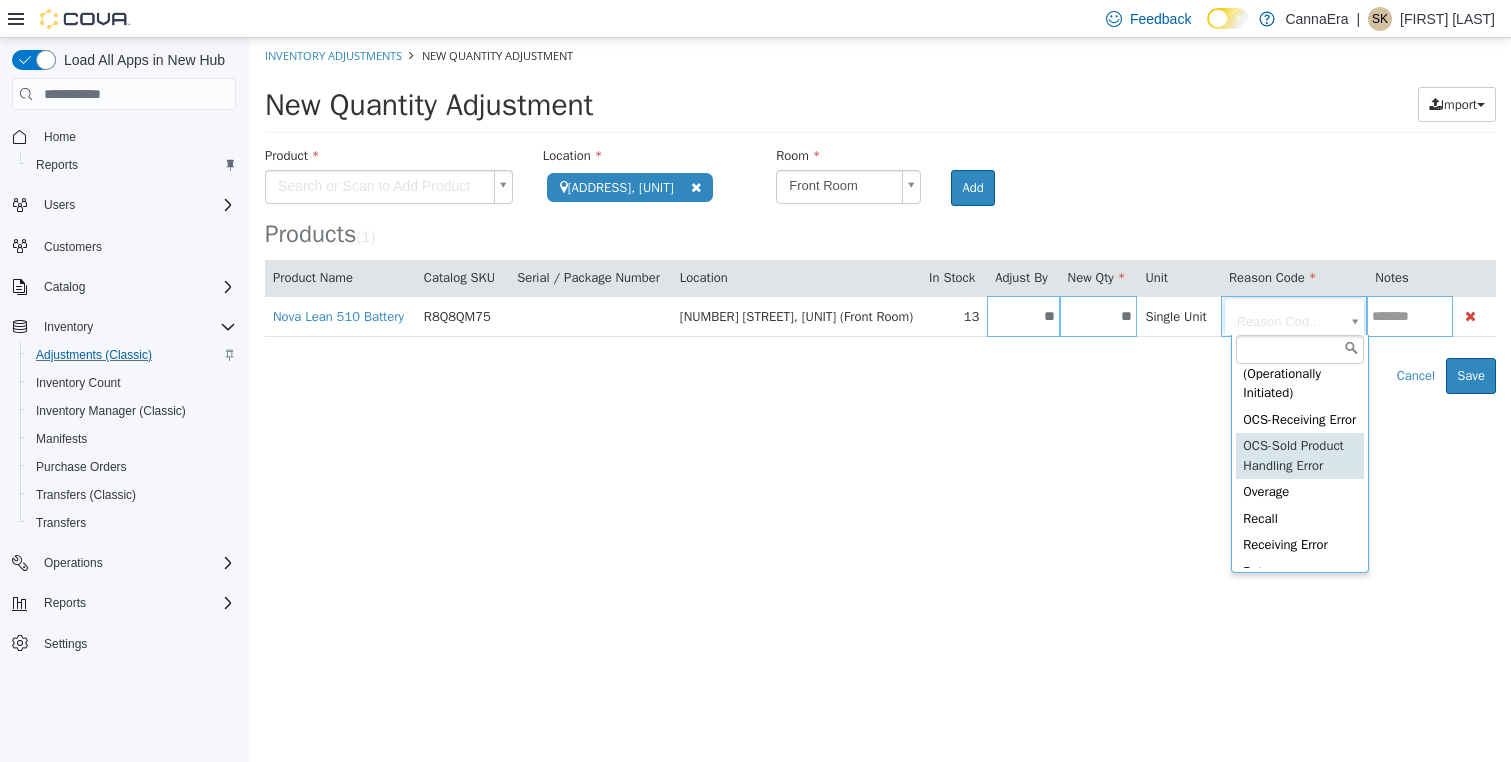 scroll, scrollTop: 492, scrollLeft: 0, axis: vertical 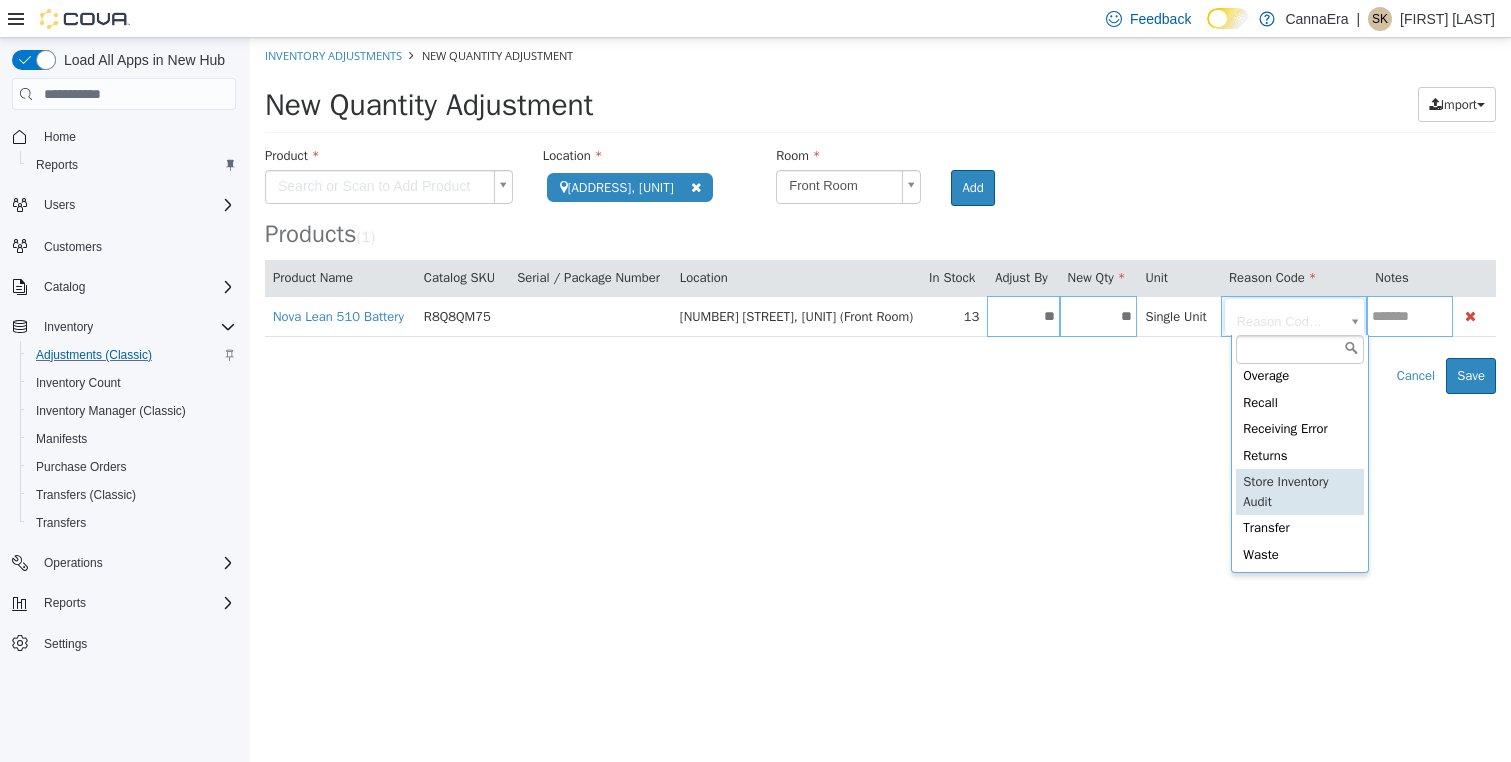 type on "**********" 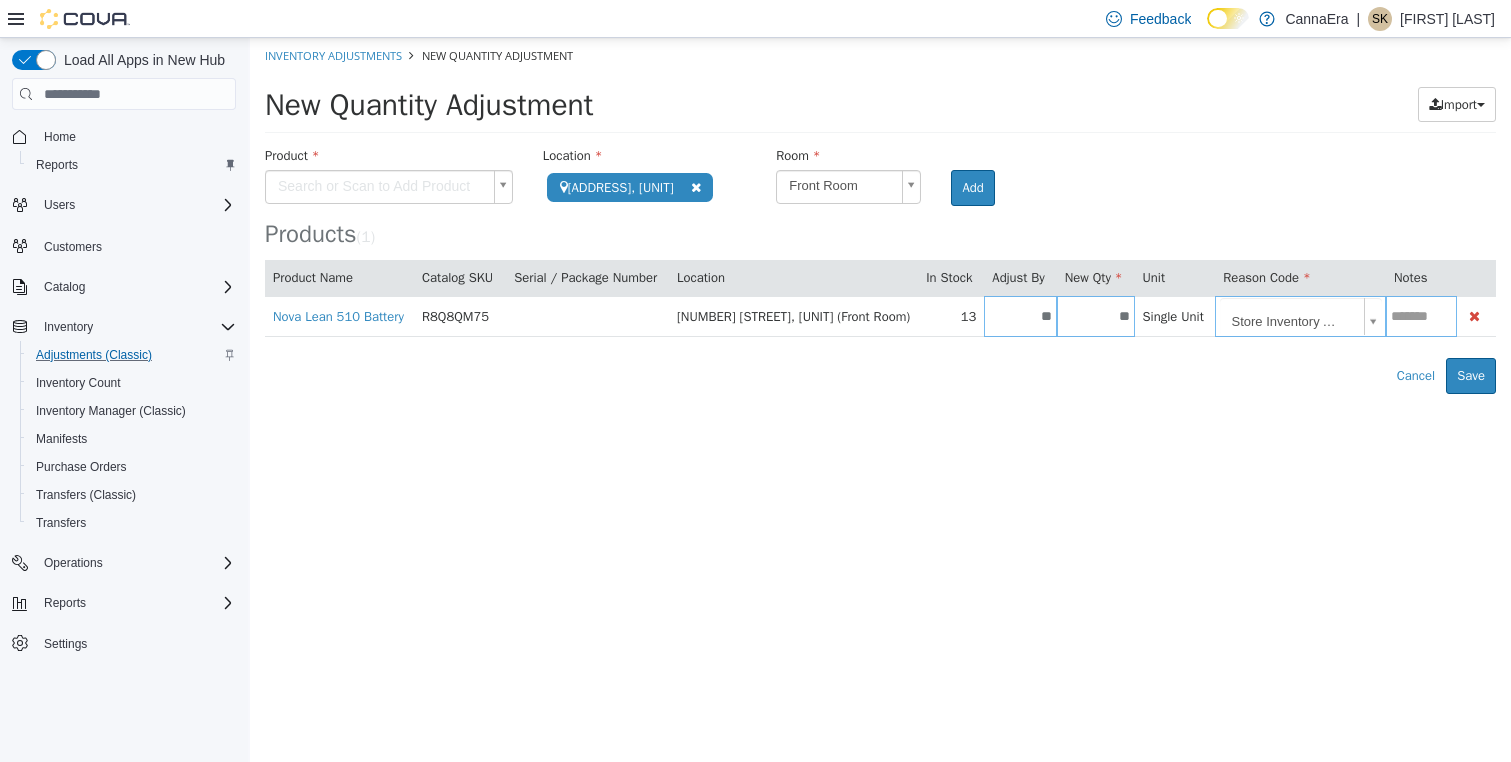 click on "**********" at bounding box center (880, 216) 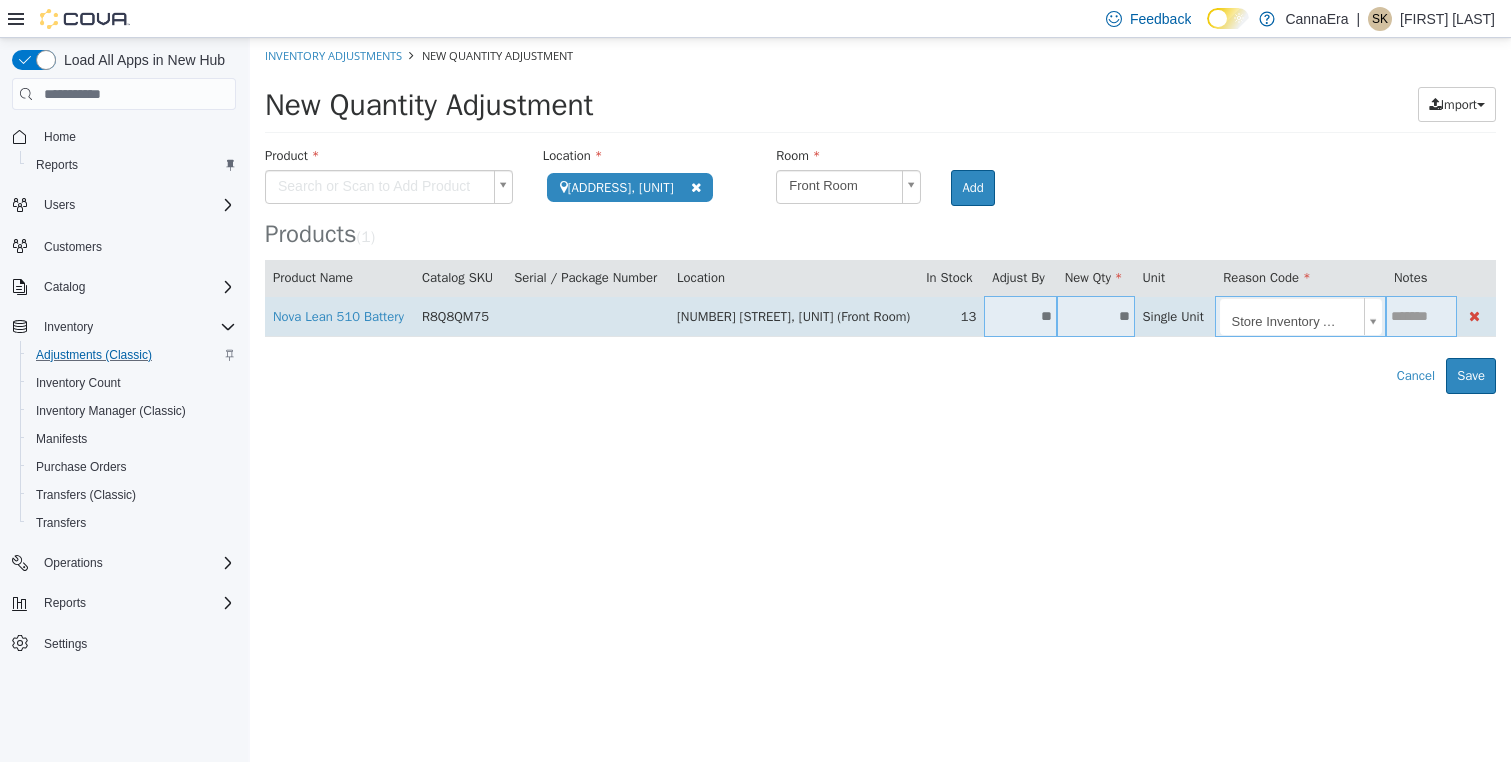 click on "**********" at bounding box center (880, 216) 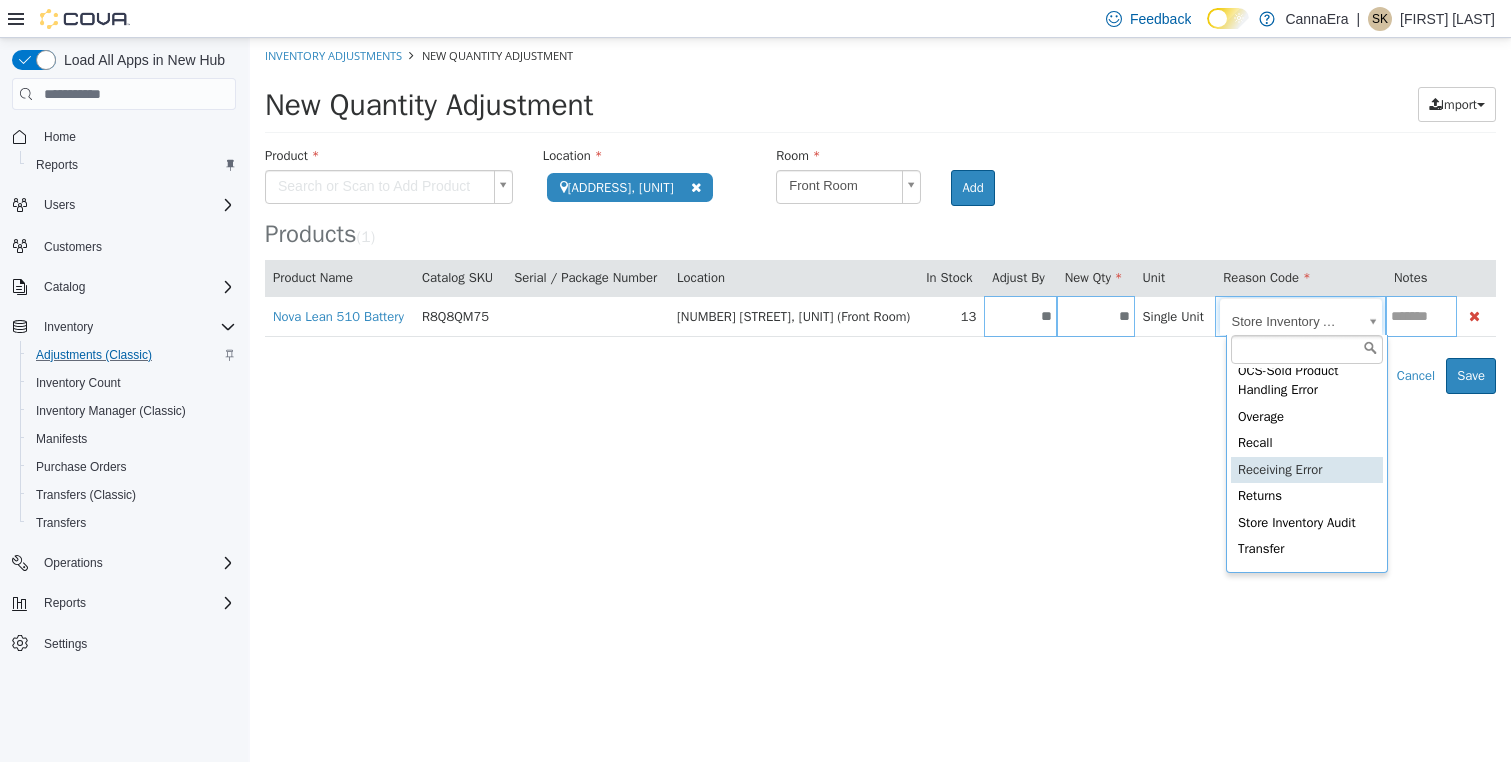 click on "**********" at bounding box center (880, 216) 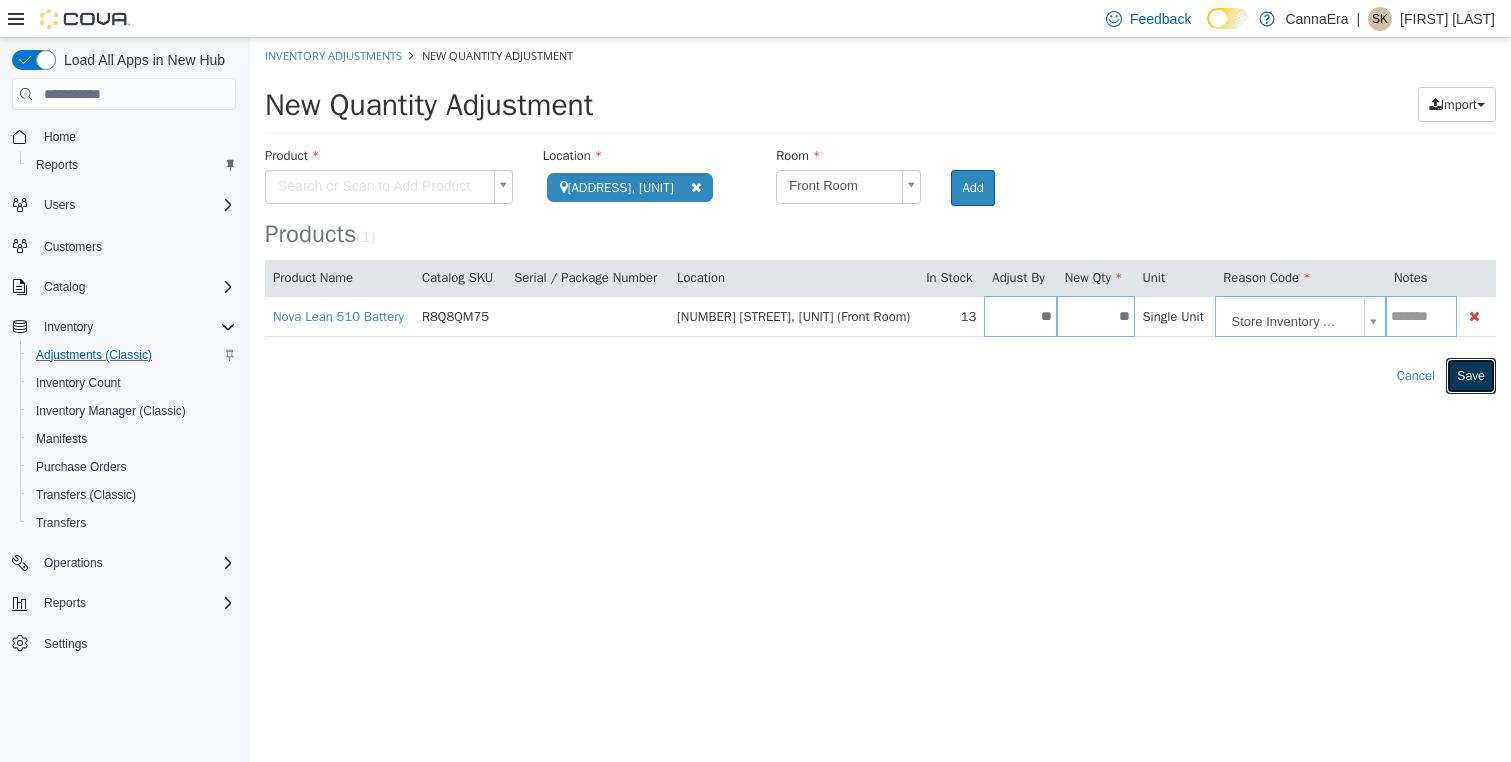 click on "Save" at bounding box center [1471, 376] 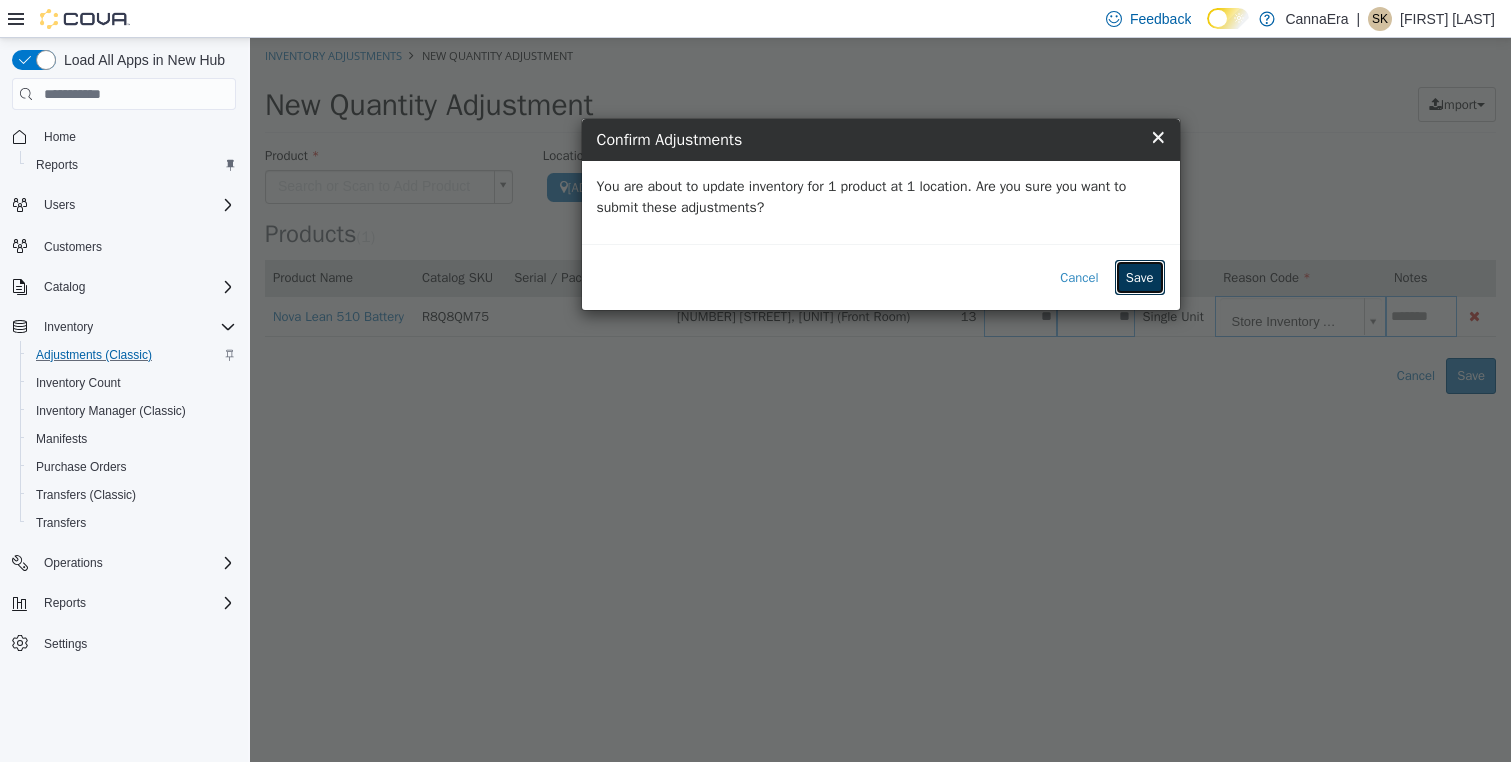 click on "Save" at bounding box center [1140, 278] 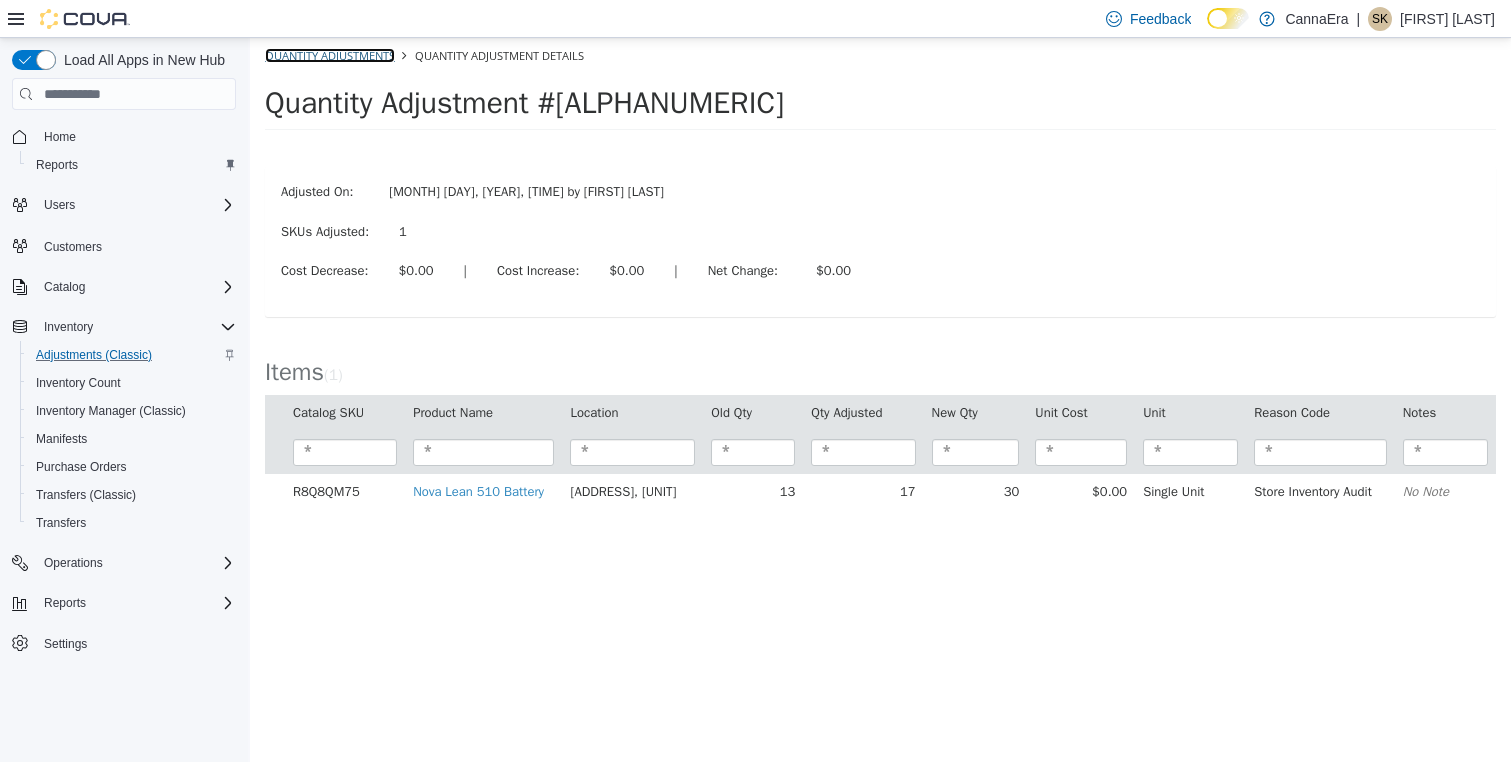 click on "Quantity Adjustments" at bounding box center (330, 55) 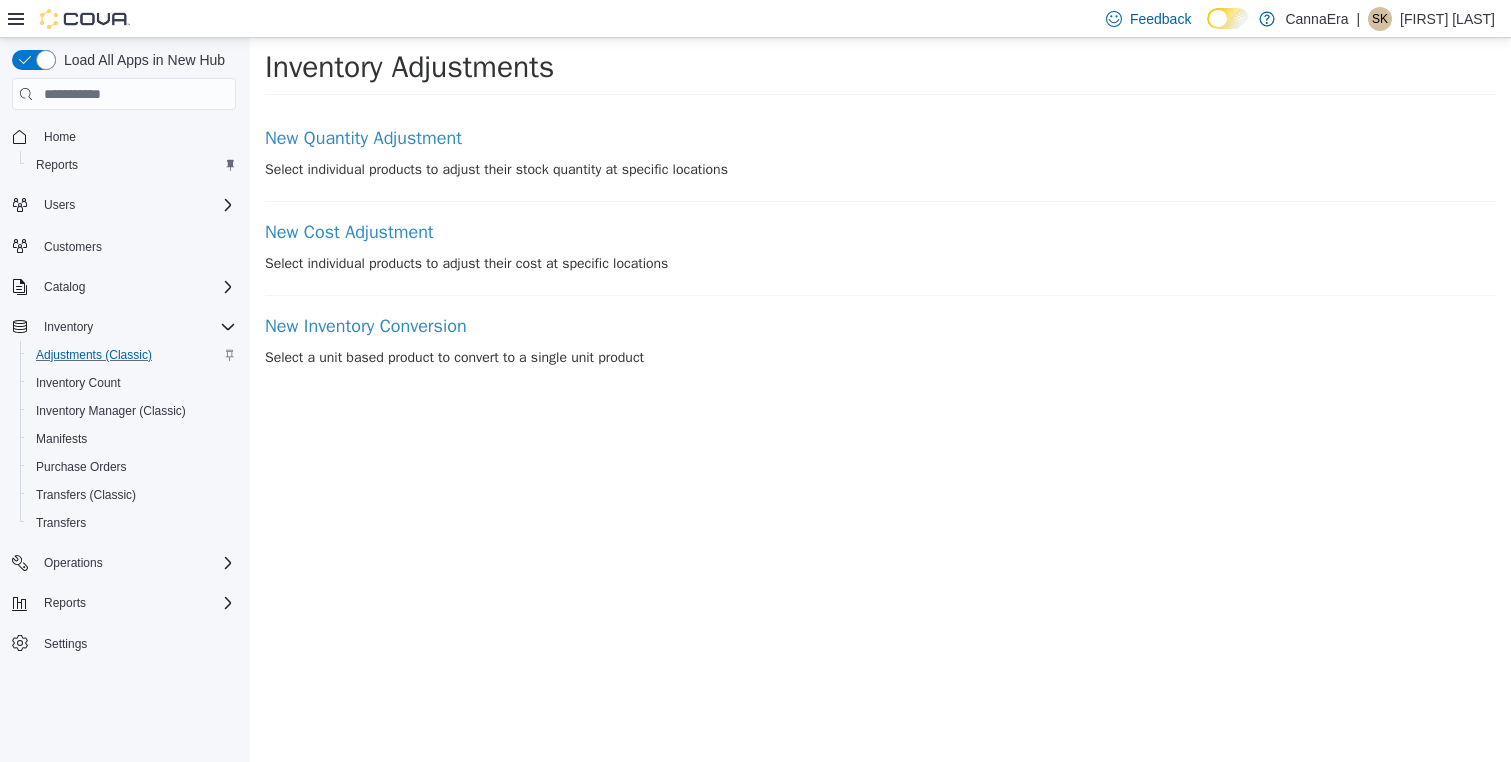 click on "New Quantity Adjustment Select individual products to adjust their stock quantity at specific locations" at bounding box center (880, 165) 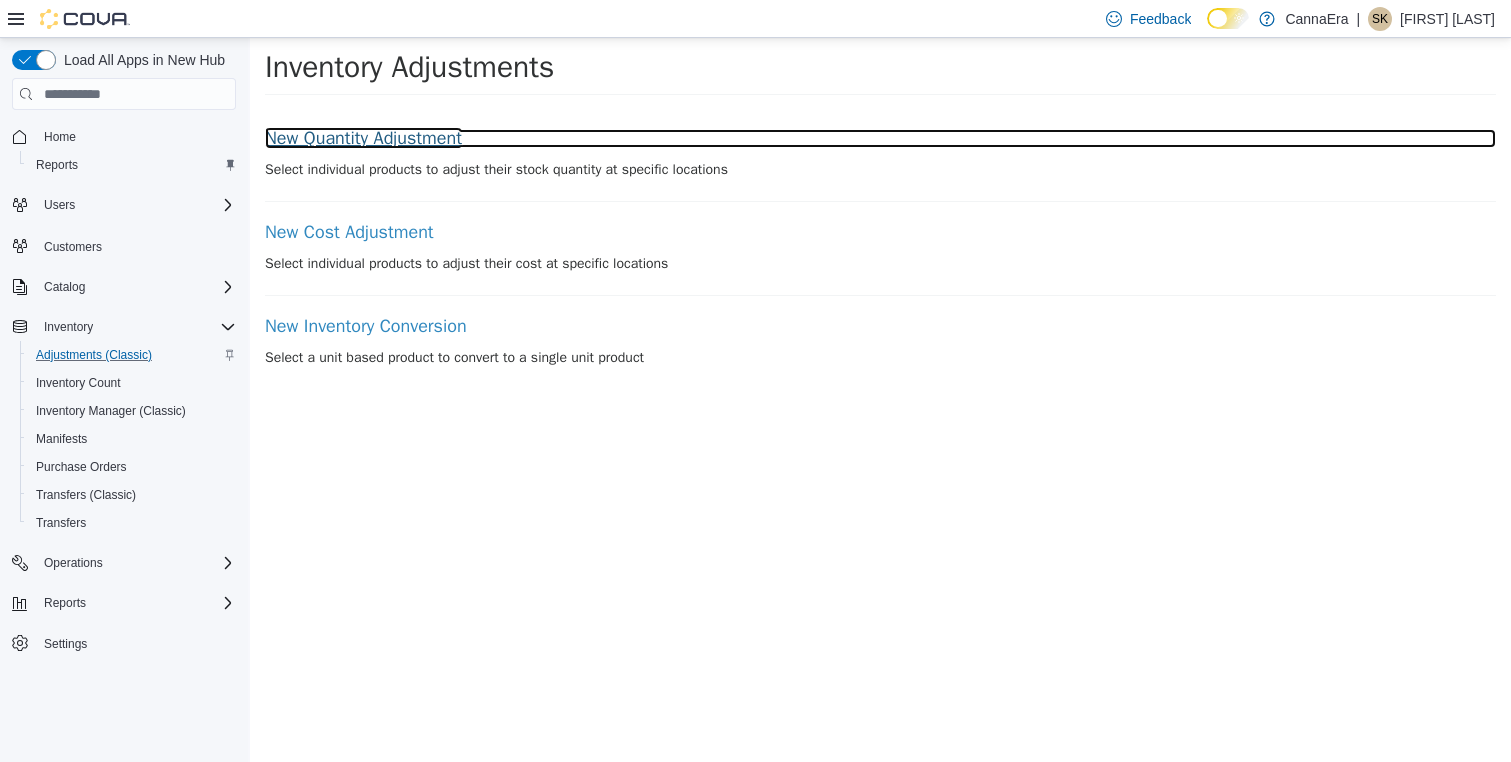 click on "New Quantity Adjustment" at bounding box center [880, 139] 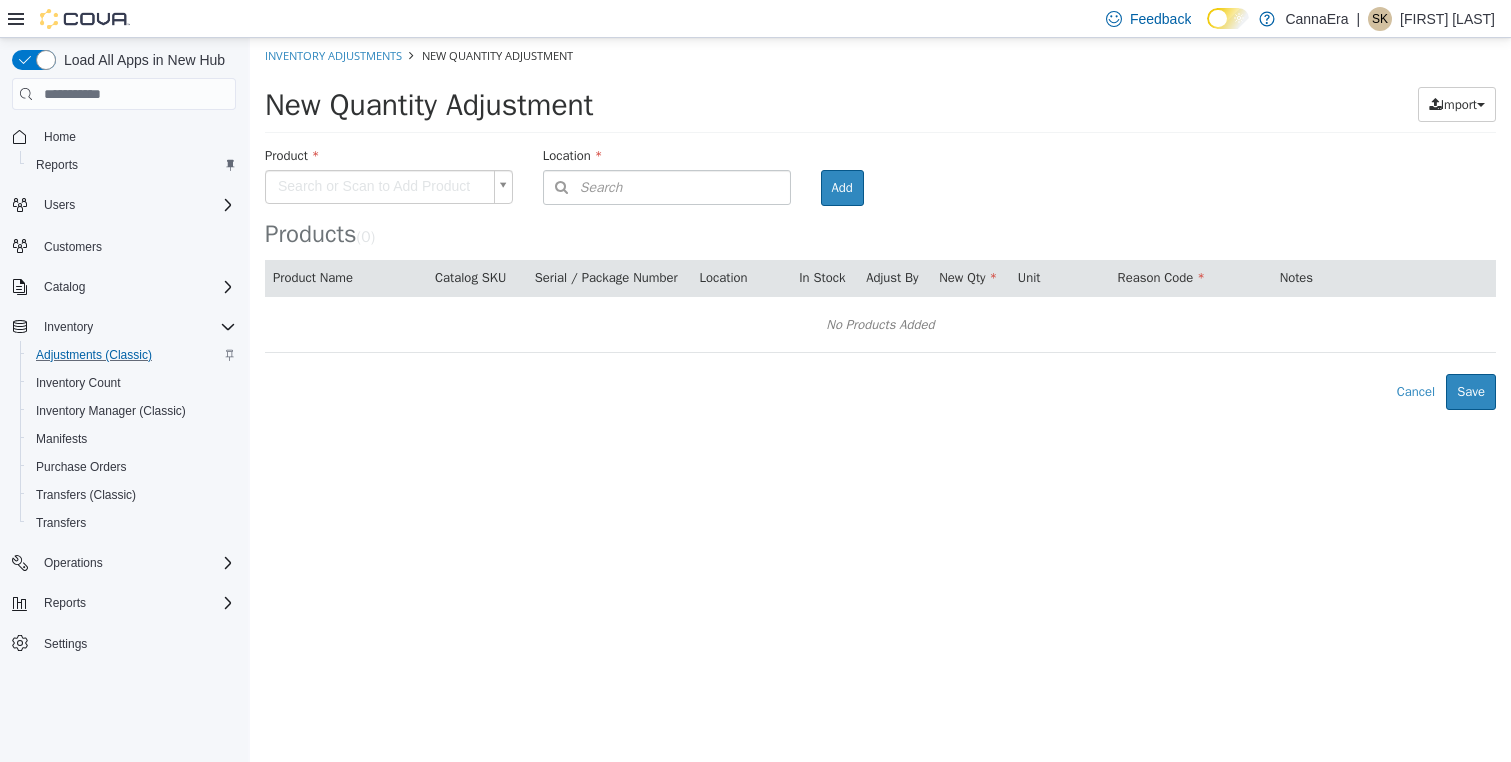 click on "The adjustment request was successfully processed.
Inventory Adjustments
New Quantity Adjustment
New Quantity Adjustment
Import  Inventory Export (.CSV) Package List (.TXT)
Product     Search or Scan to Add Product                             Location Search Type 3 or more characters or browse       CannaEra     (1)         [NUMBER] [STREET], [UNIT]         Room   Add Products  ( 0 ) Product Name Catalog SKU Serial / Package Number Location In Stock Adjust By New Qty Unit Reason Code Notes No Products Added Error saving adjustment please resolve the errors above. Cancel Save" at bounding box center [880, 224] 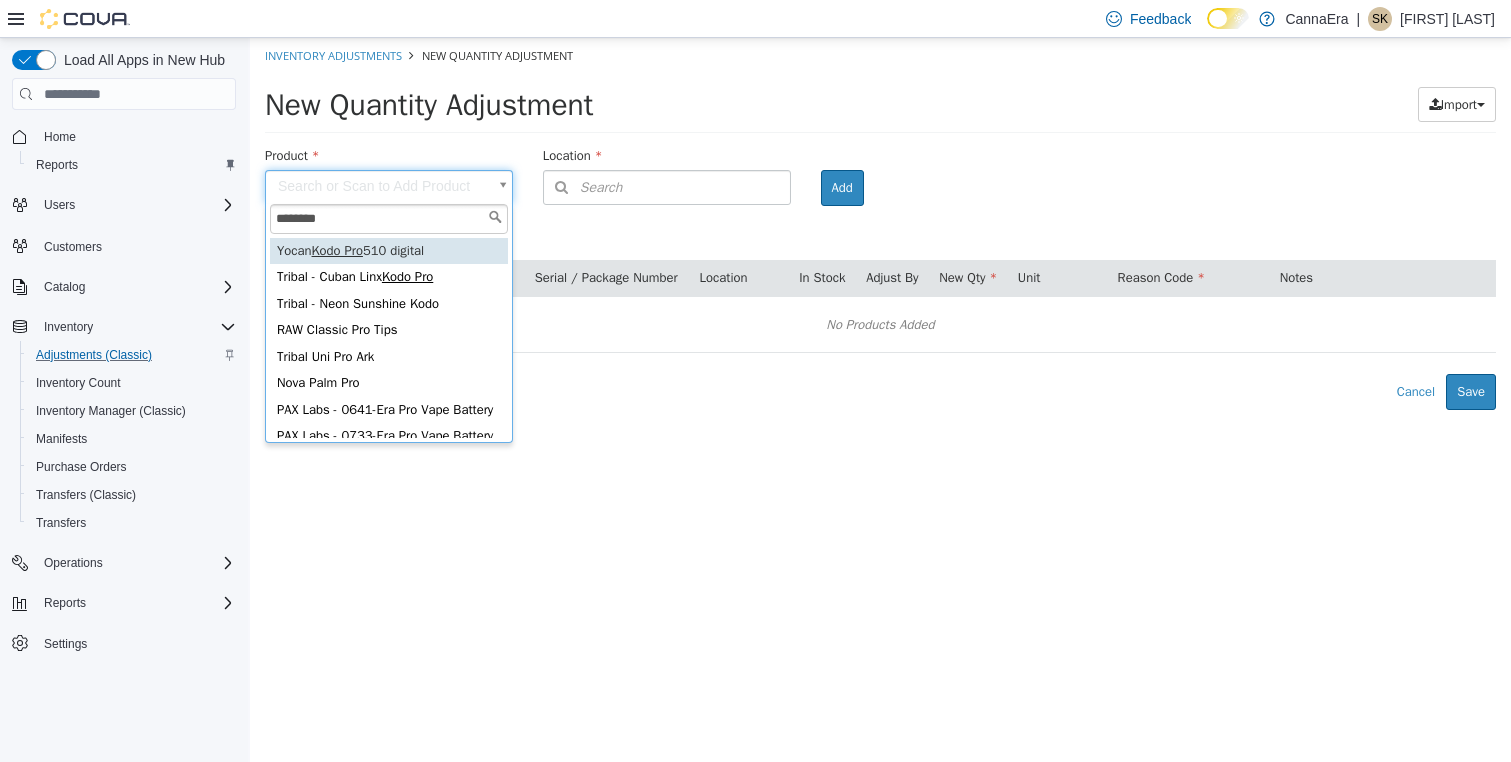 type on "********" 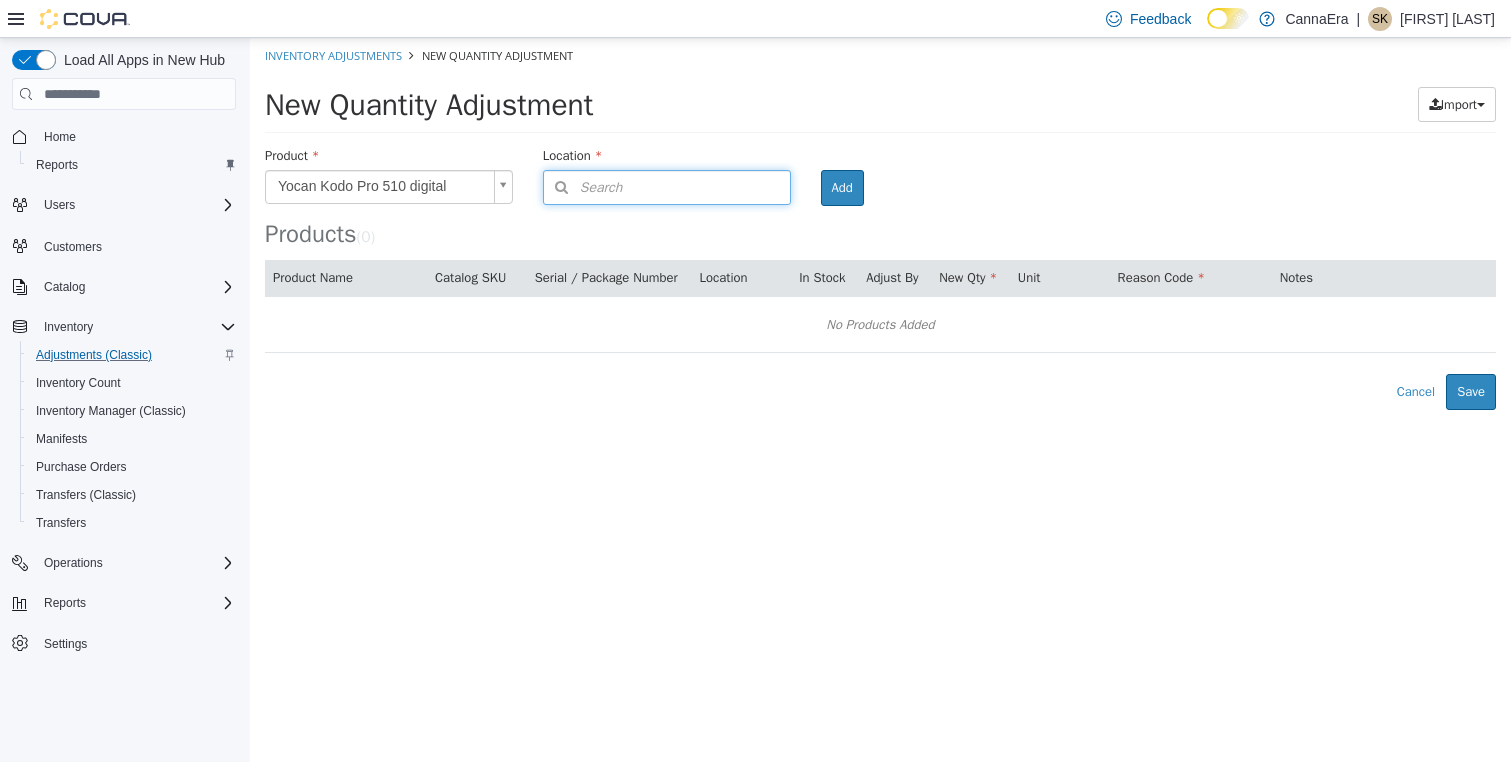 click on "Search" at bounding box center [667, 187] 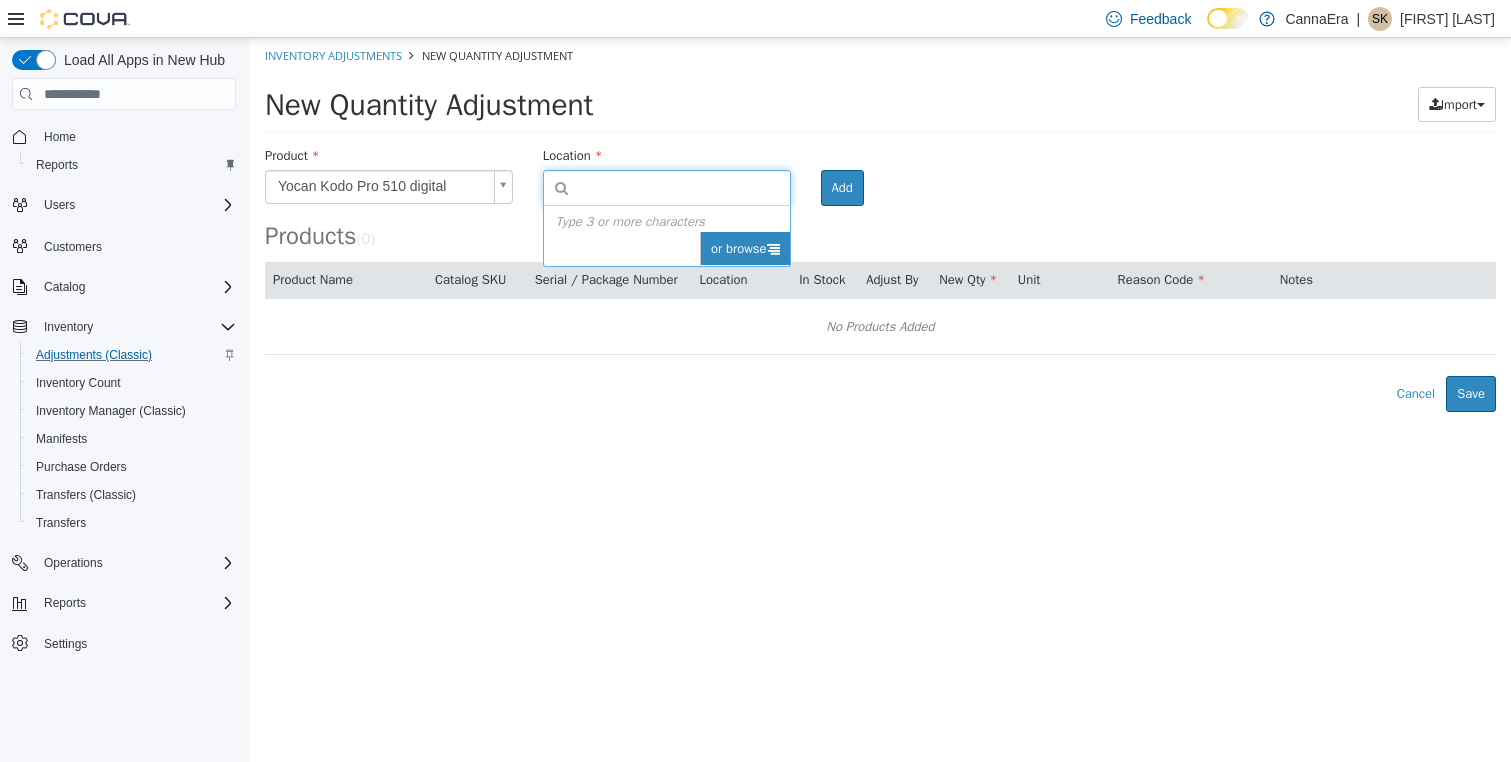 click on "or browse" at bounding box center [745, 249] 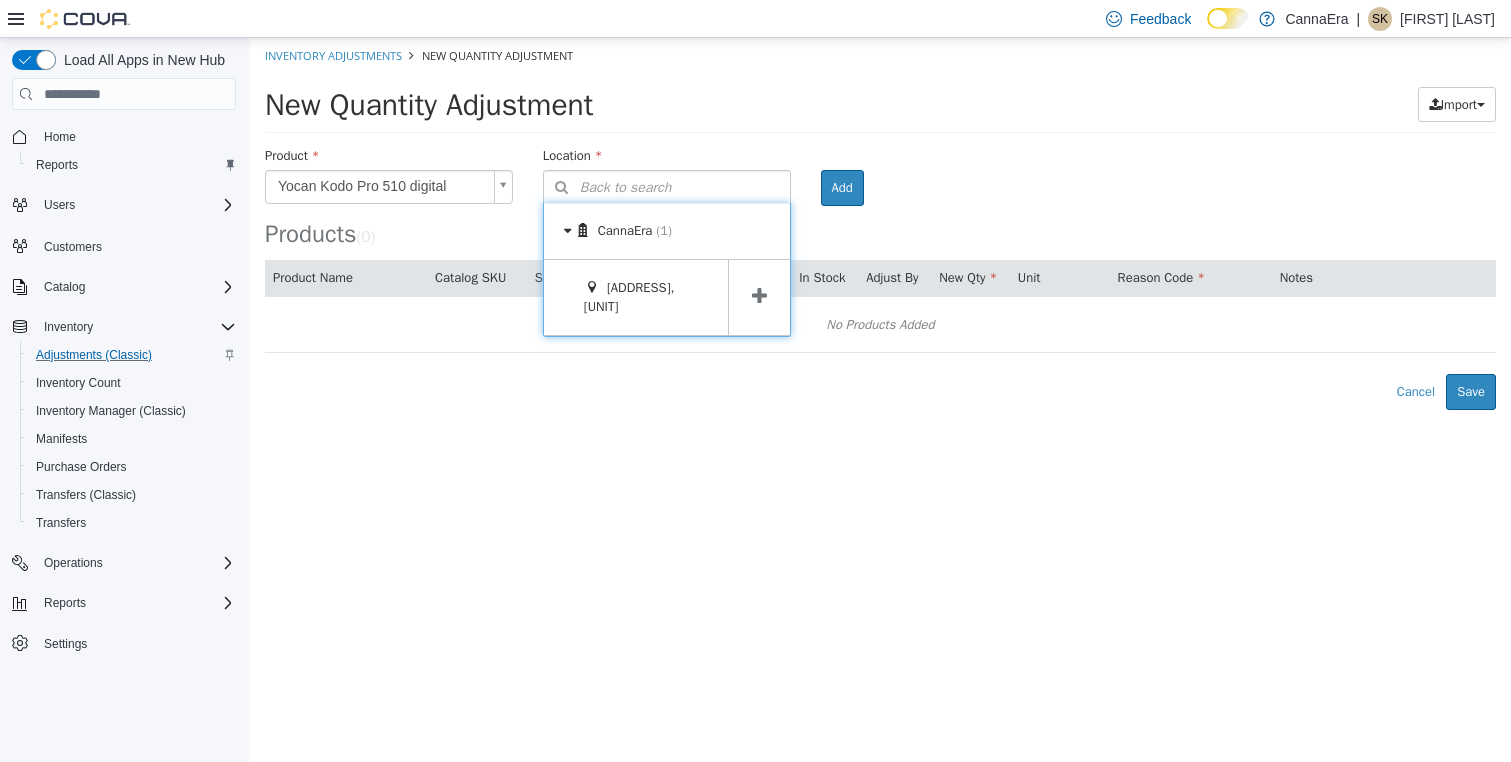 click at bounding box center [759, 296] 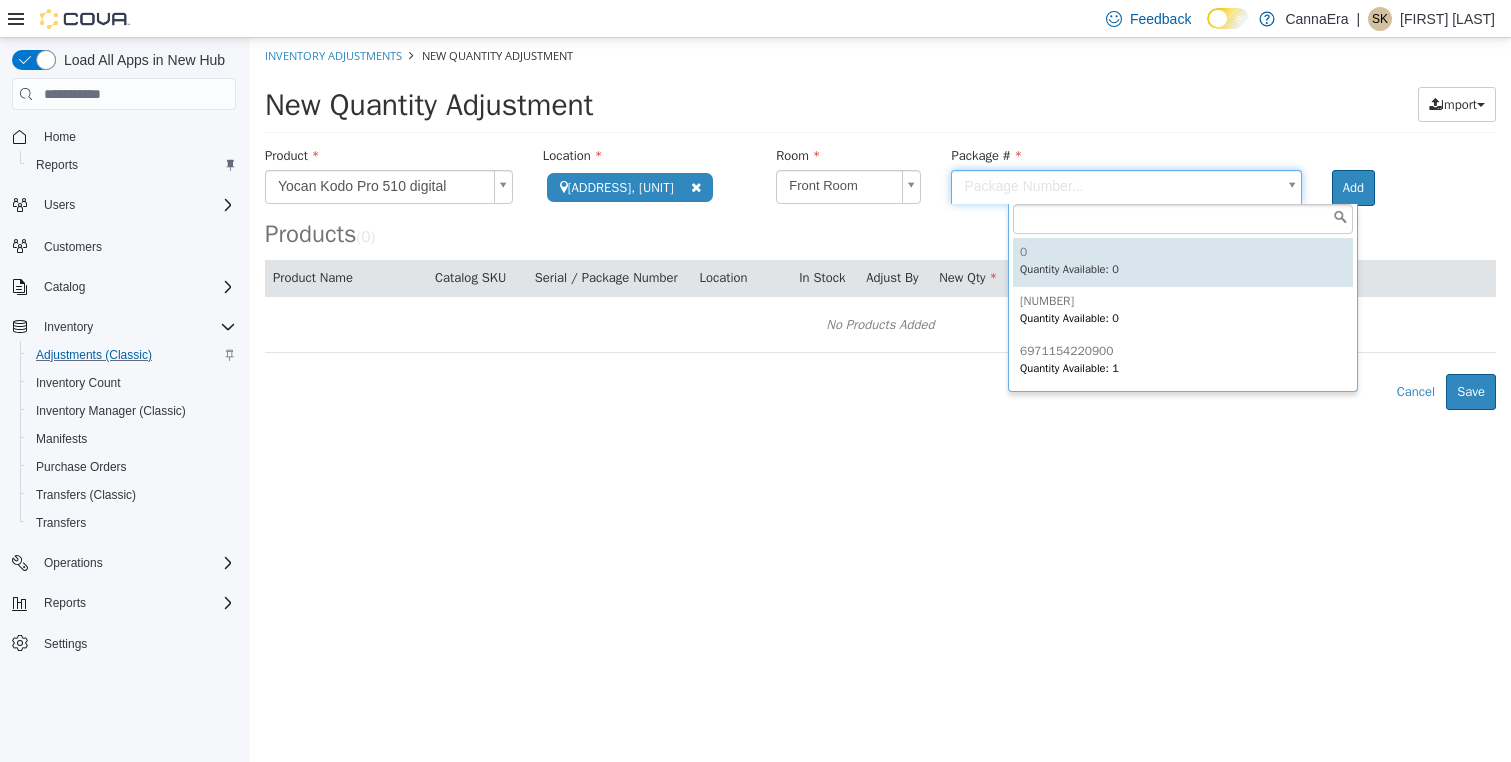 click on "**********" at bounding box center [880, 224] 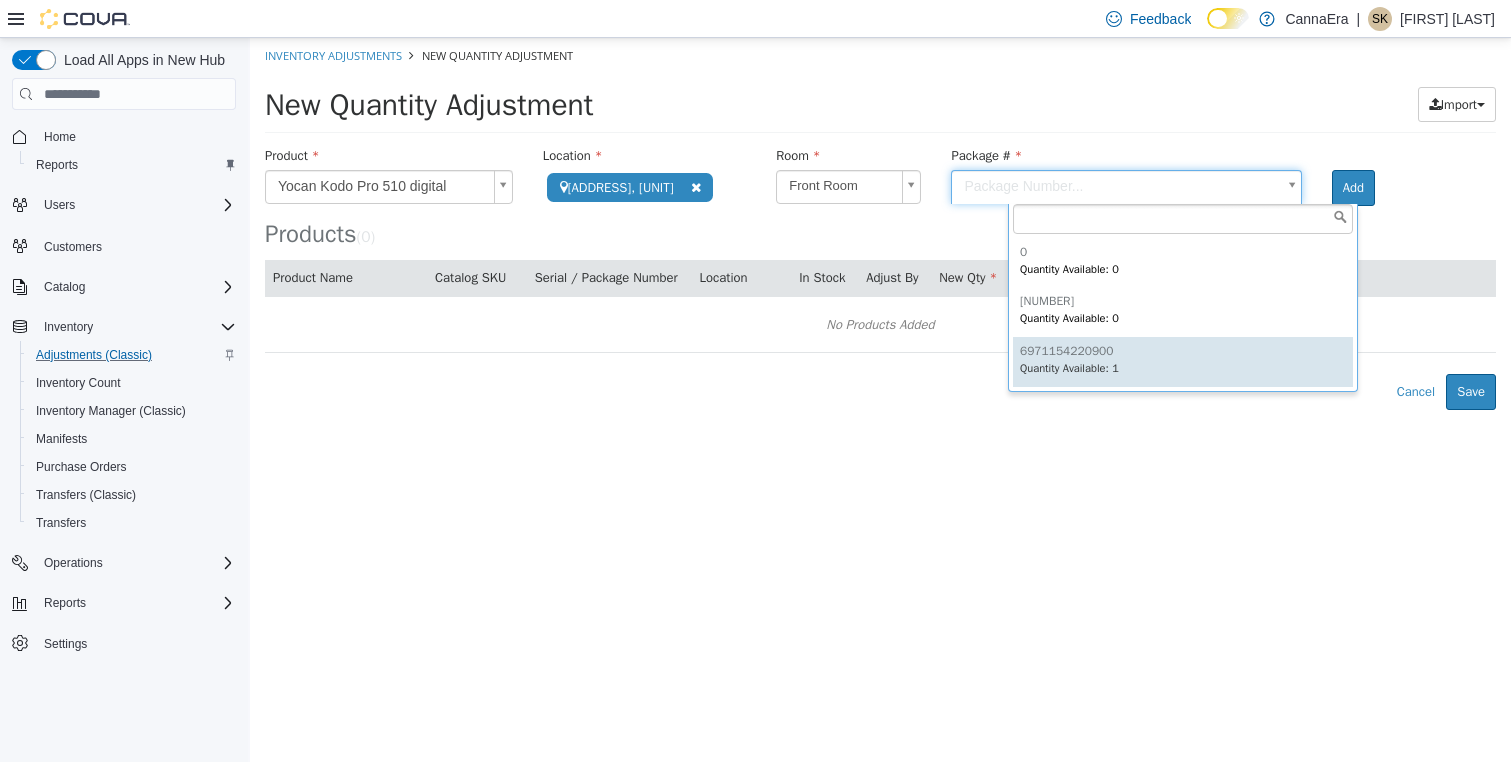 type on "**********" 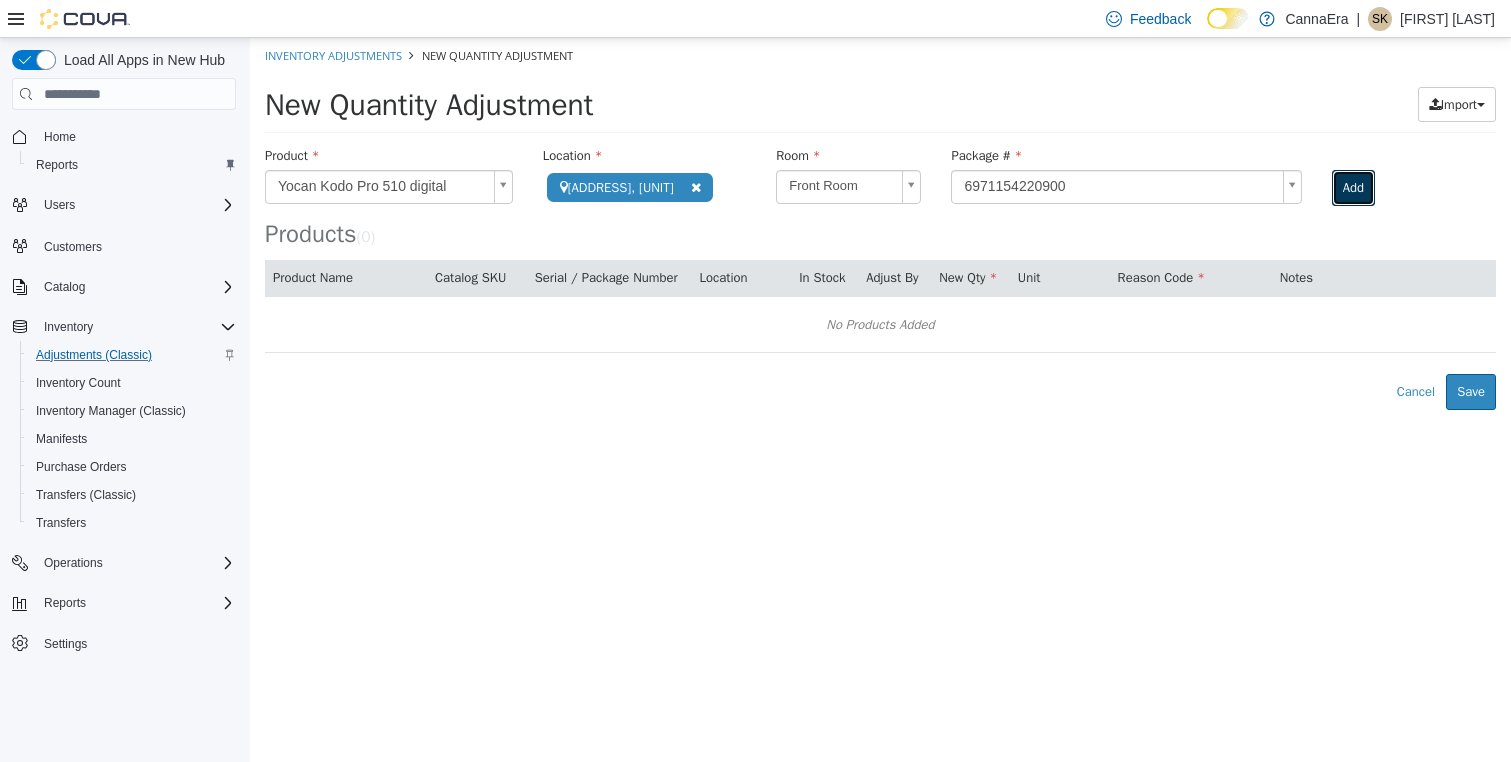 click on "Add" at bounding box center [1353, 188] 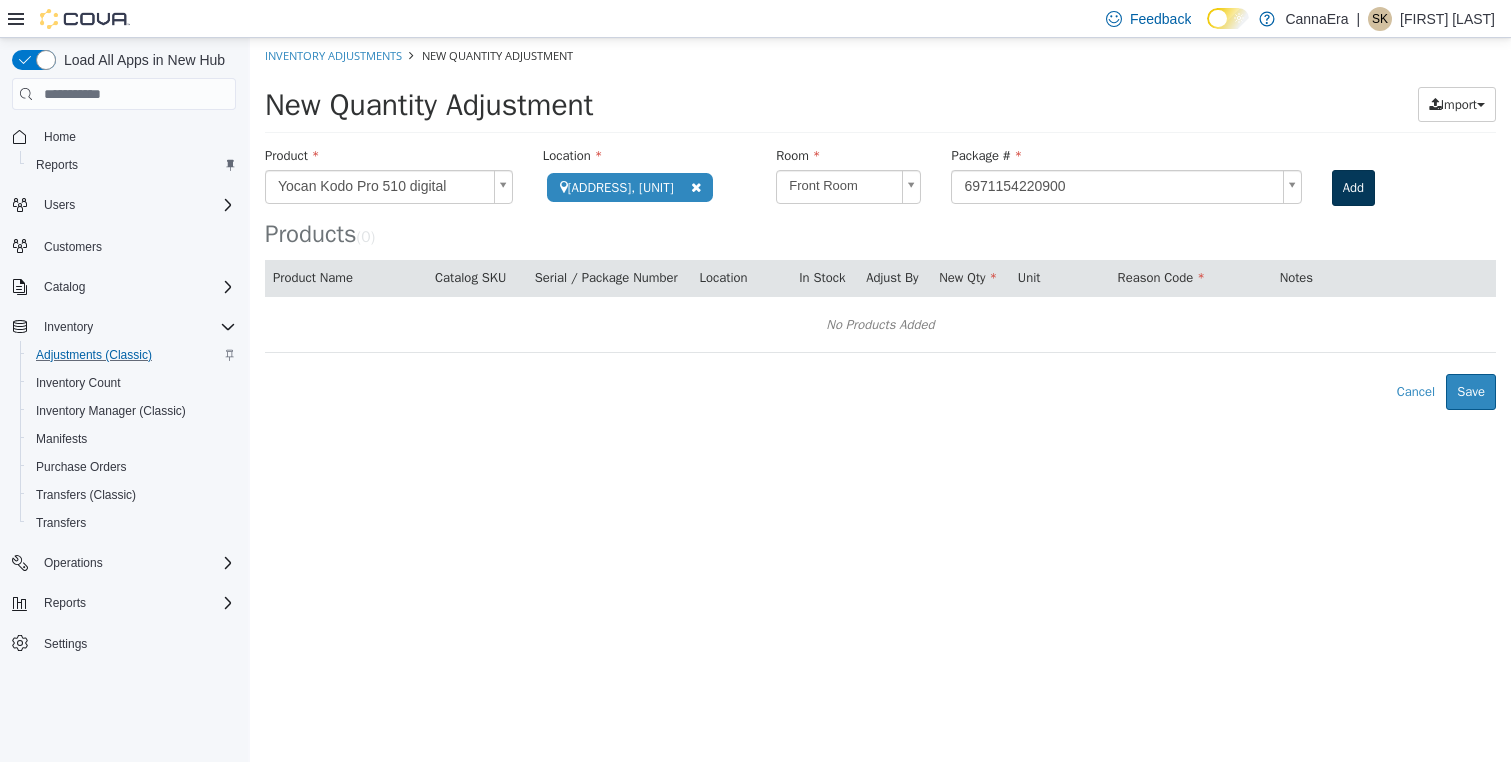 type 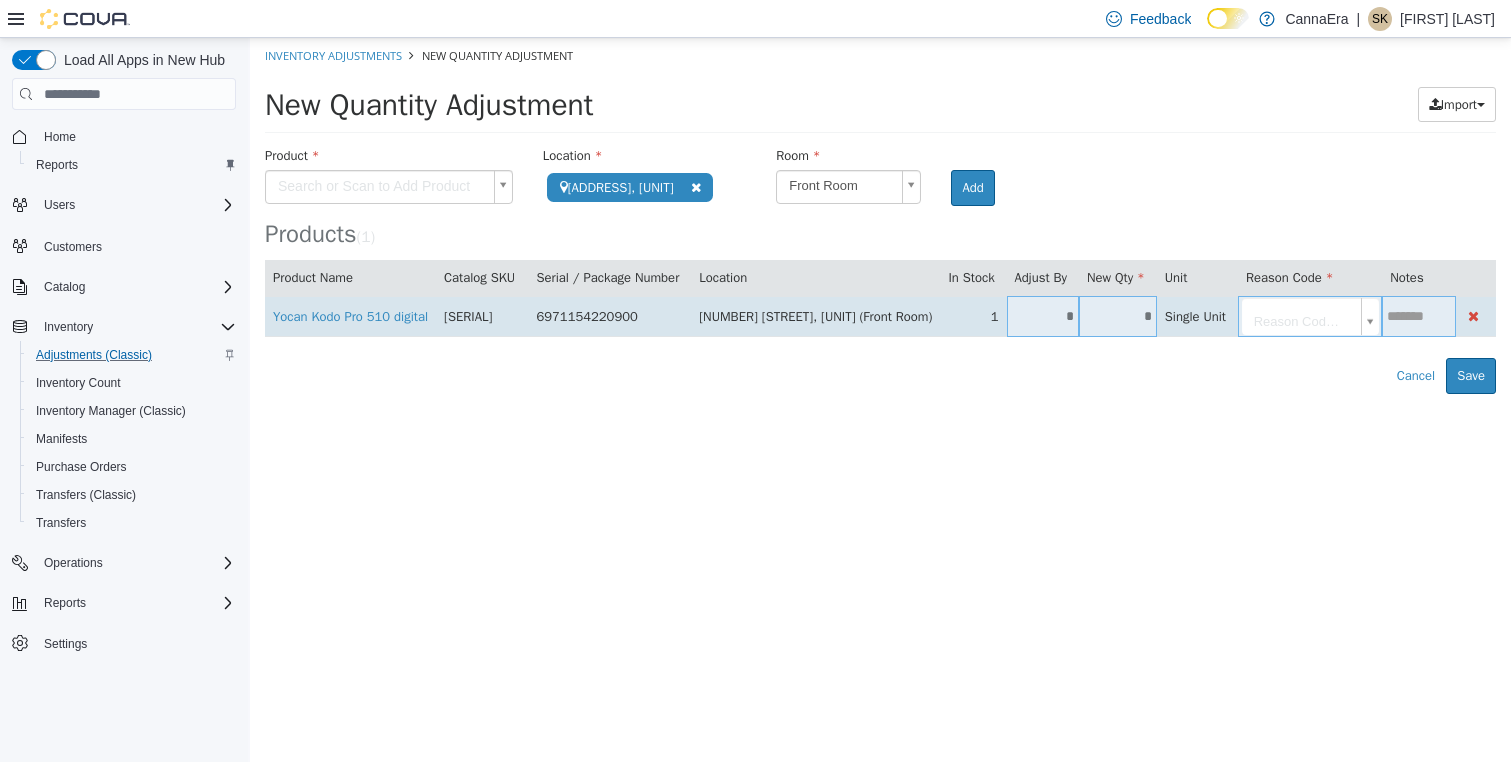 click on "*" at bounding box center [1043, 316] 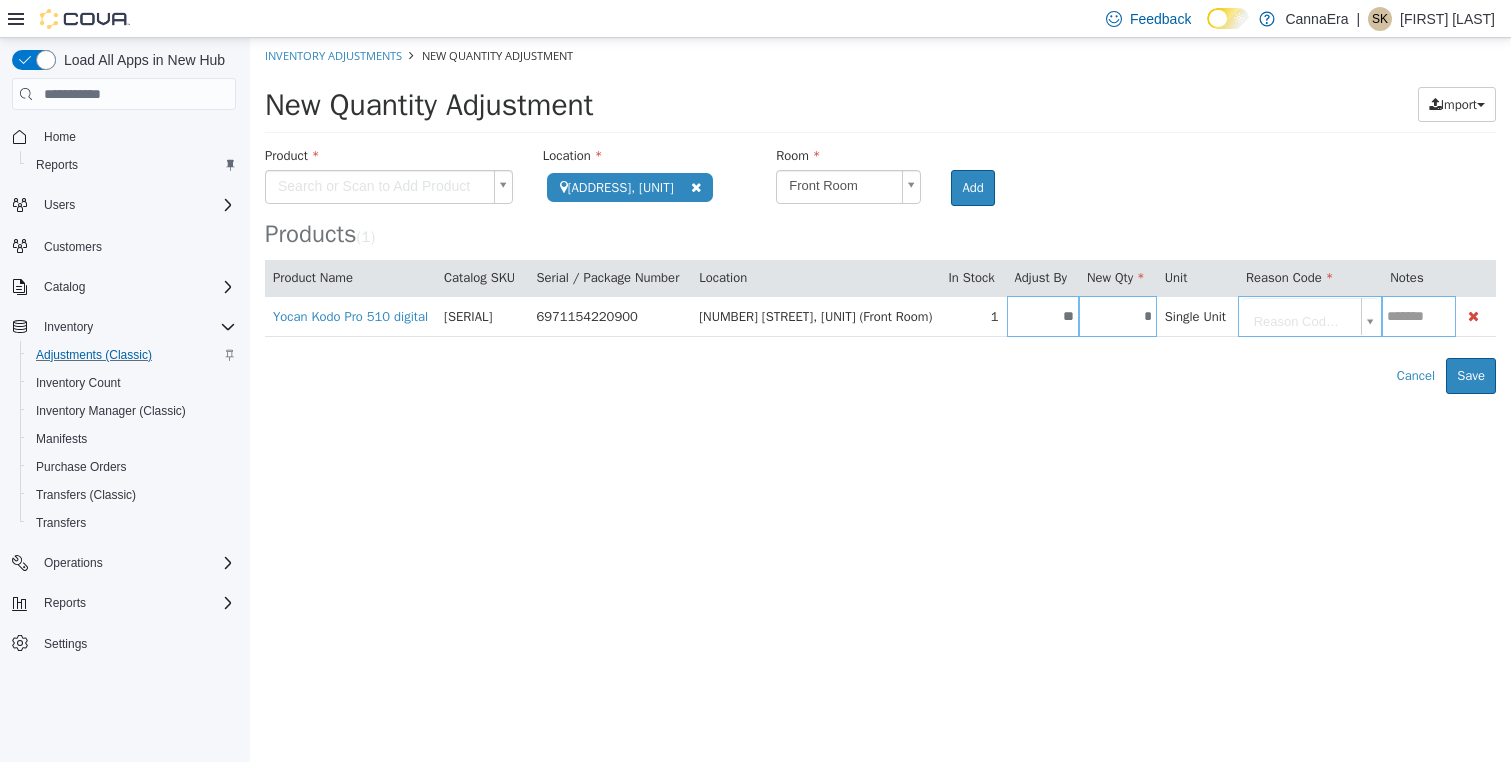 type on "**" 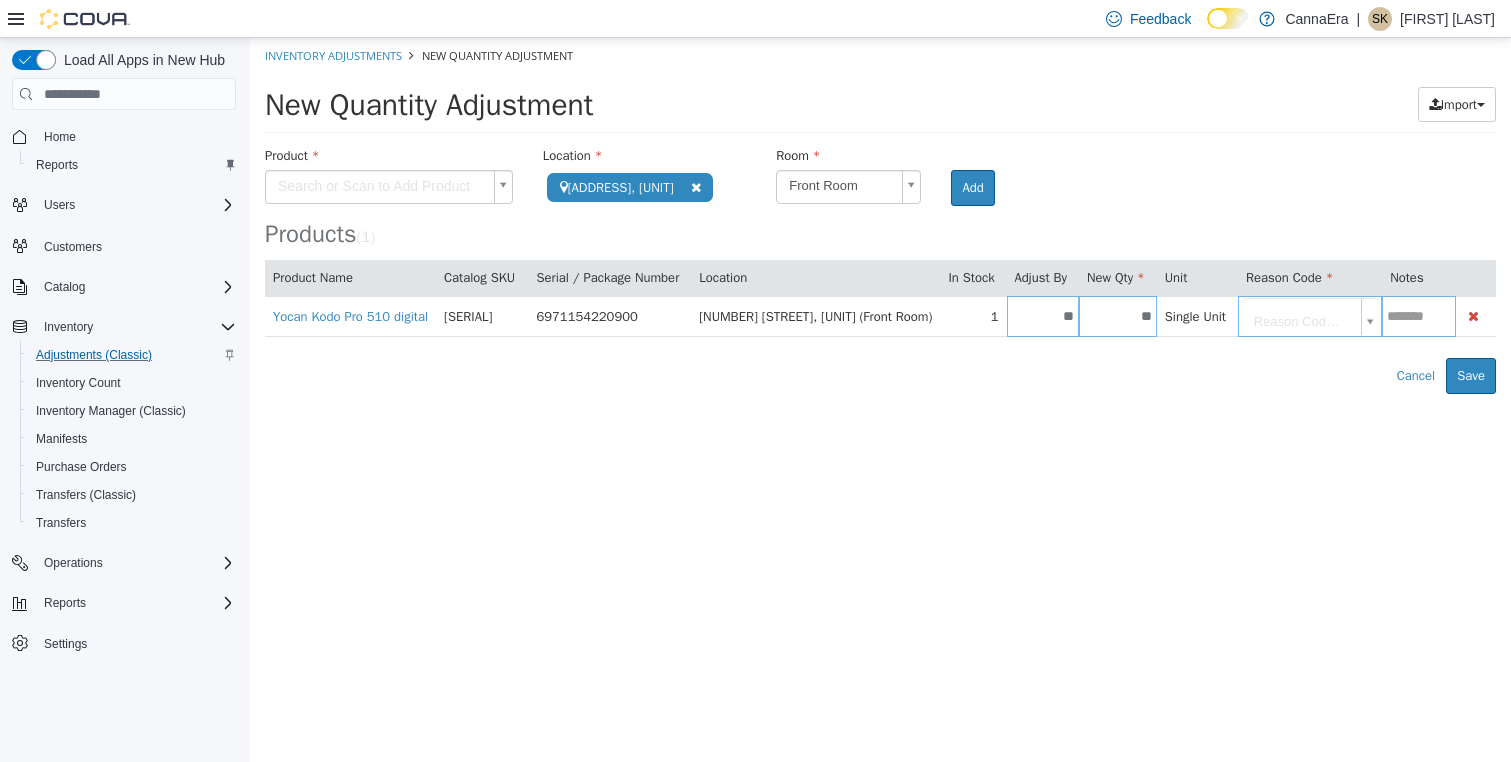 click on "**********" at bounding box center [880, 216] 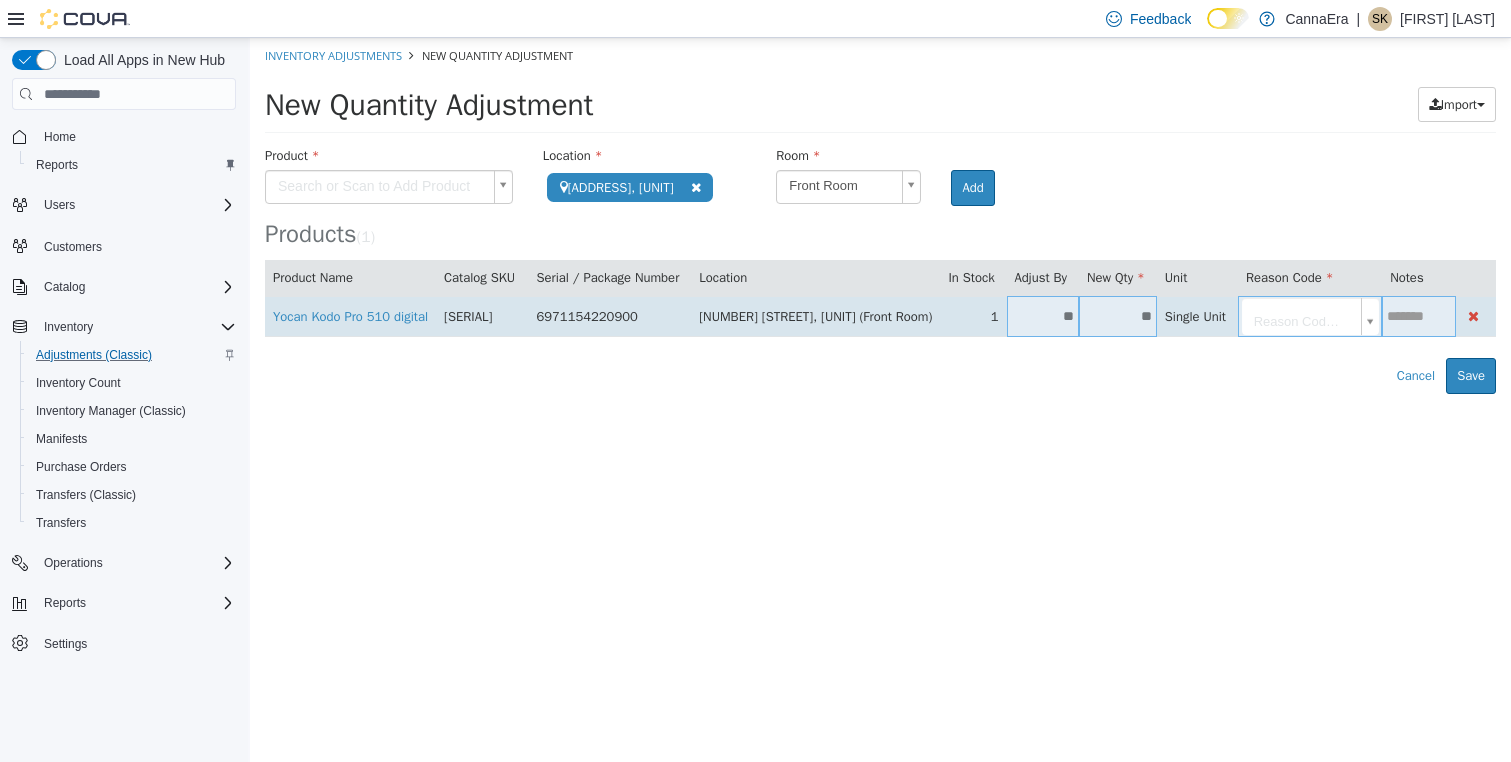 click on "**********" at bounding box center (880, 216) 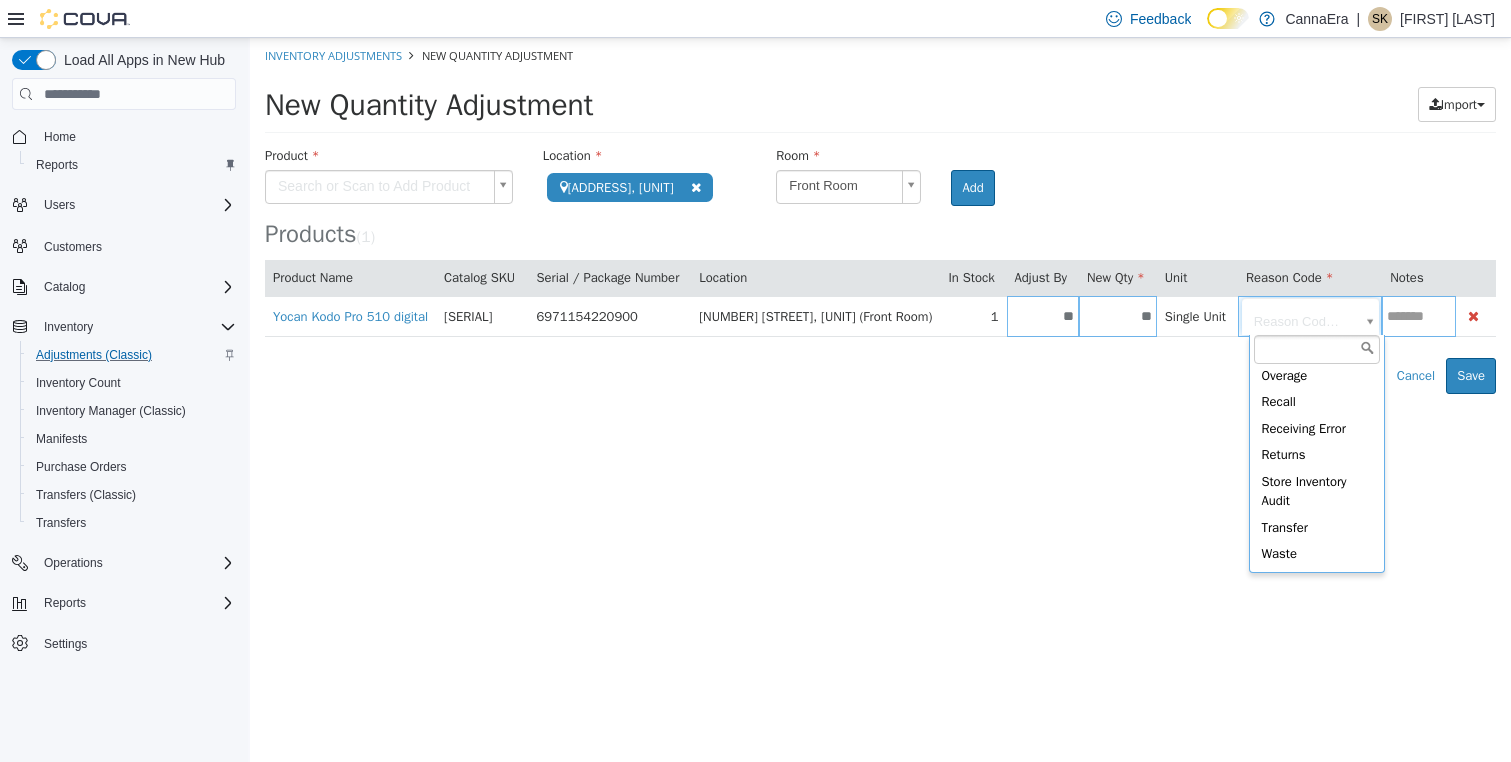 scroll, scrollTop: 511, scrollLeft: 0, axis: vertical 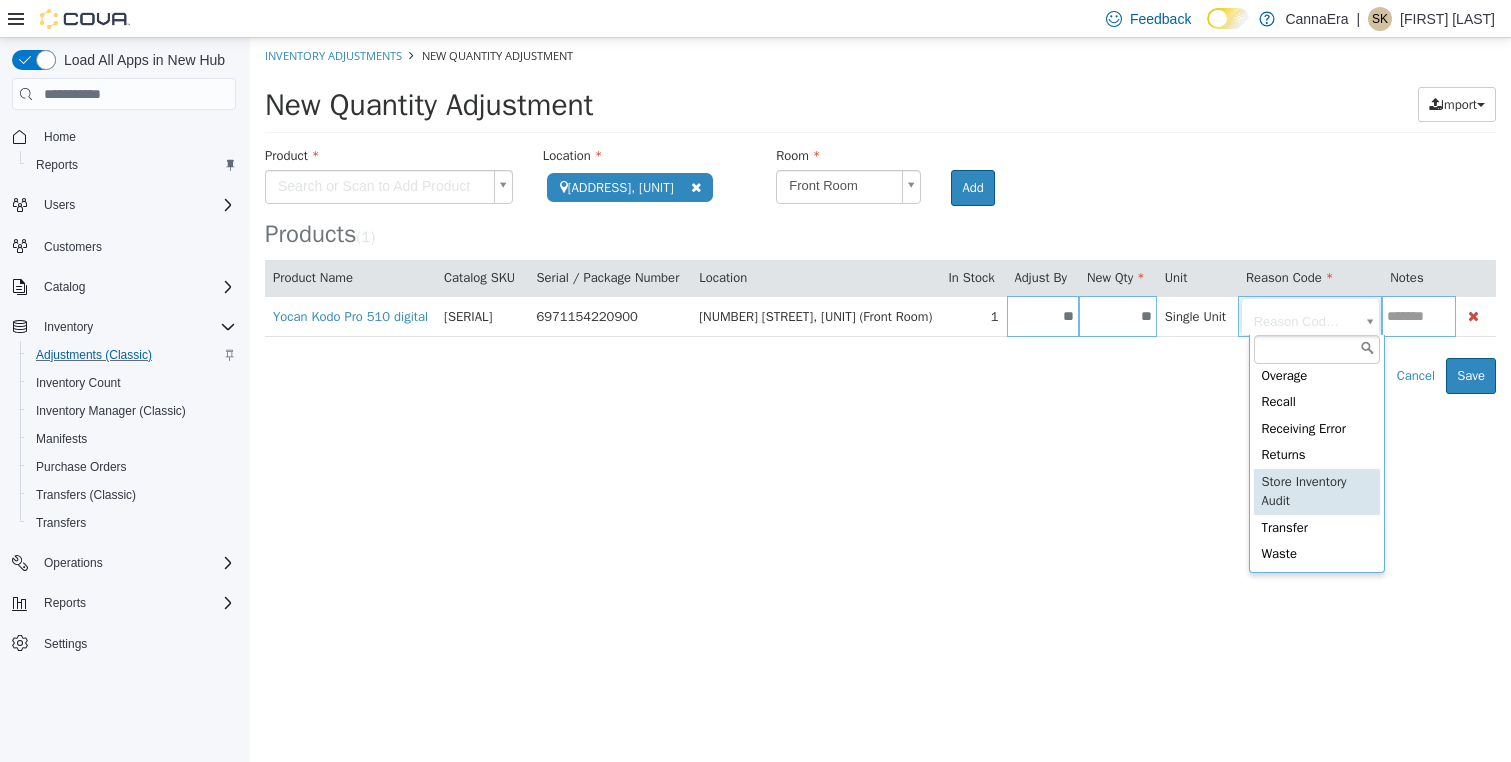 type on "**********" 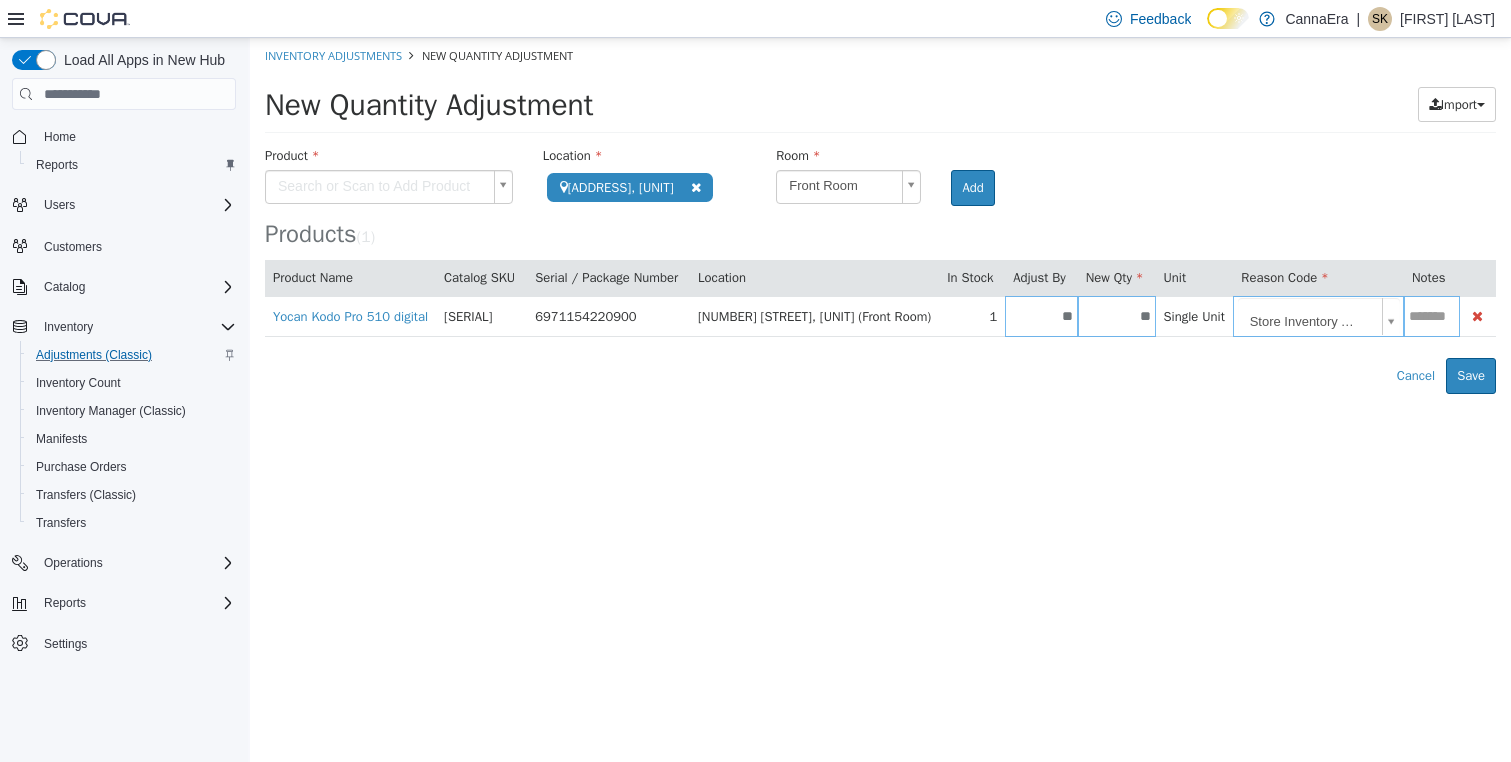 click on "**********" at bounding box center [880, 216] 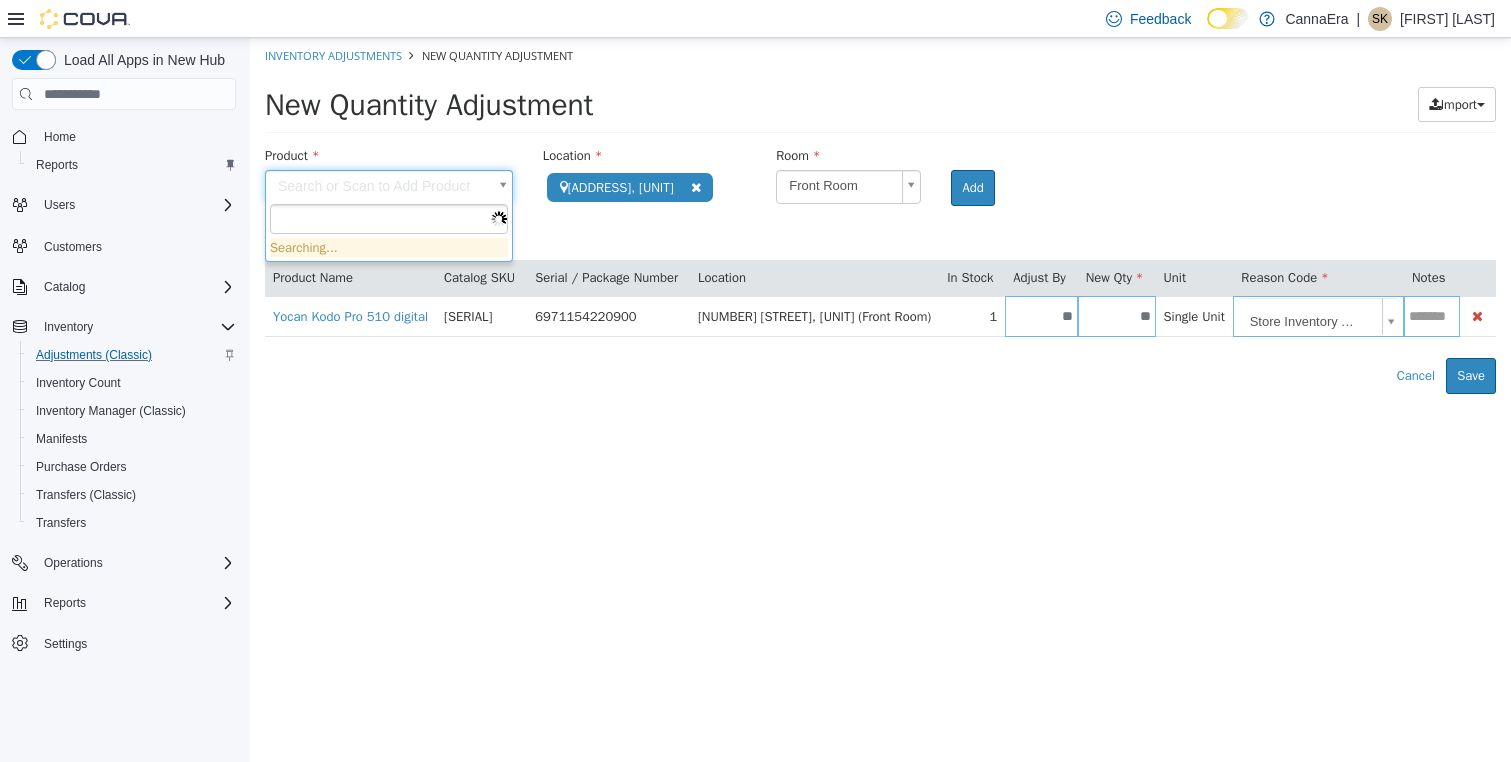 click on "**********" at bounding box center (880, 216) 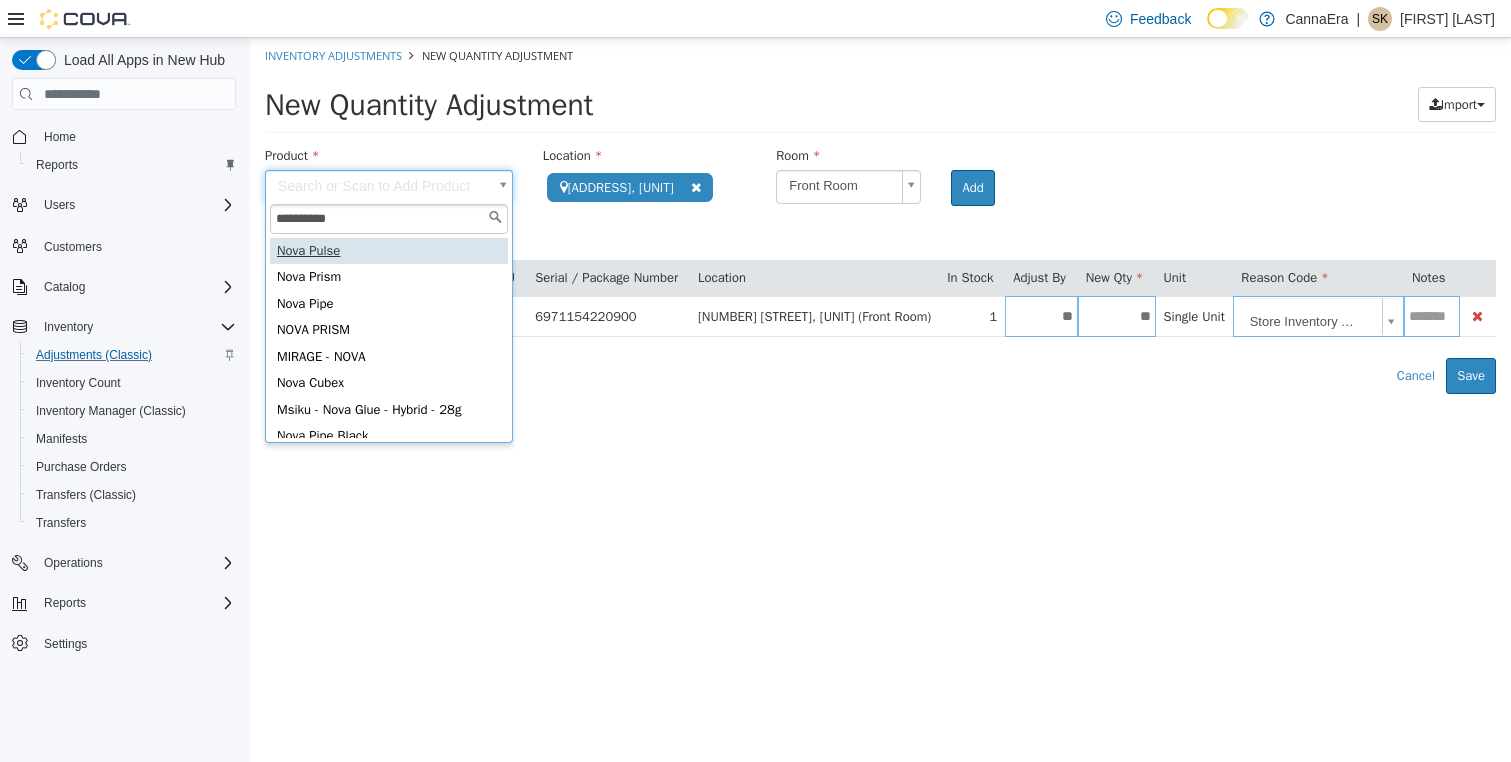 type on "**********" 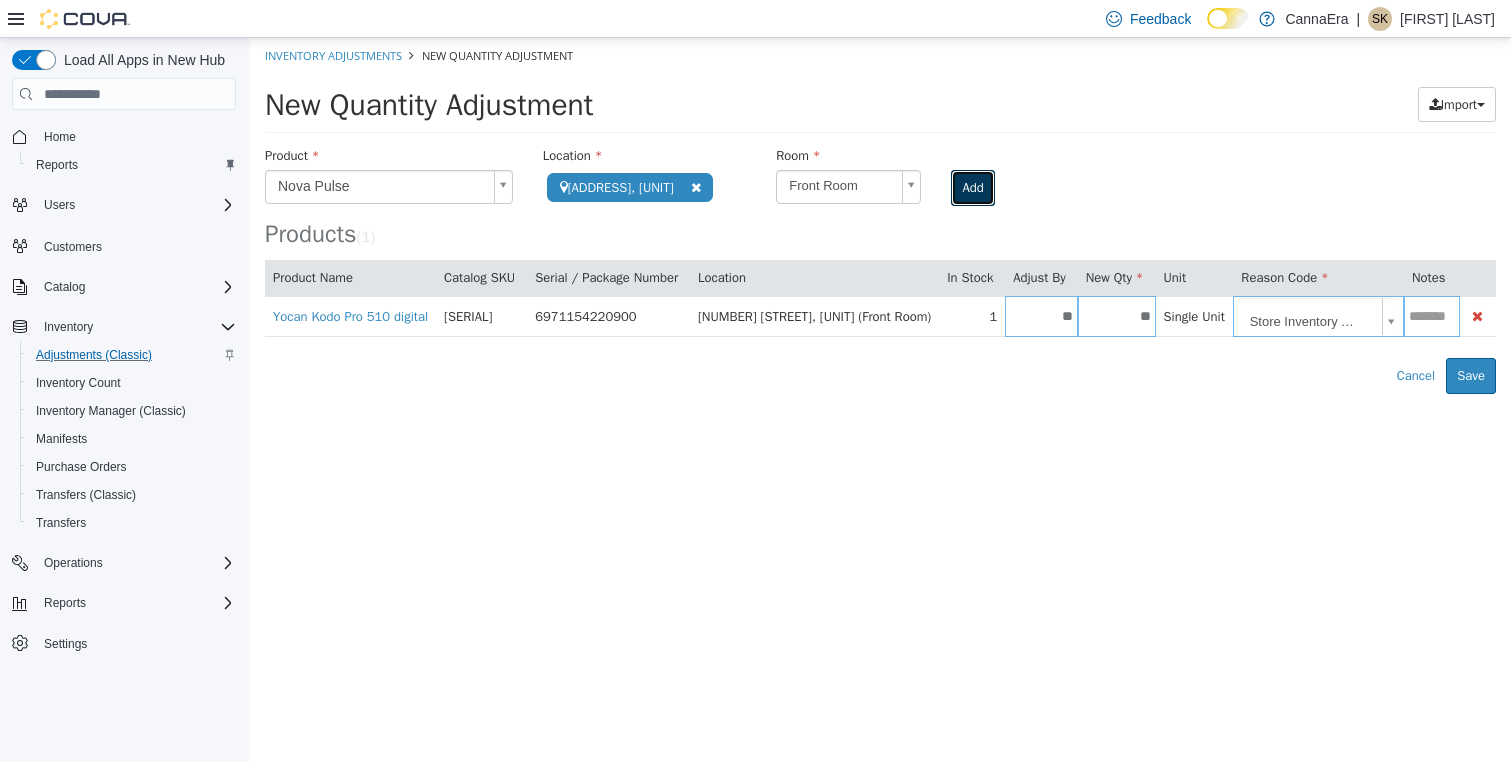 click on "Add" at bounding box center [972, 188] 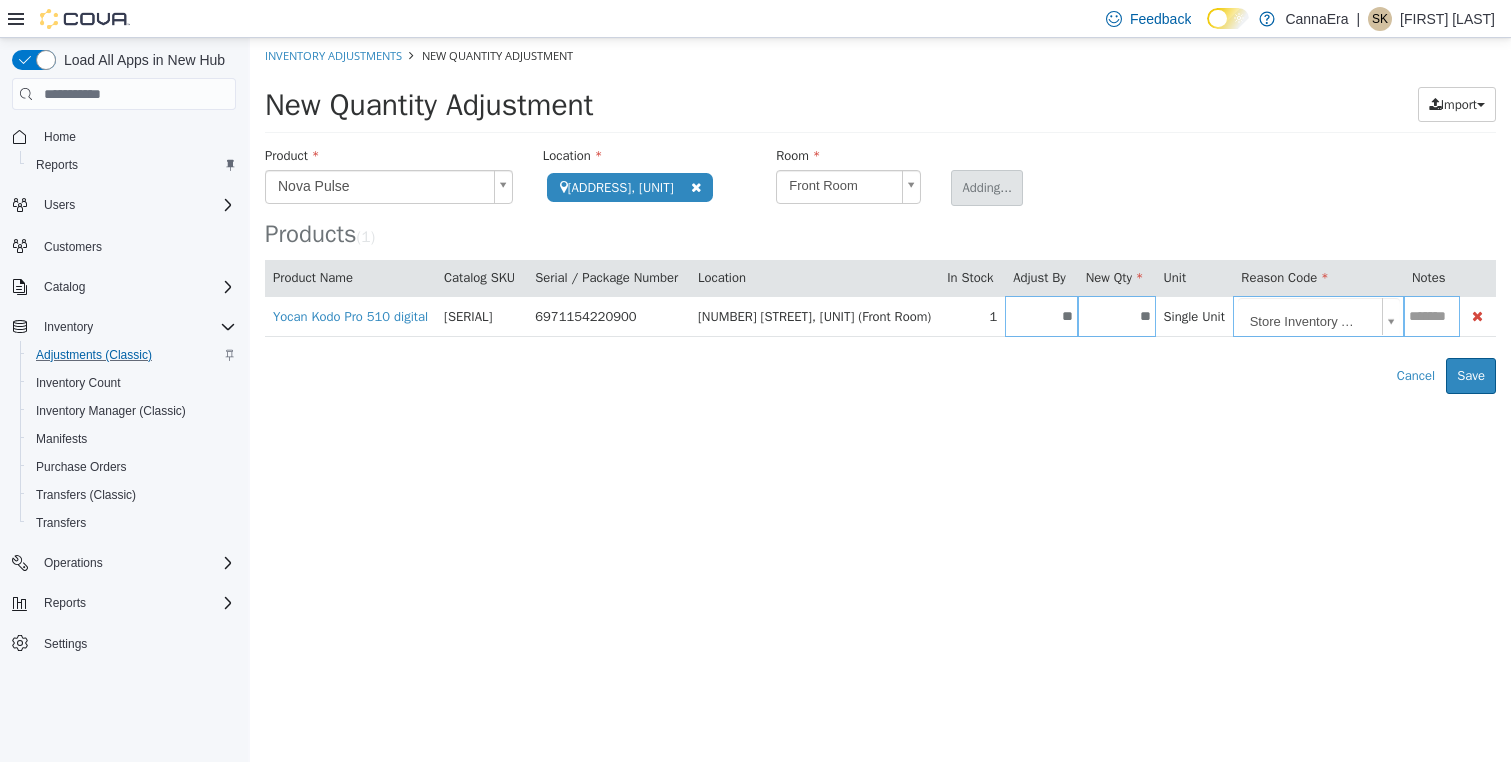 type 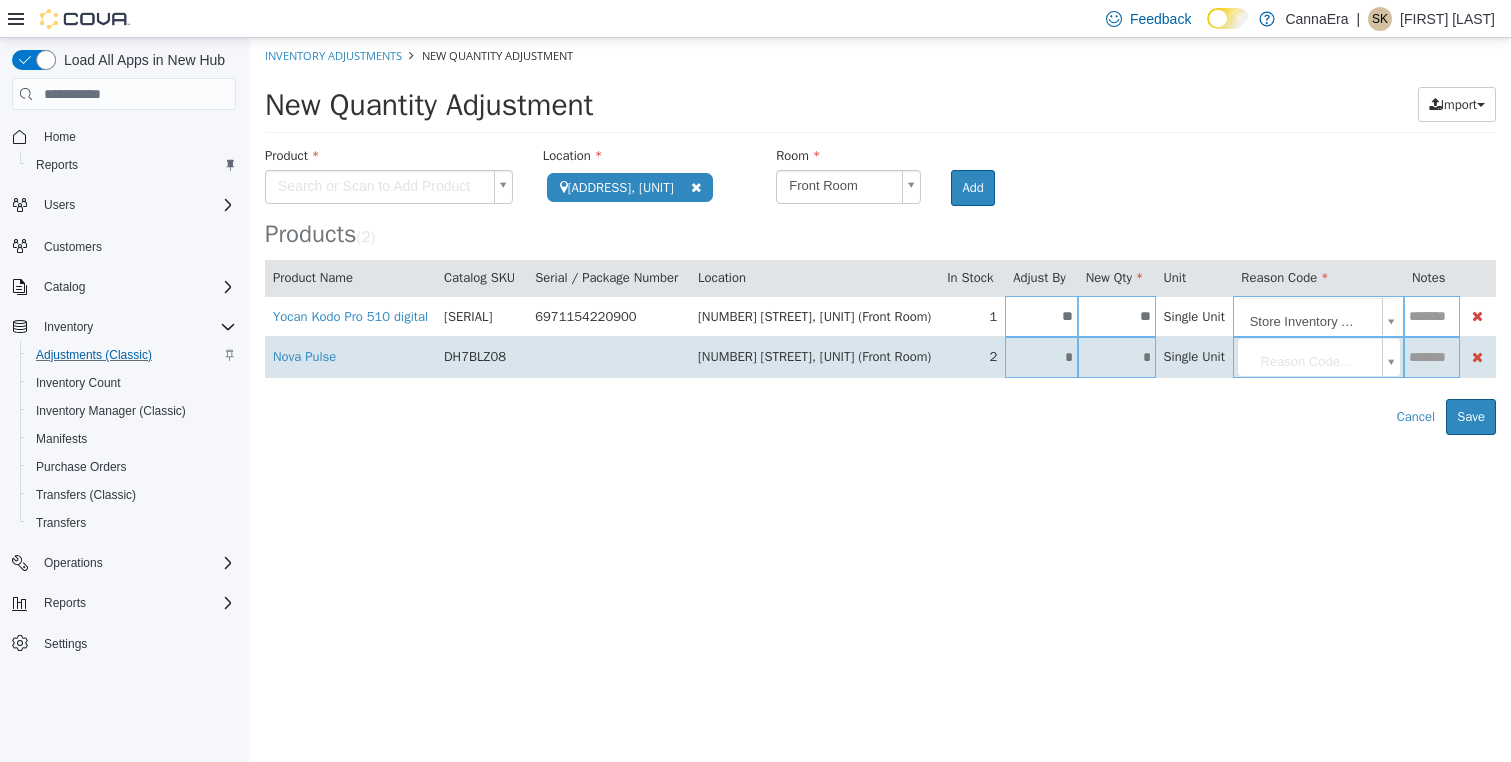 click on "*" at bounding box center [1041, 357] 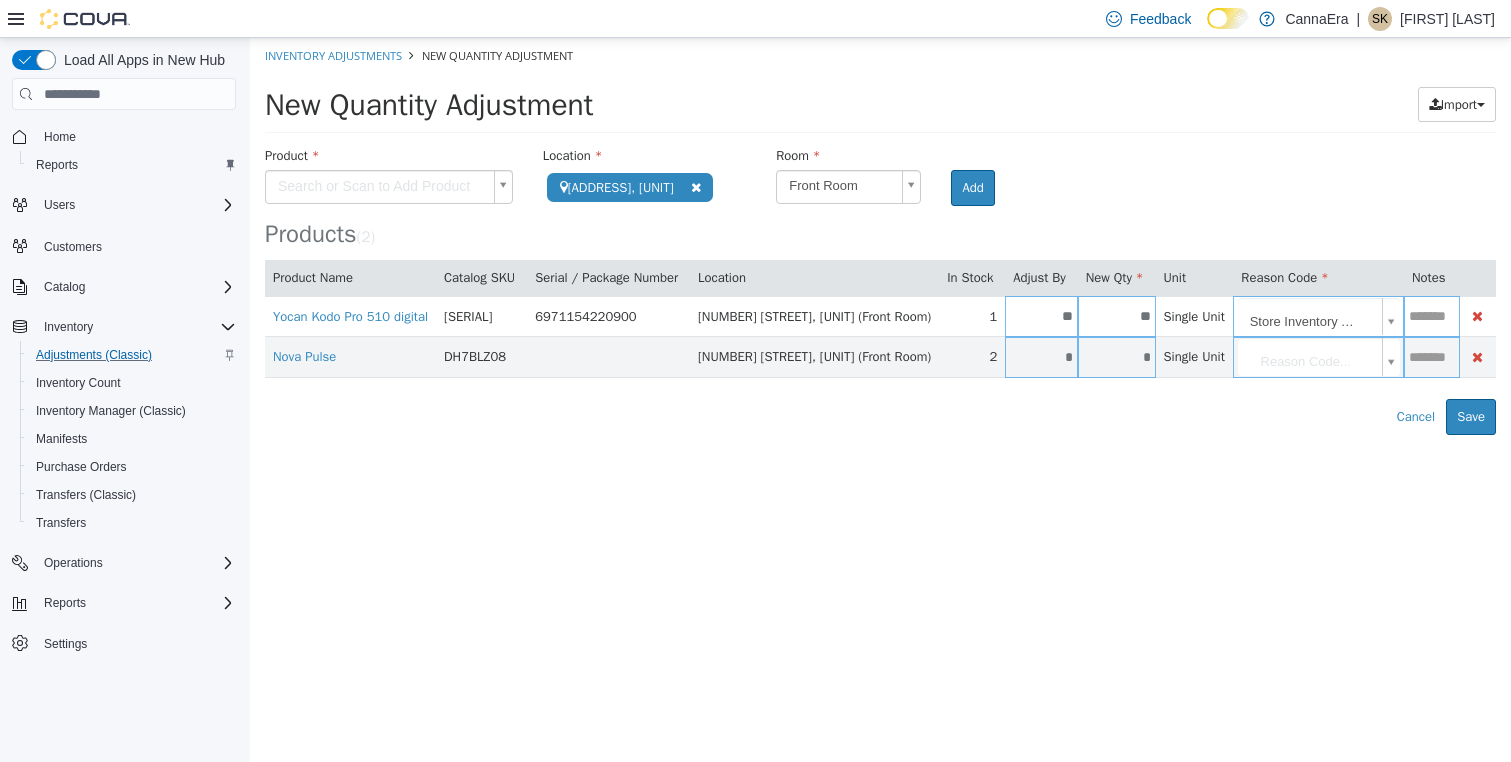 type on "*" 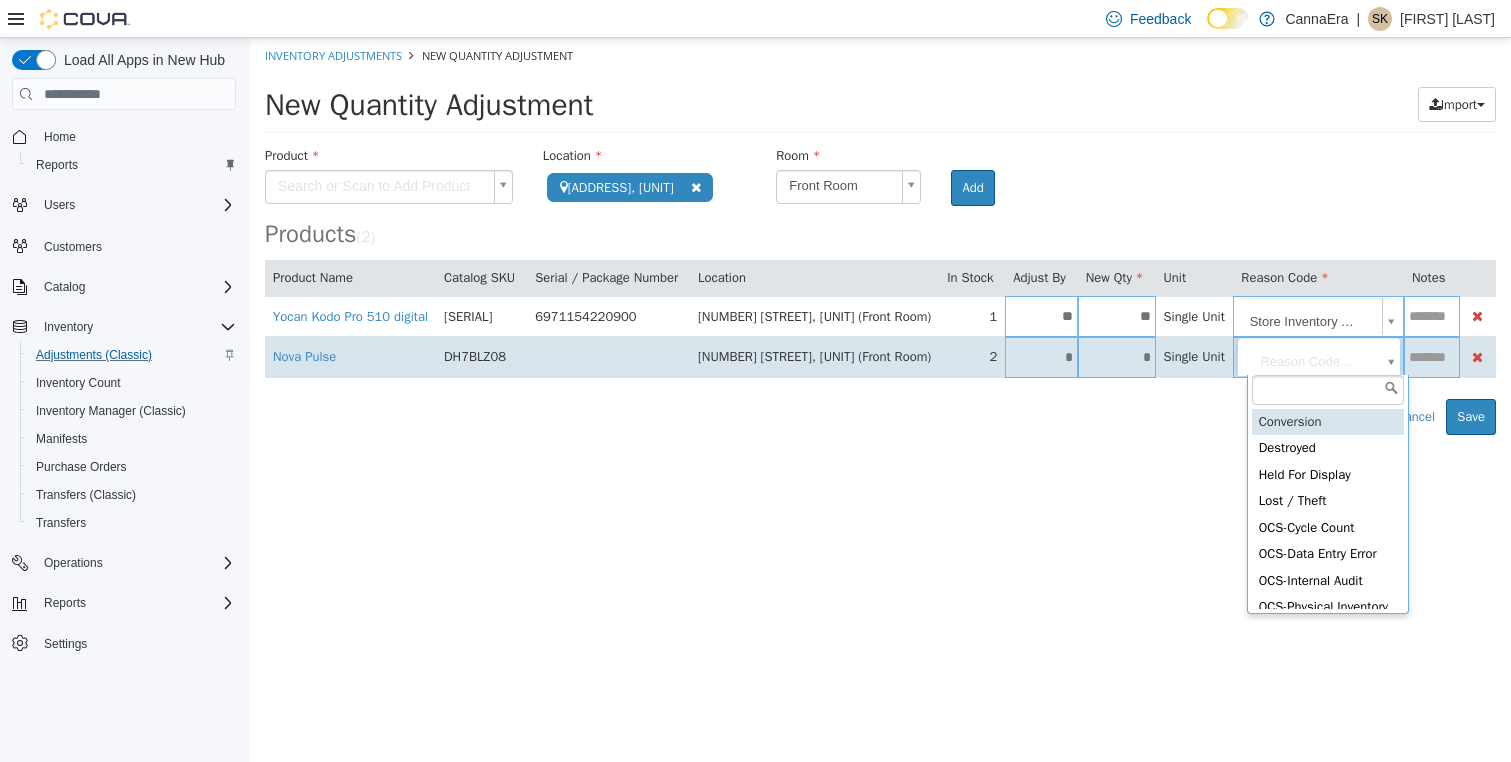 click on "**********" at bounding box center [880, 236] 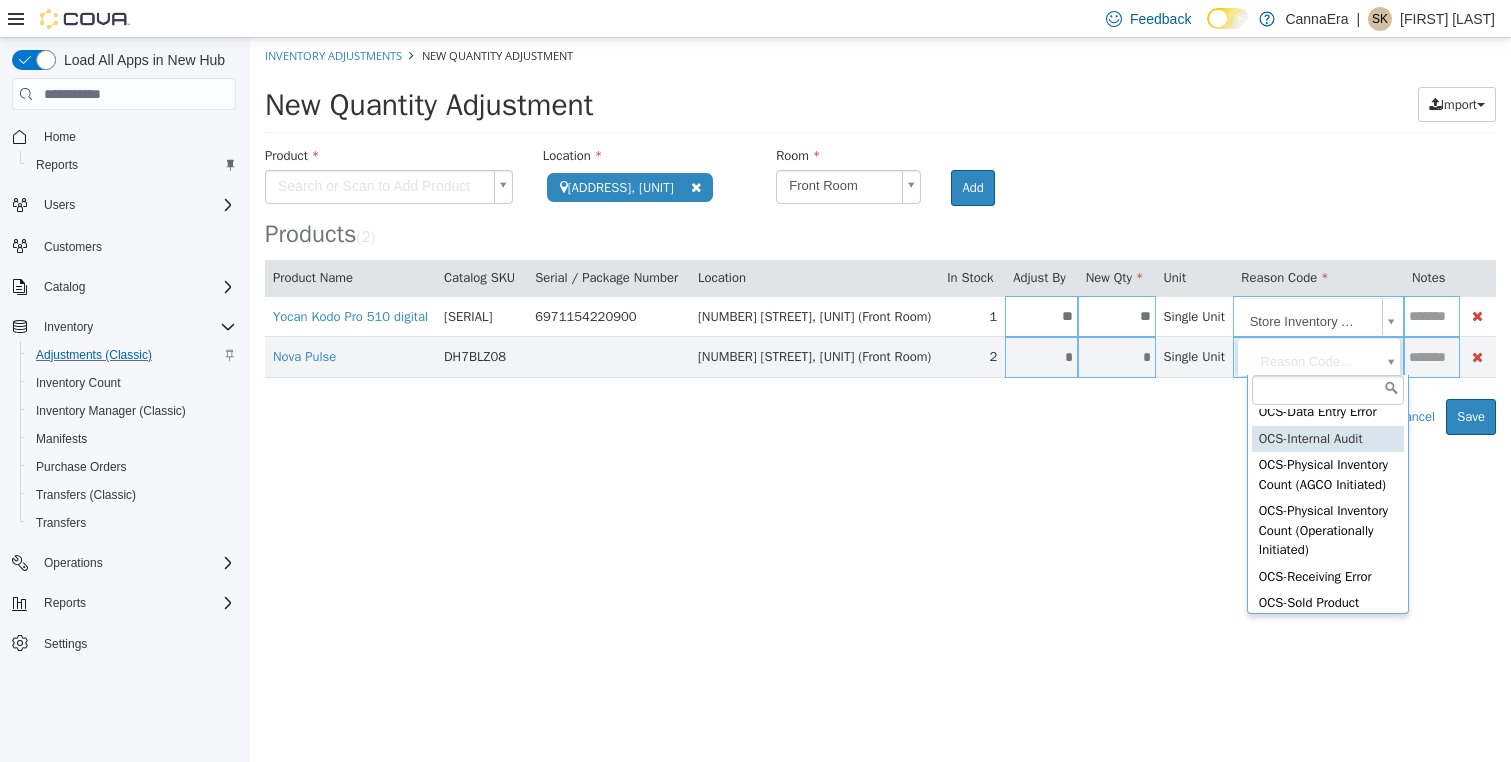 scroll, scrollTop: 394, scrollLeft: 0, axis: vertical 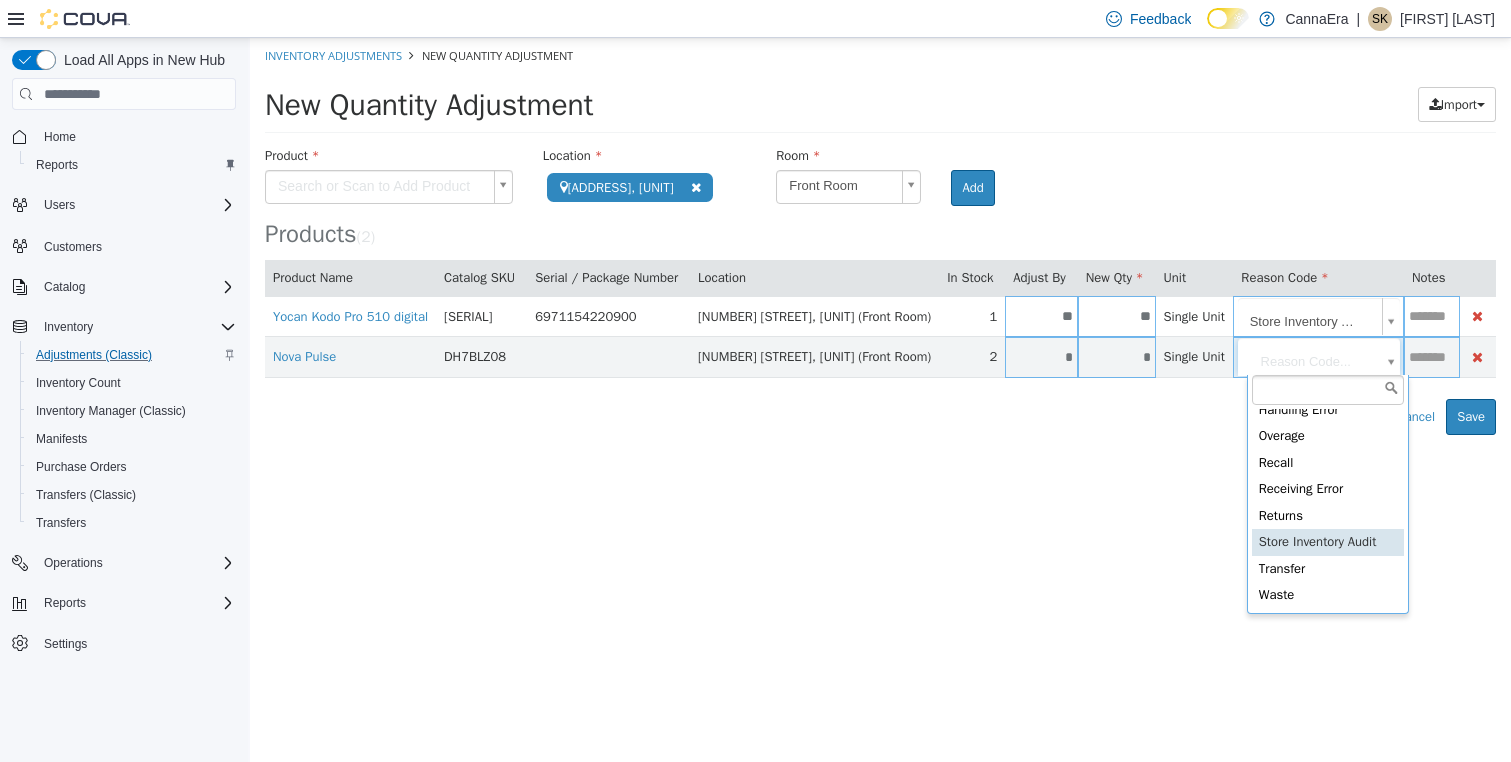 type on "**********" 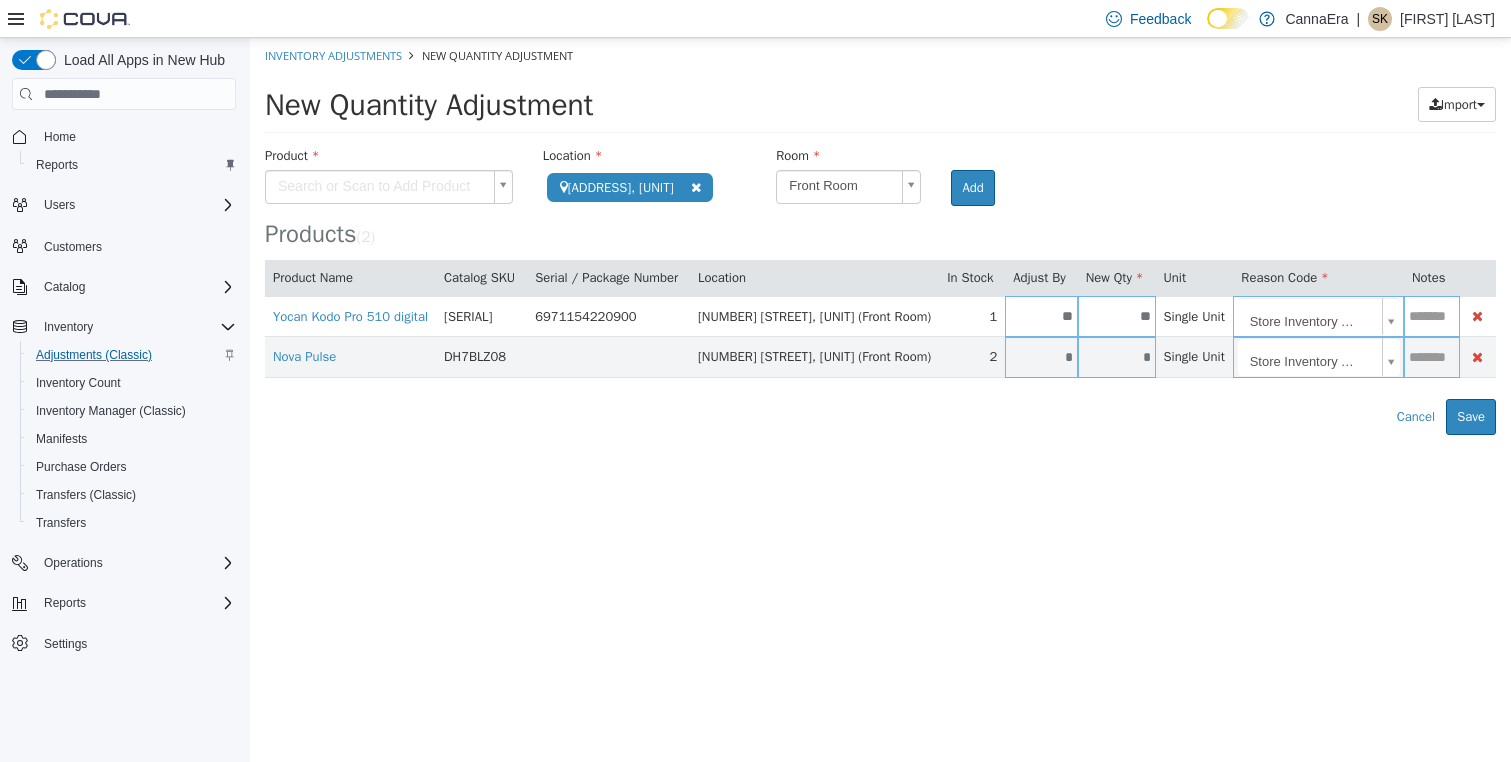 click on "**********" at bounding box center [880, 236] 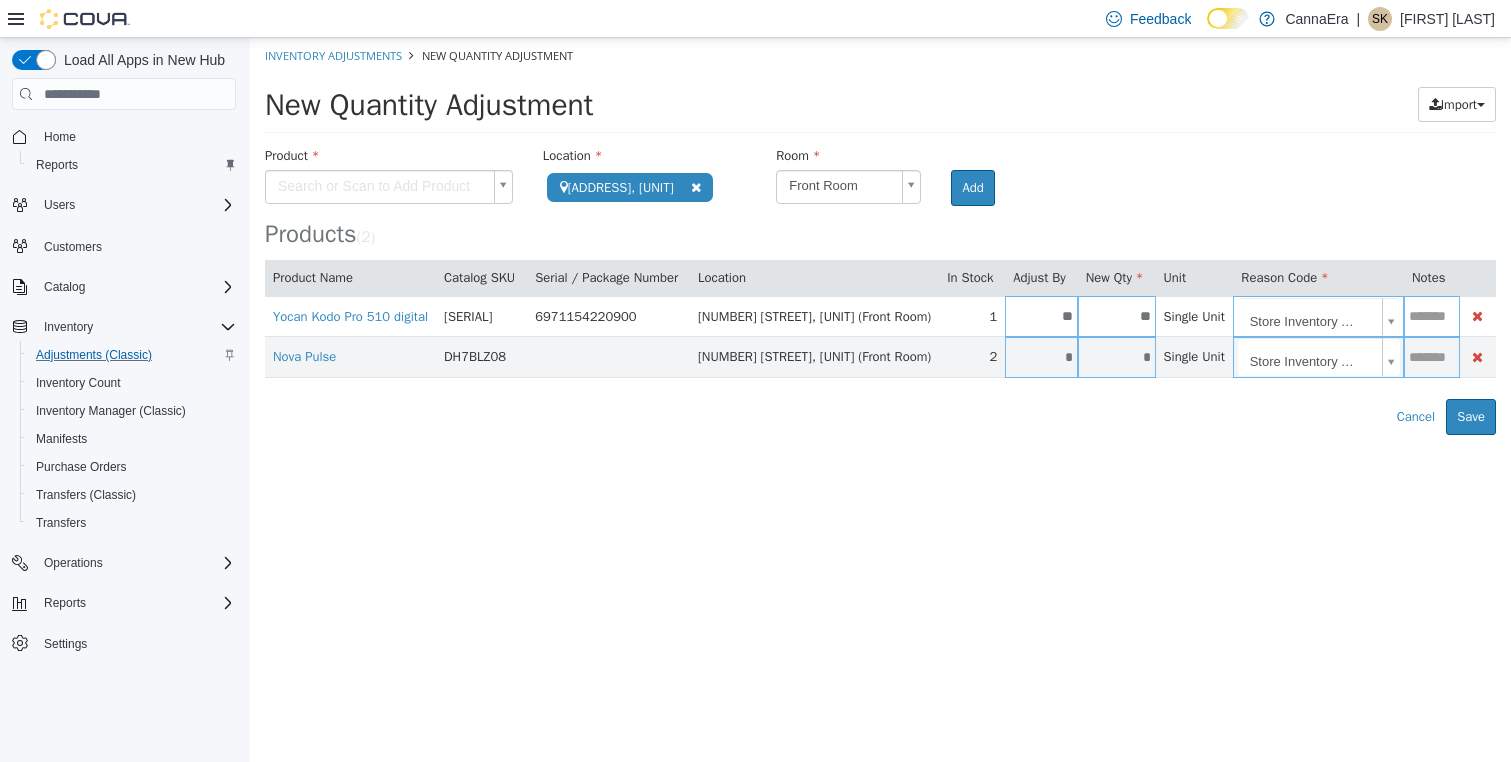 click on "**********" at bounding box center [880, 236] 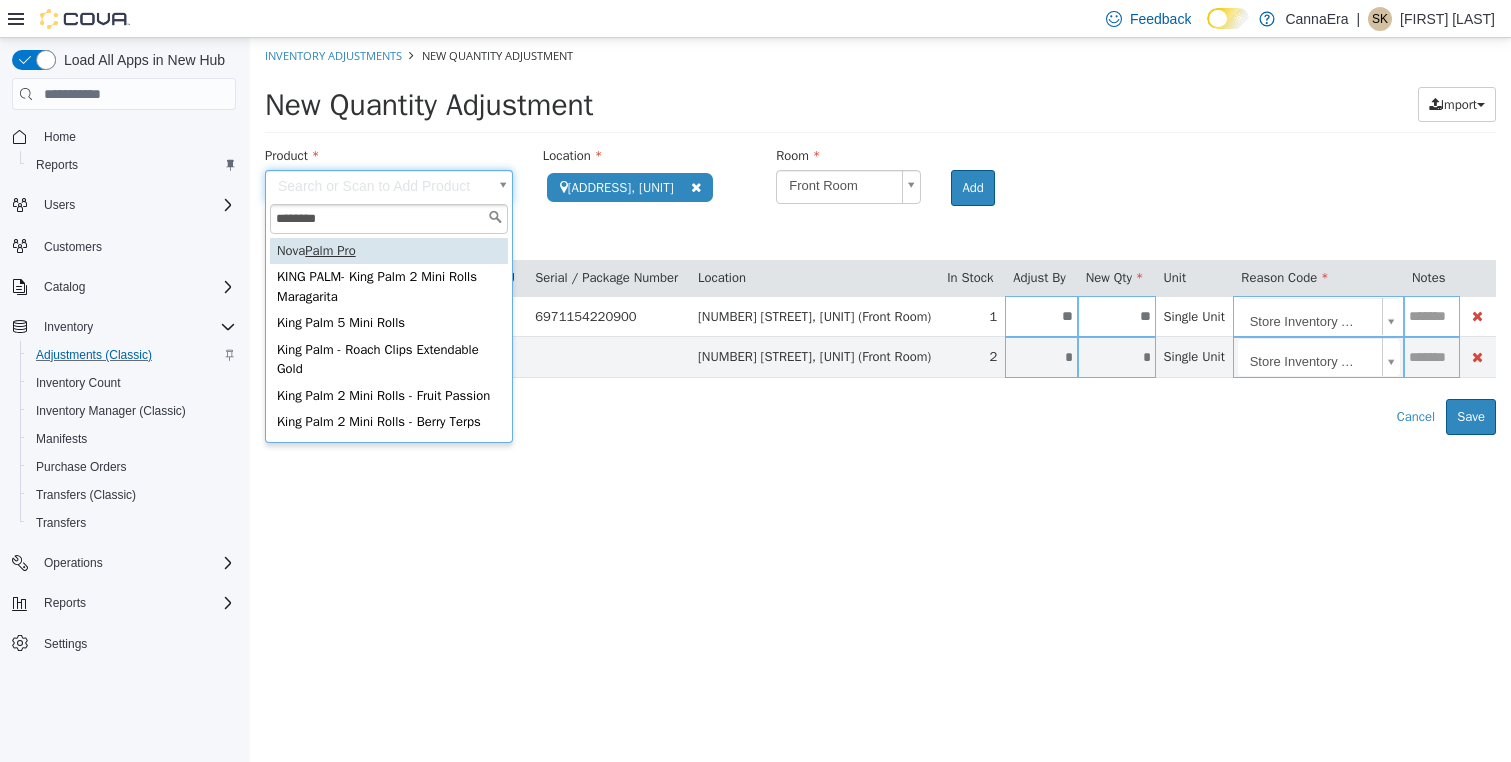 type on "********" 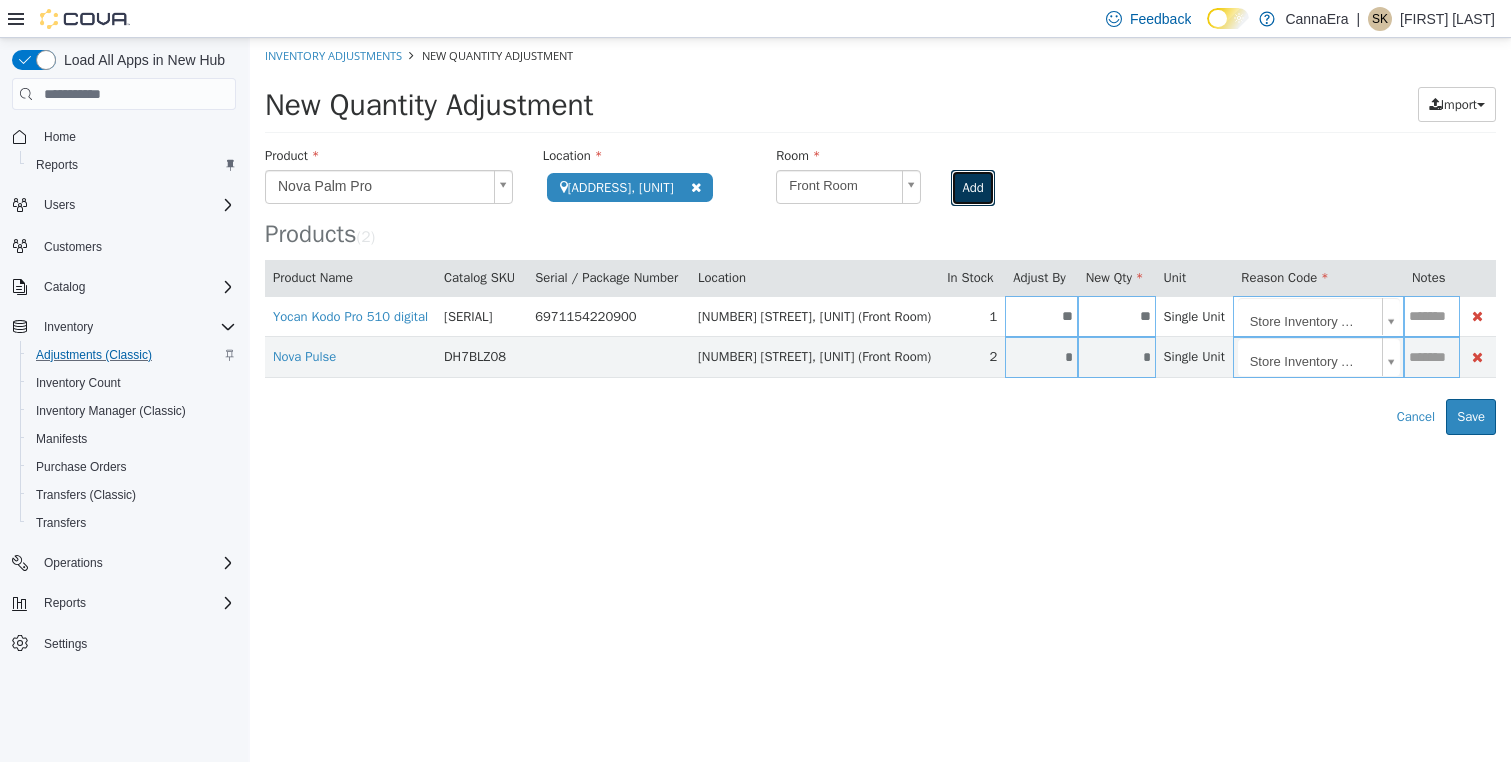 click on "Add" at bounding box center (972, 188) 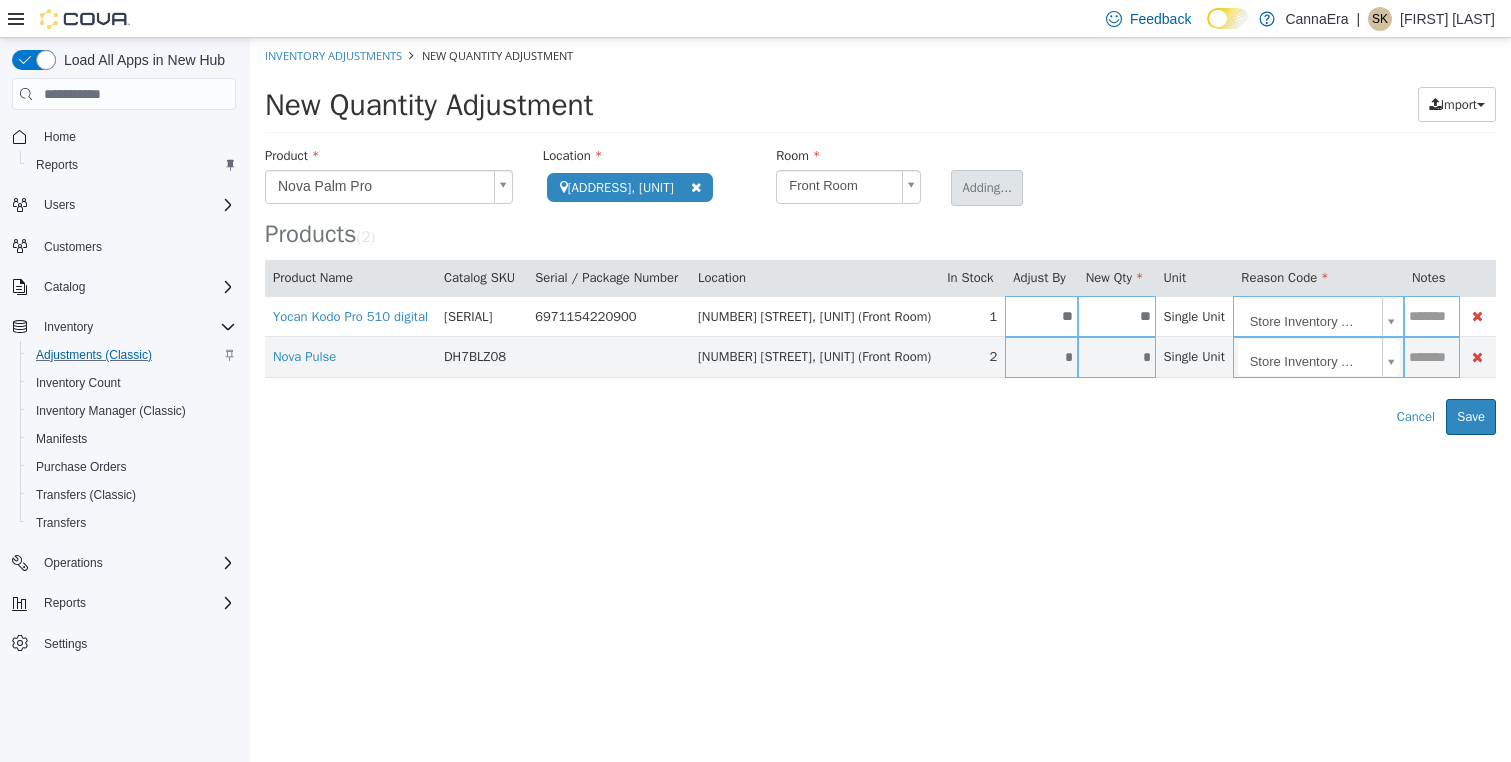 type 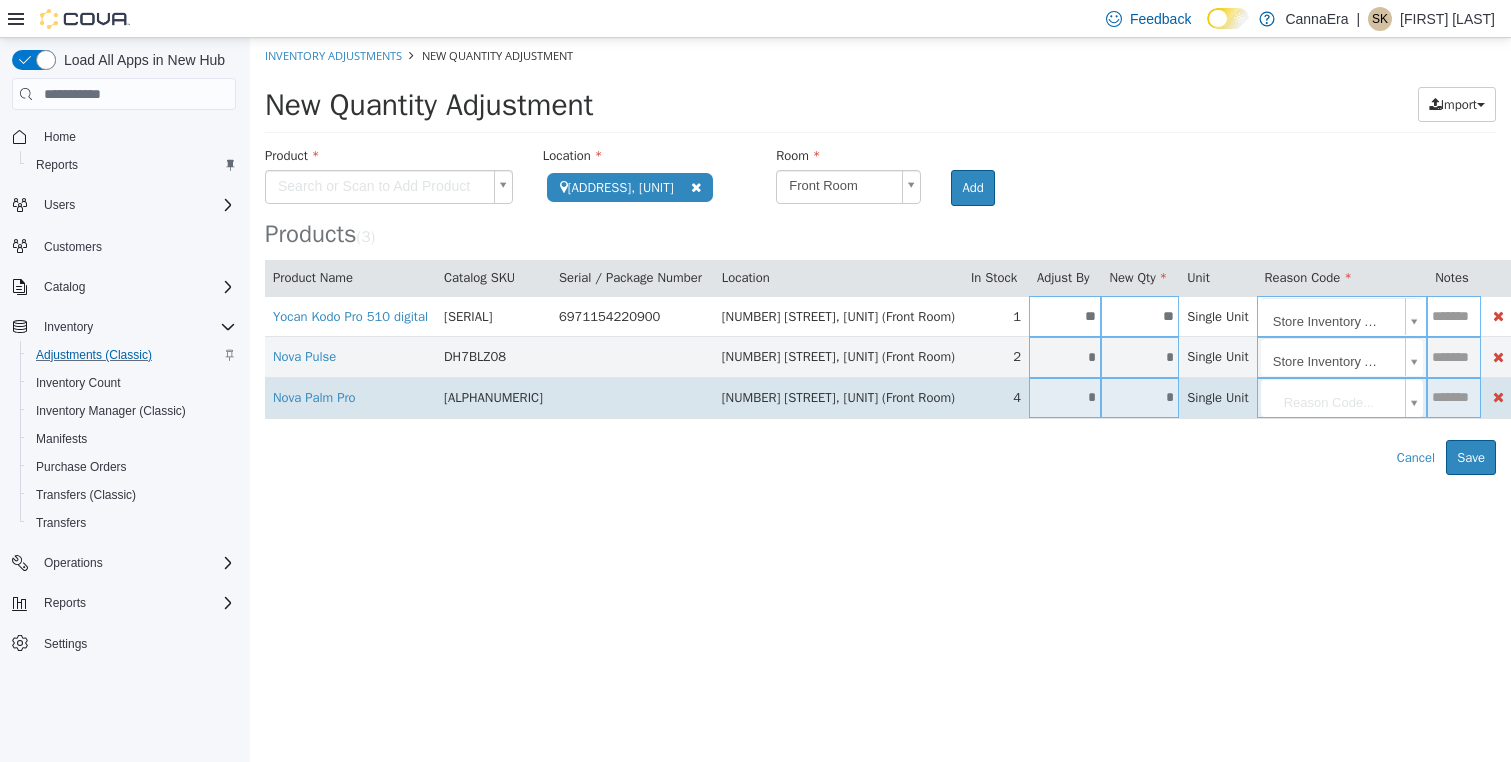 click on "*" at bounding box center (1065, 397) 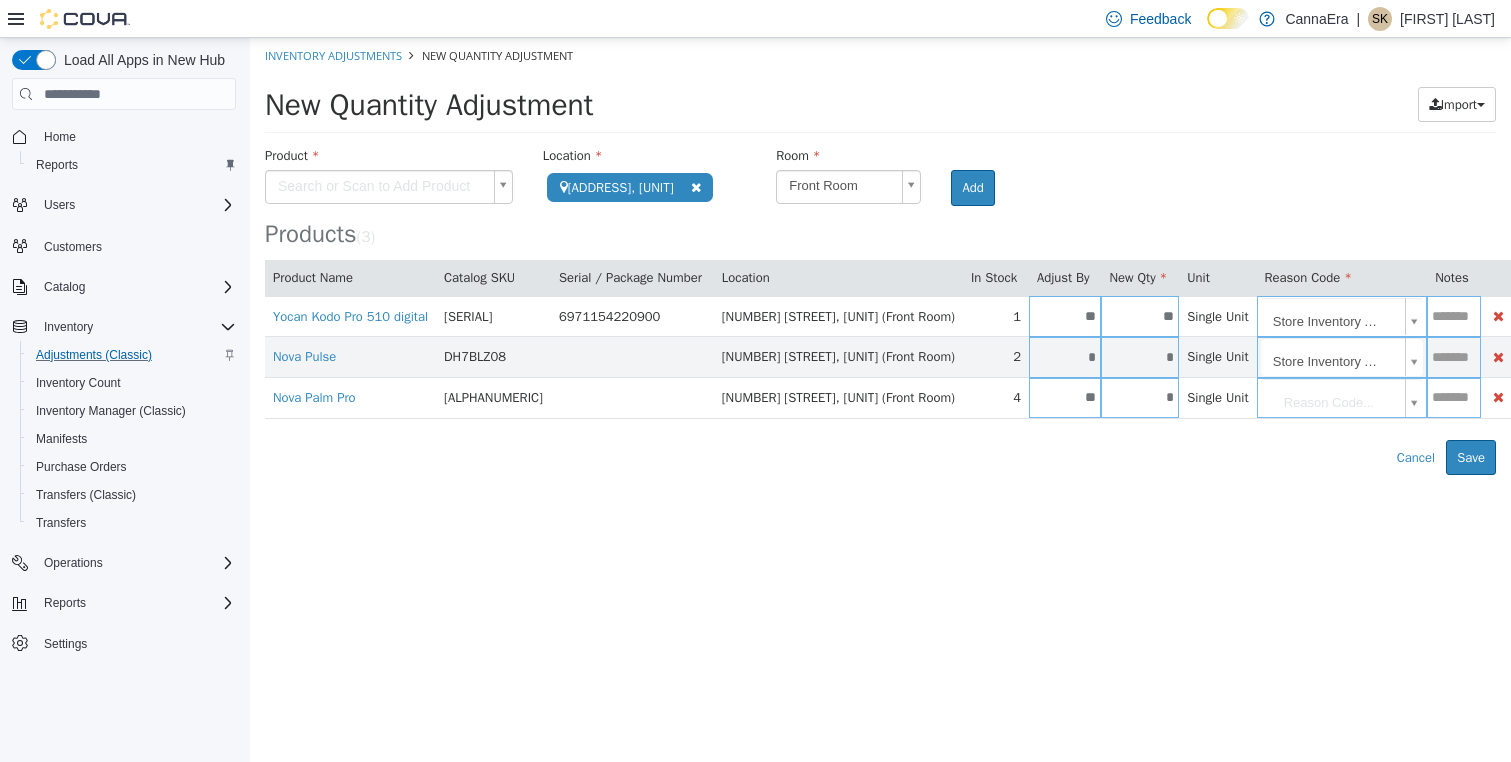 type on "**" 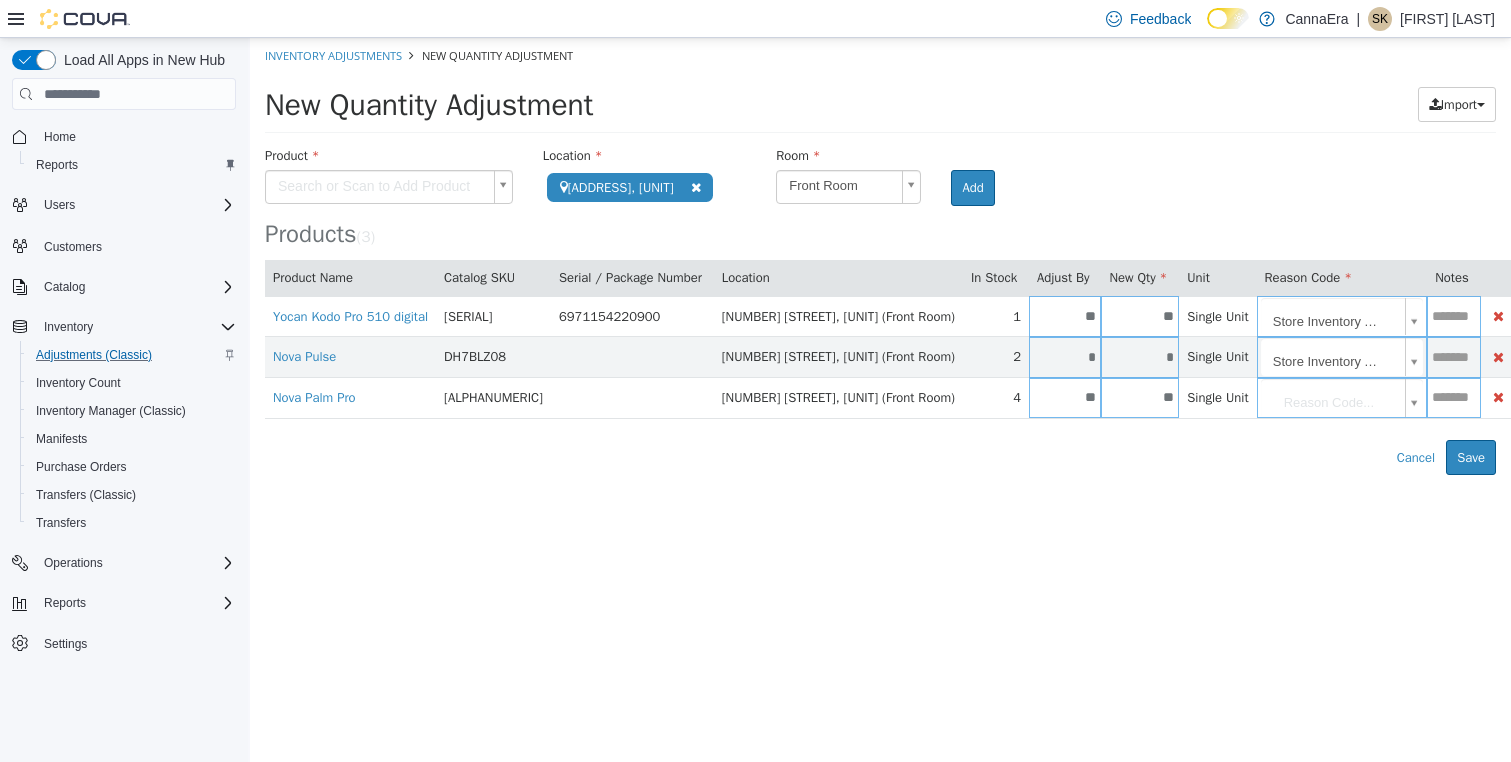click on "**********" at bounding box center [880, 256] 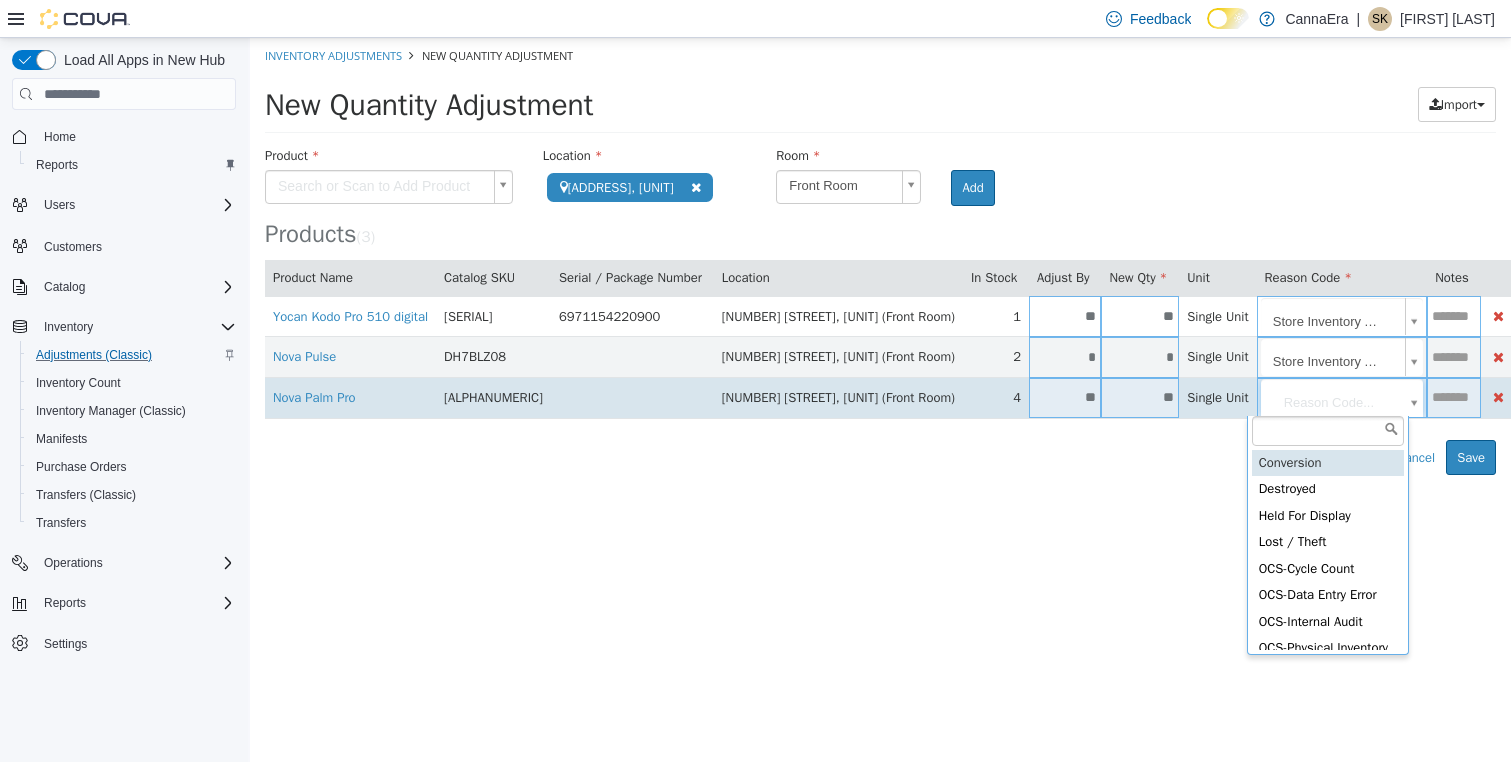 click on "**********" at bounding box center (880, 256) 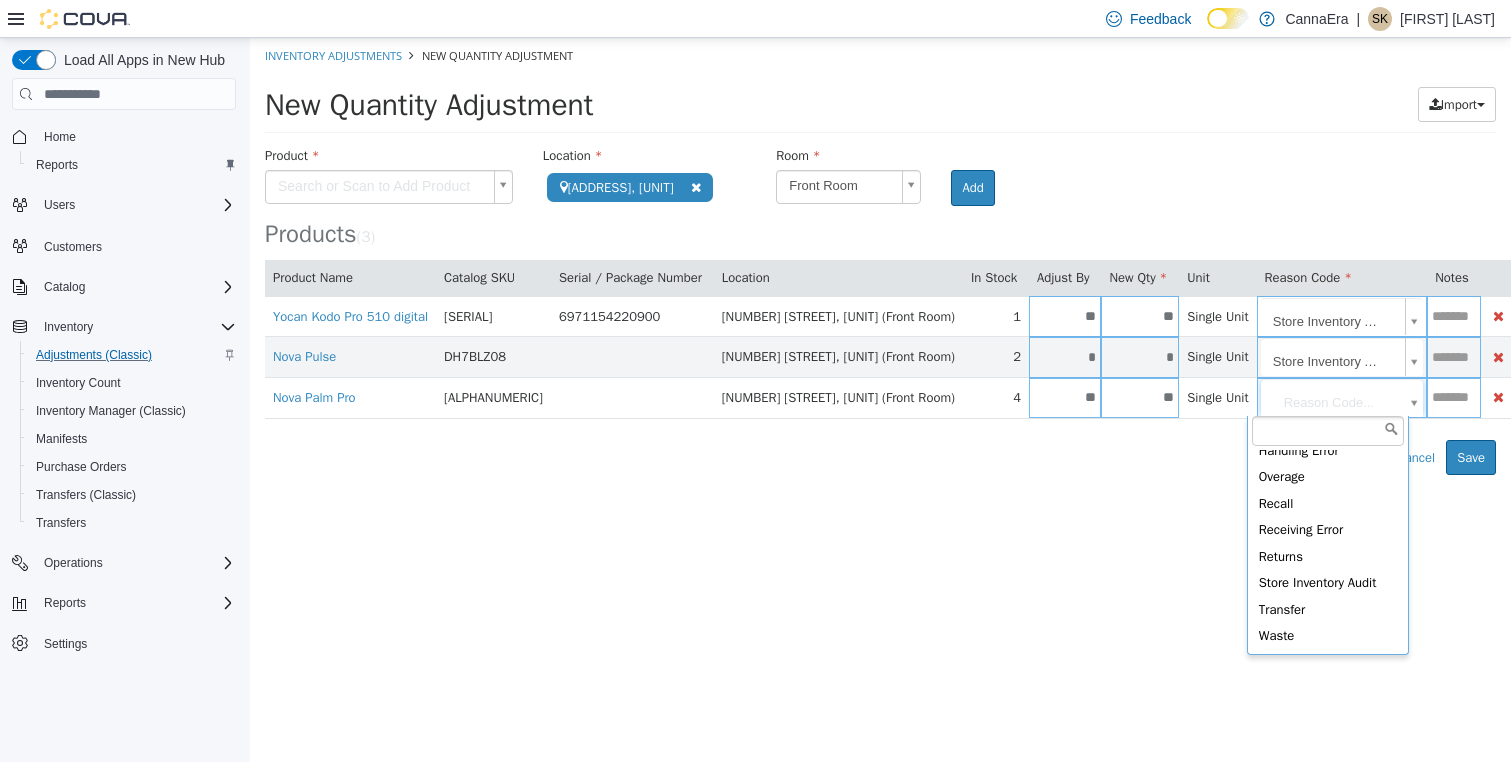 scroll, scrollTop: 394, scrollLeft: 0, axis: vertical 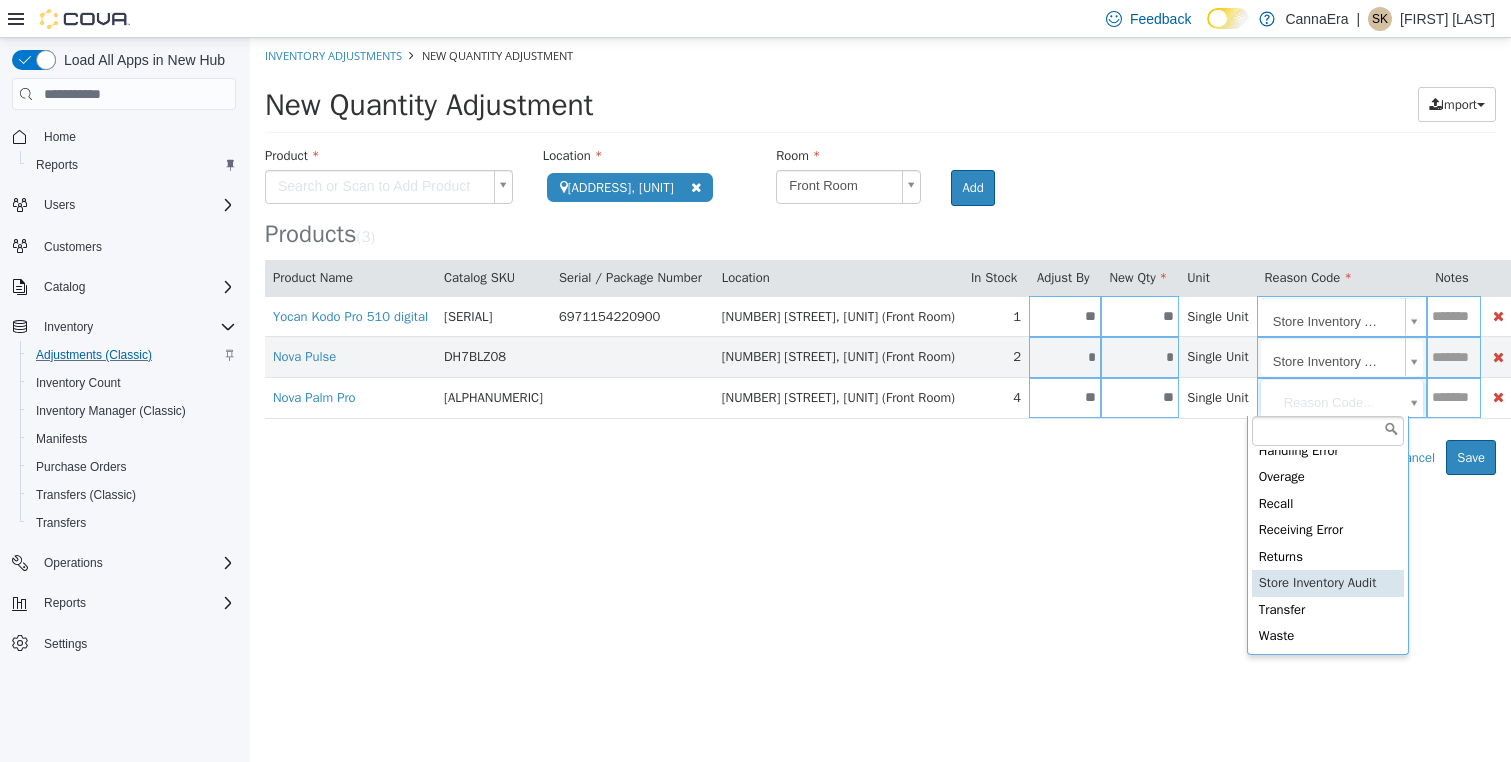type on "**********" 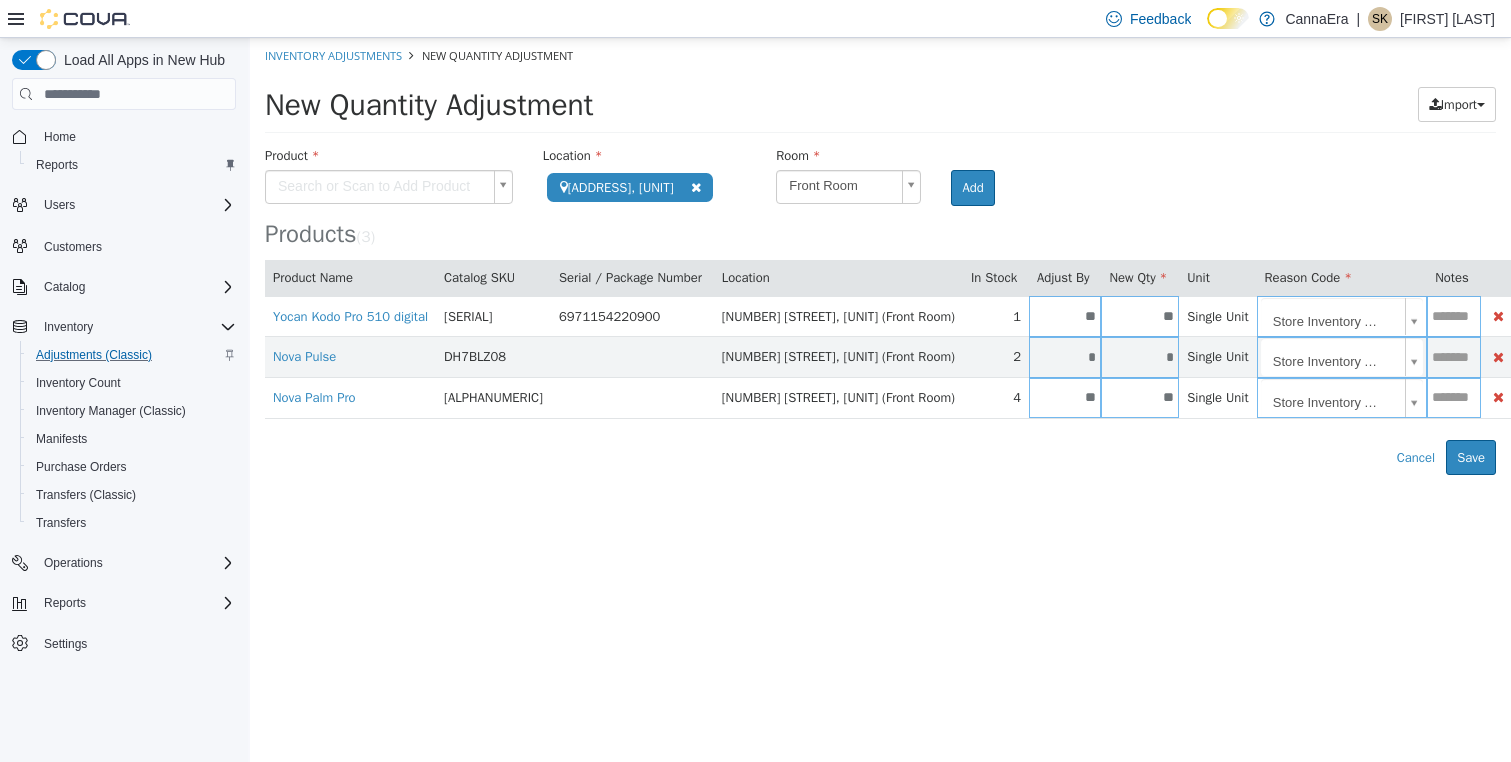 click on "**********" at bounding box center [880, 256] 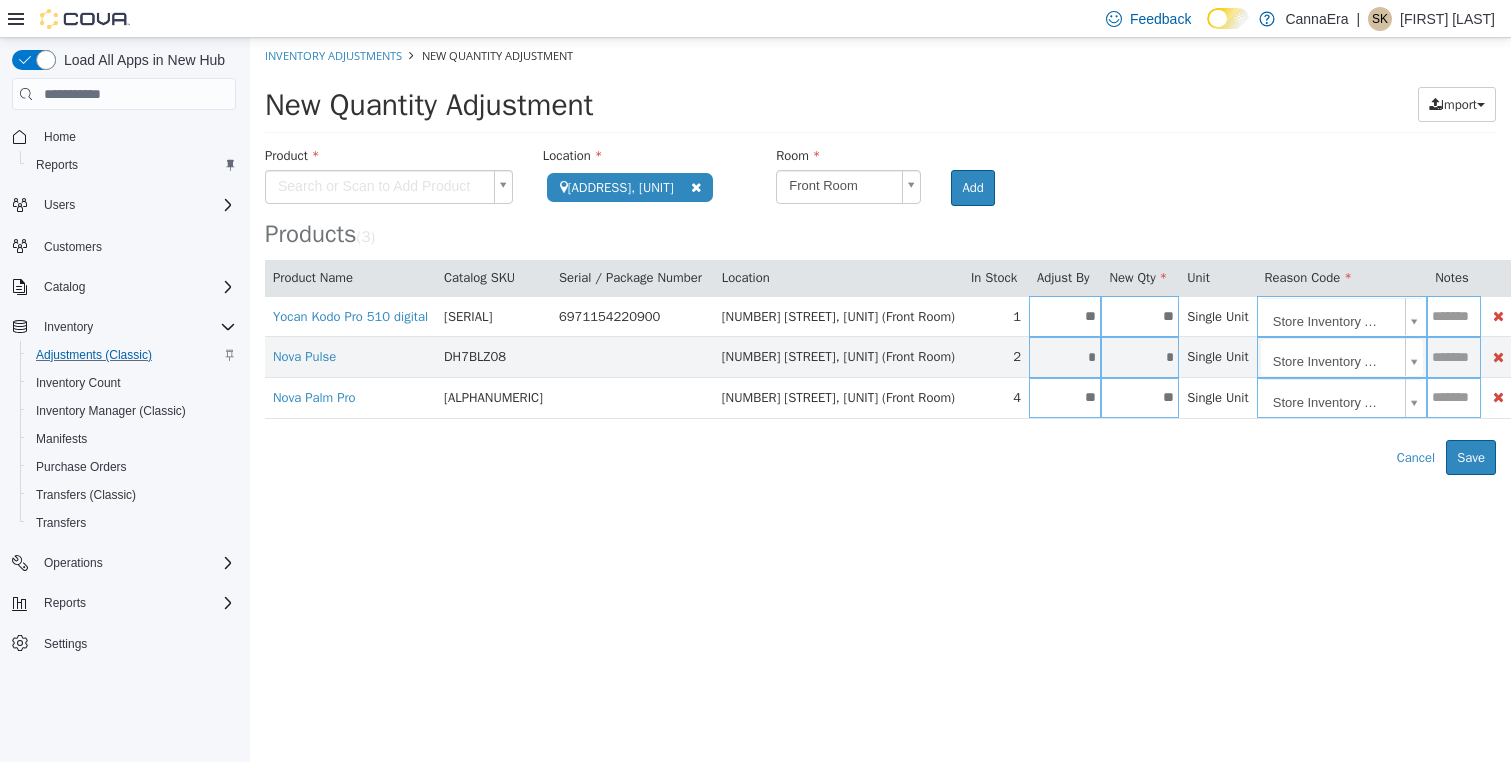 click on "**********" at bounding box center (880, 256) 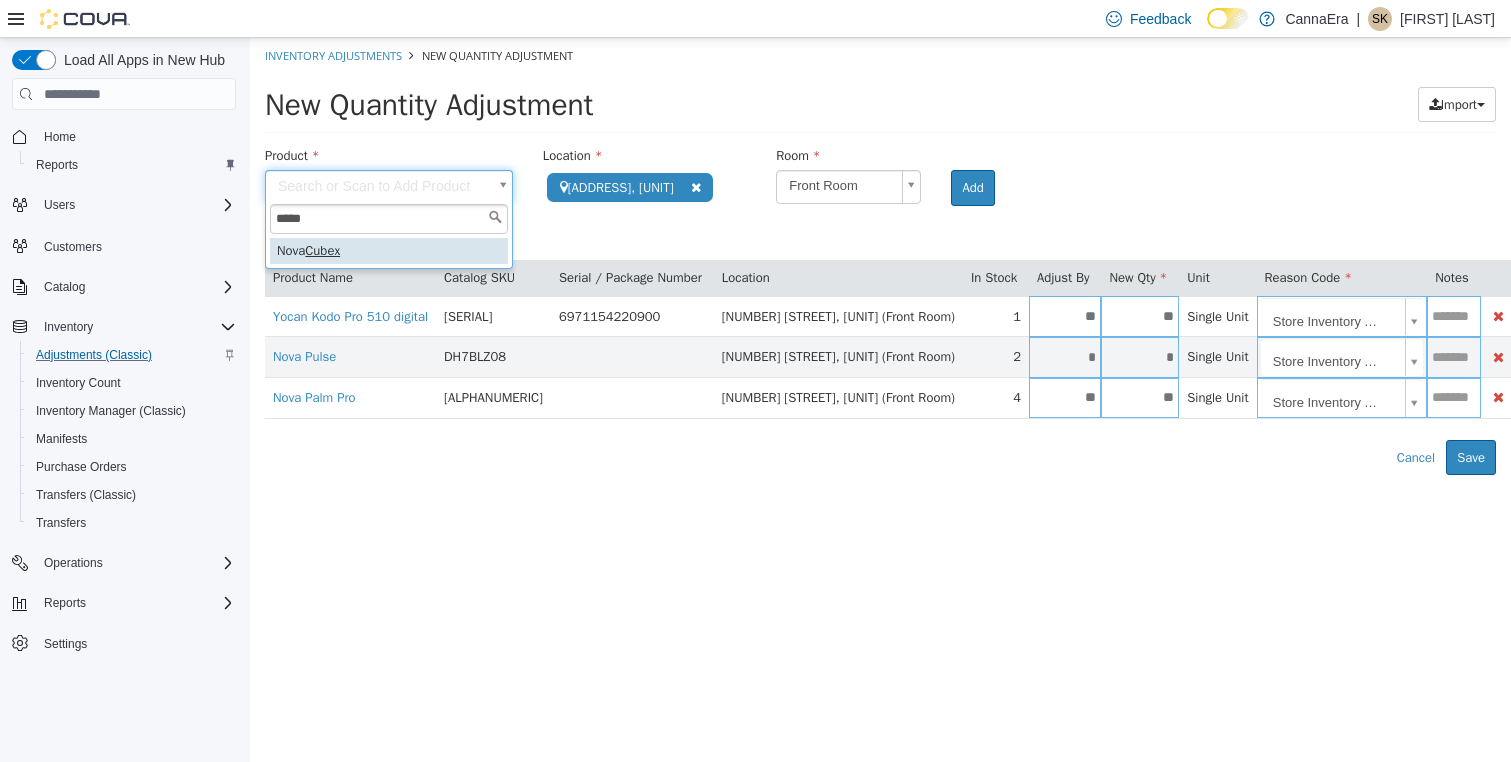 type on "*****" 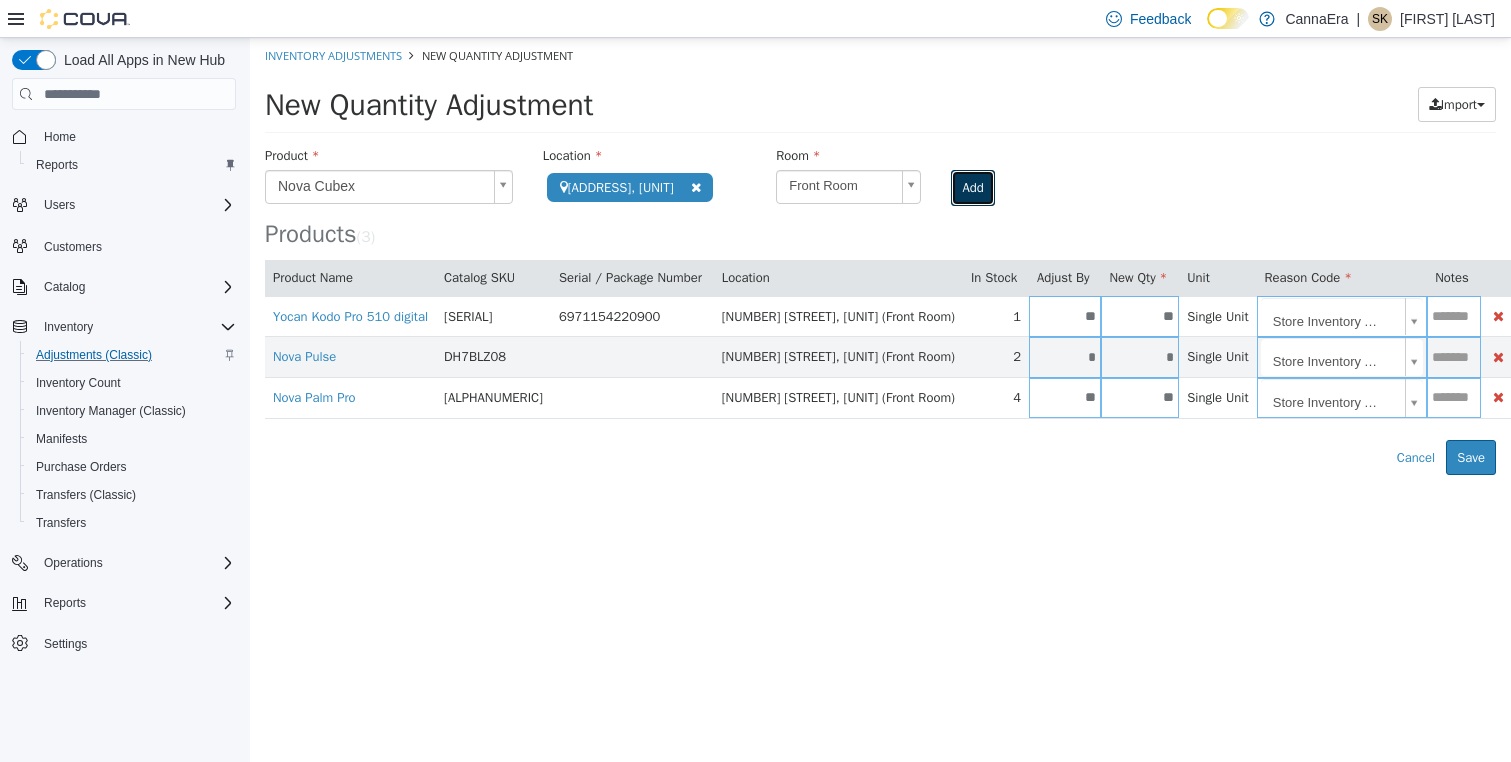 click on "Add" at bounding box center [972, 188] 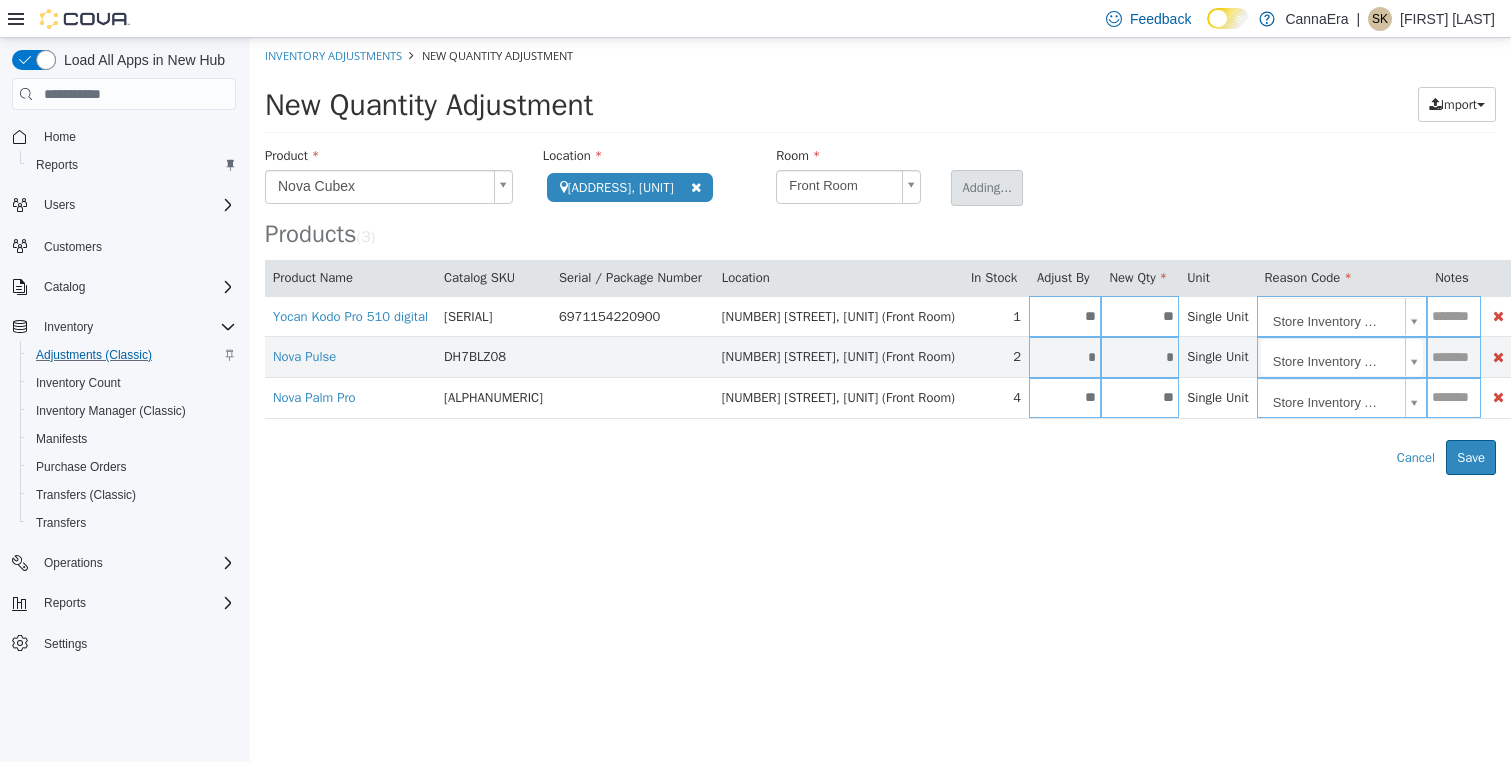 type 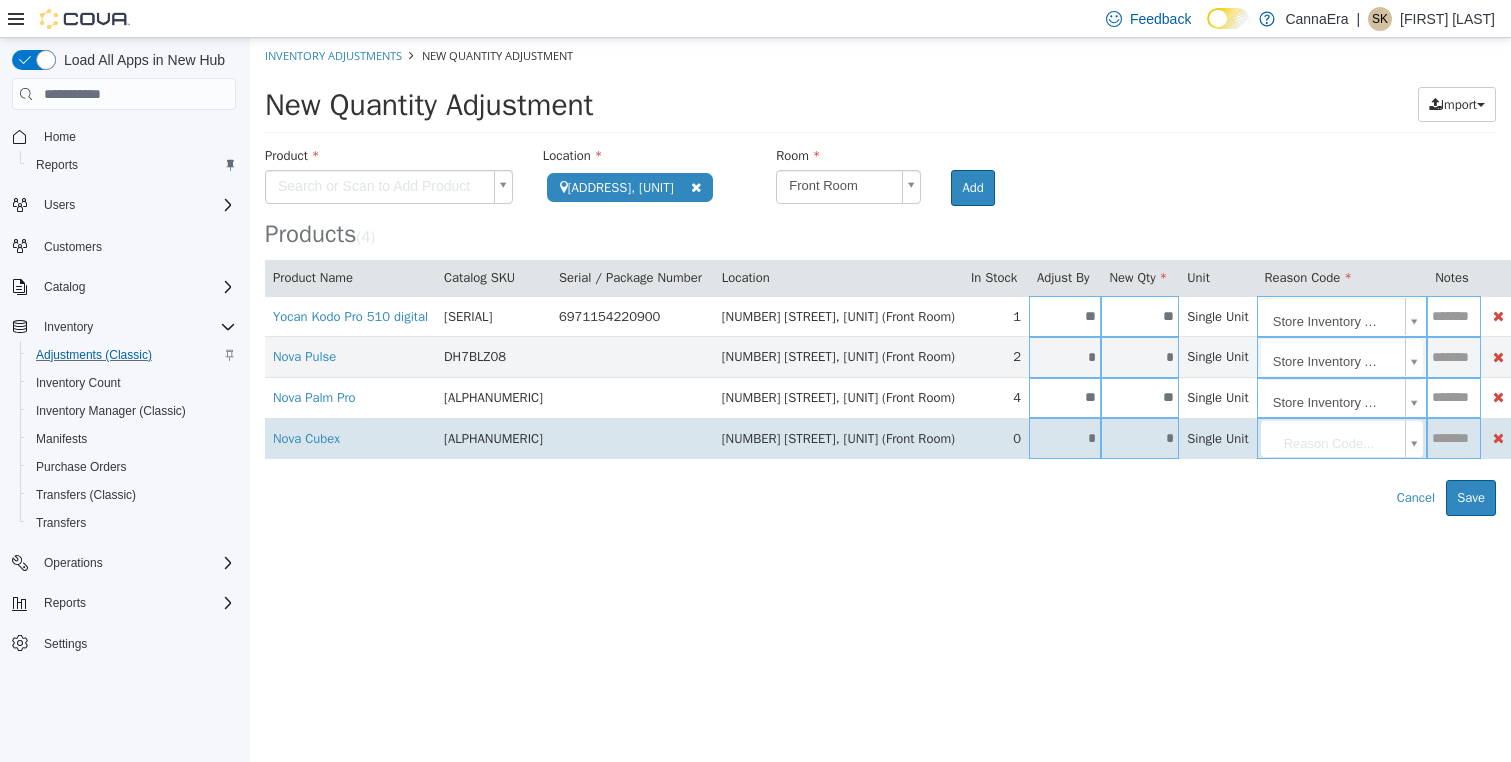 click on "*" at bounding box center [1065, 438] 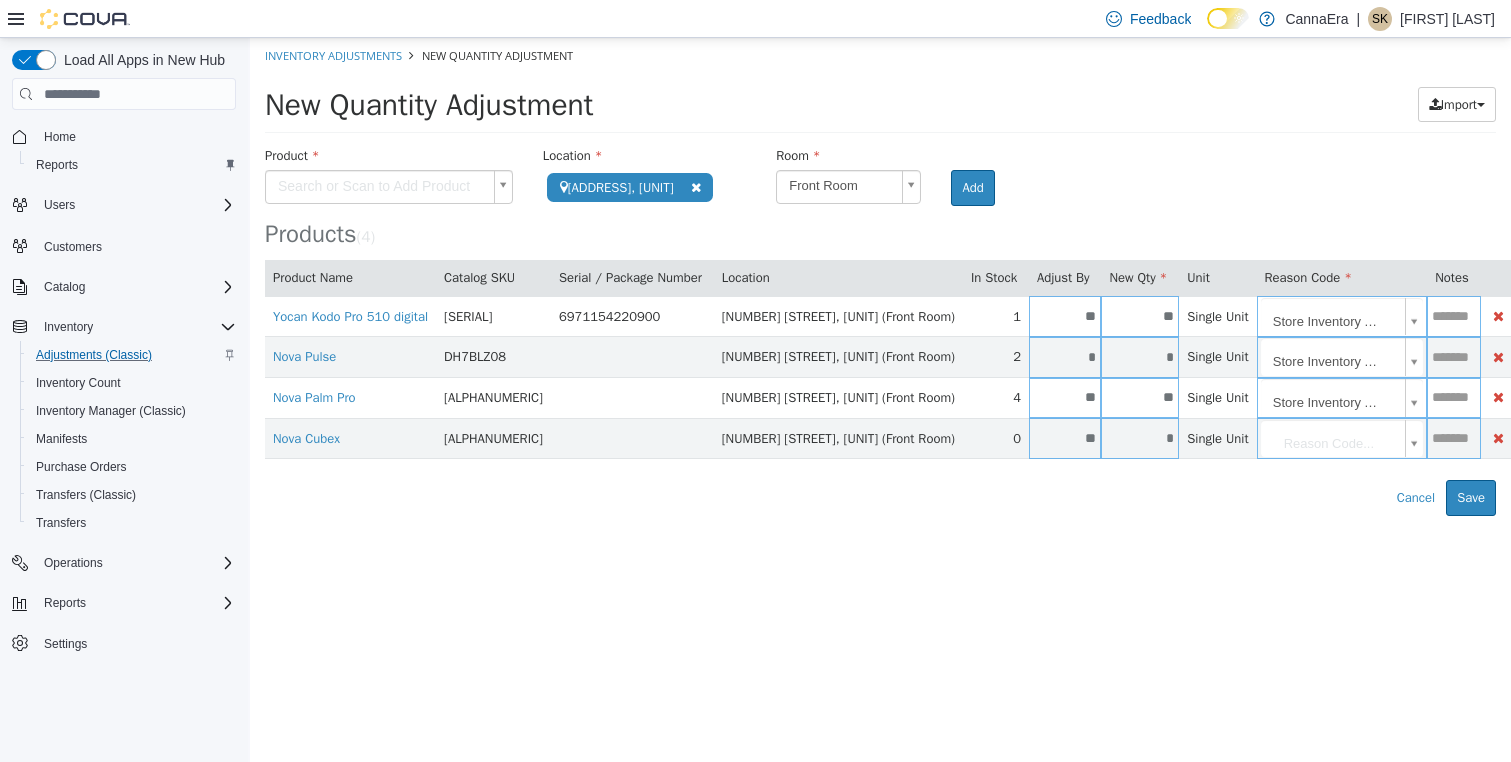 type on "**" 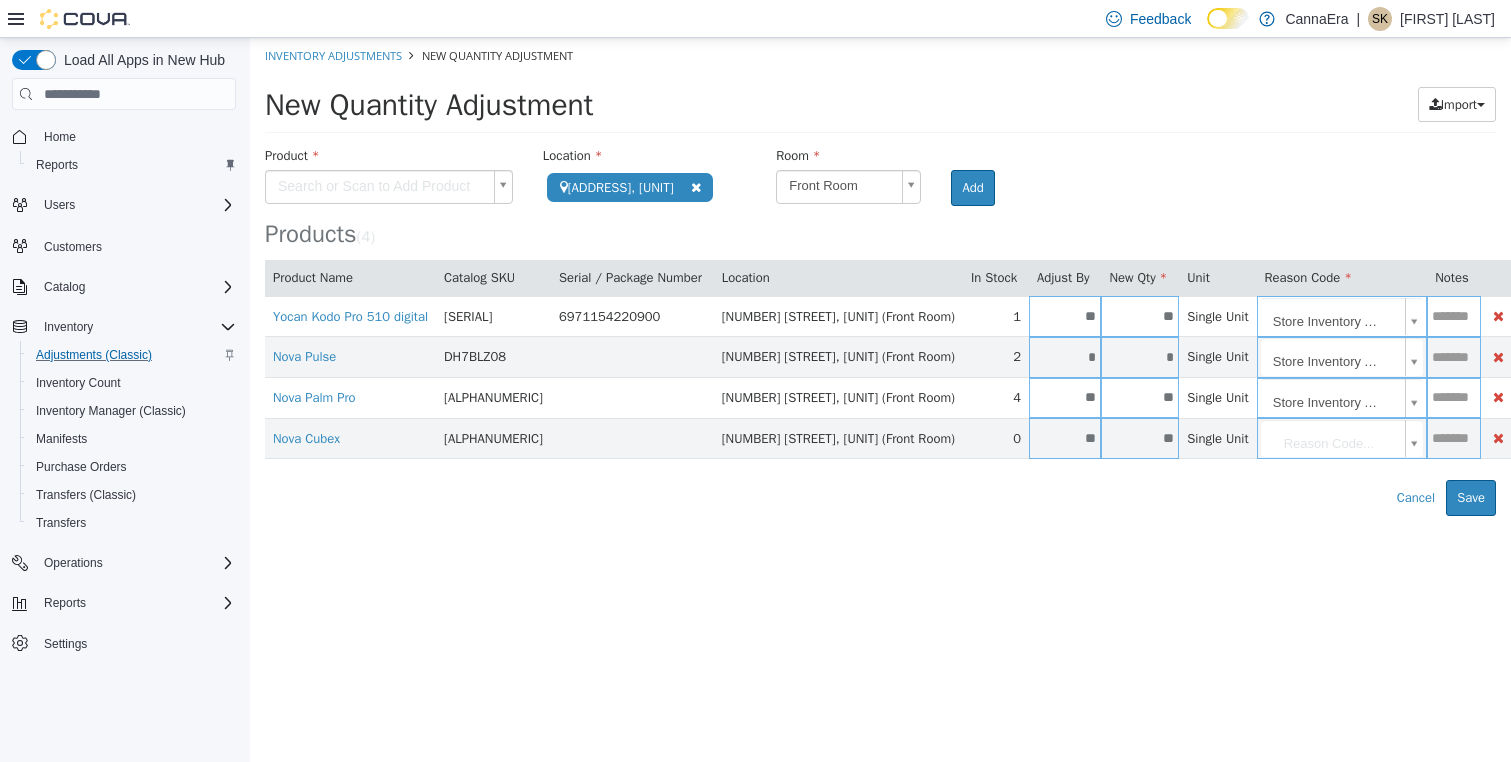 click on "**********" at bounding box center (880, 277) 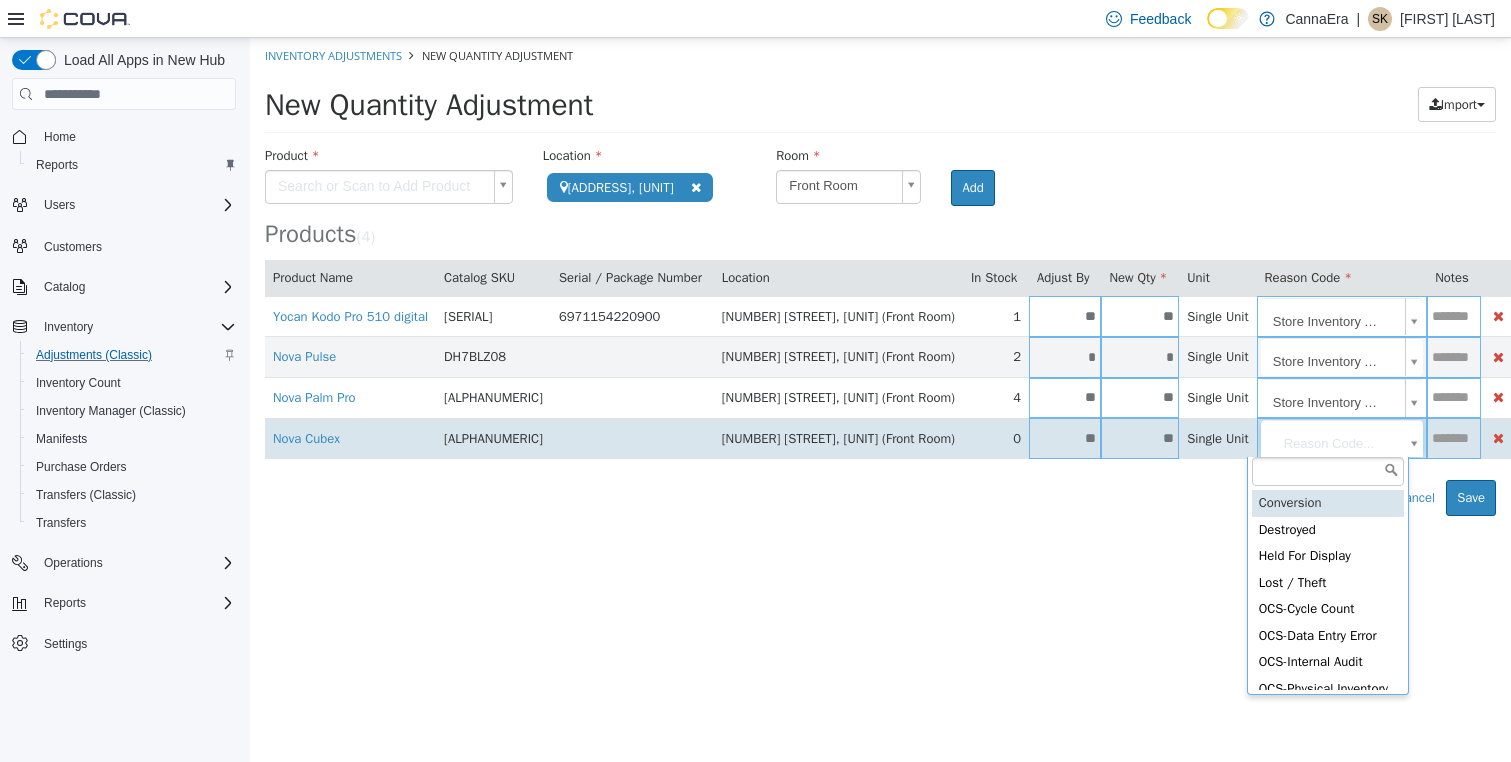 click on "**********" at bounding box center [880, 277] 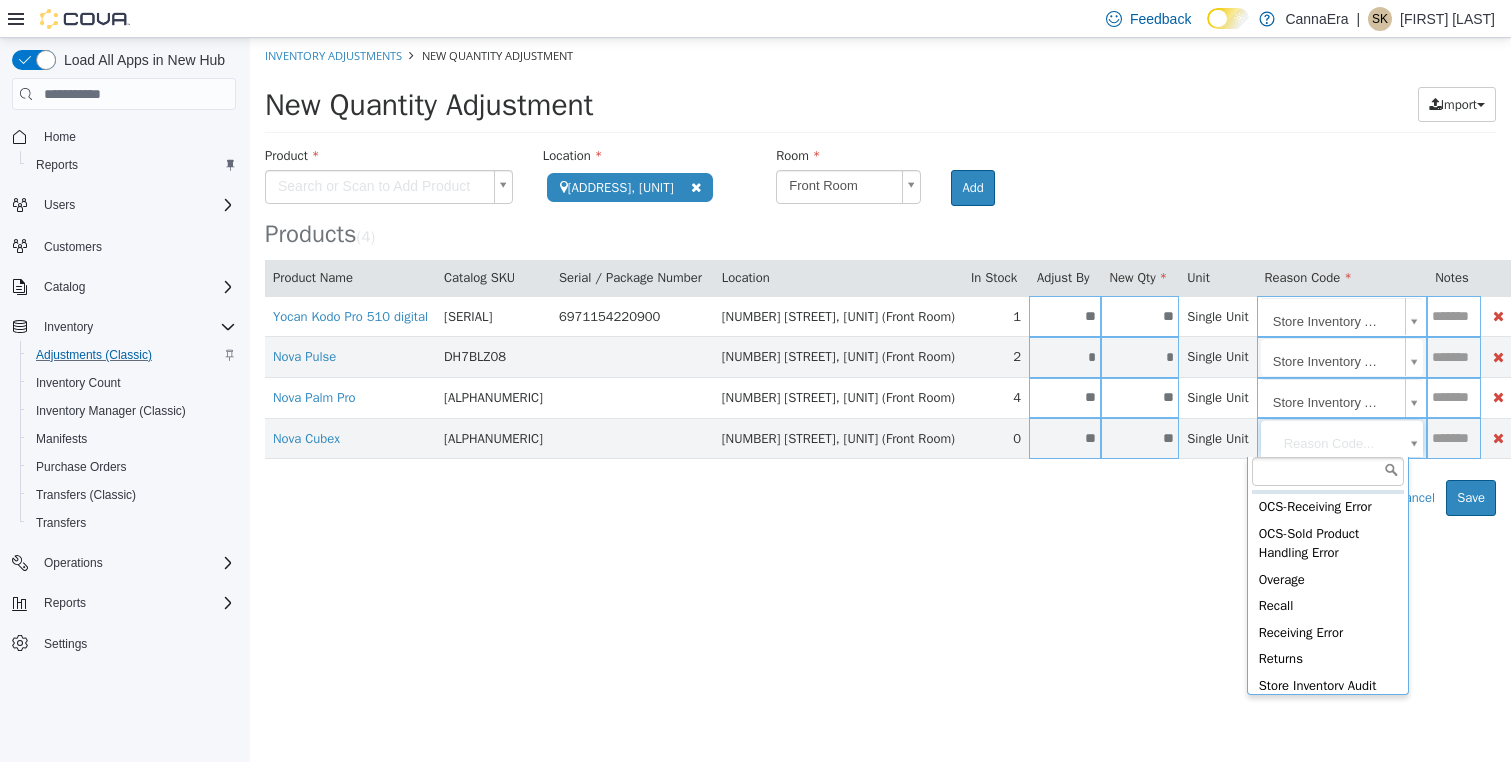 scroll, scrollTop: 394, scrollLeft: 0, axis: vertical 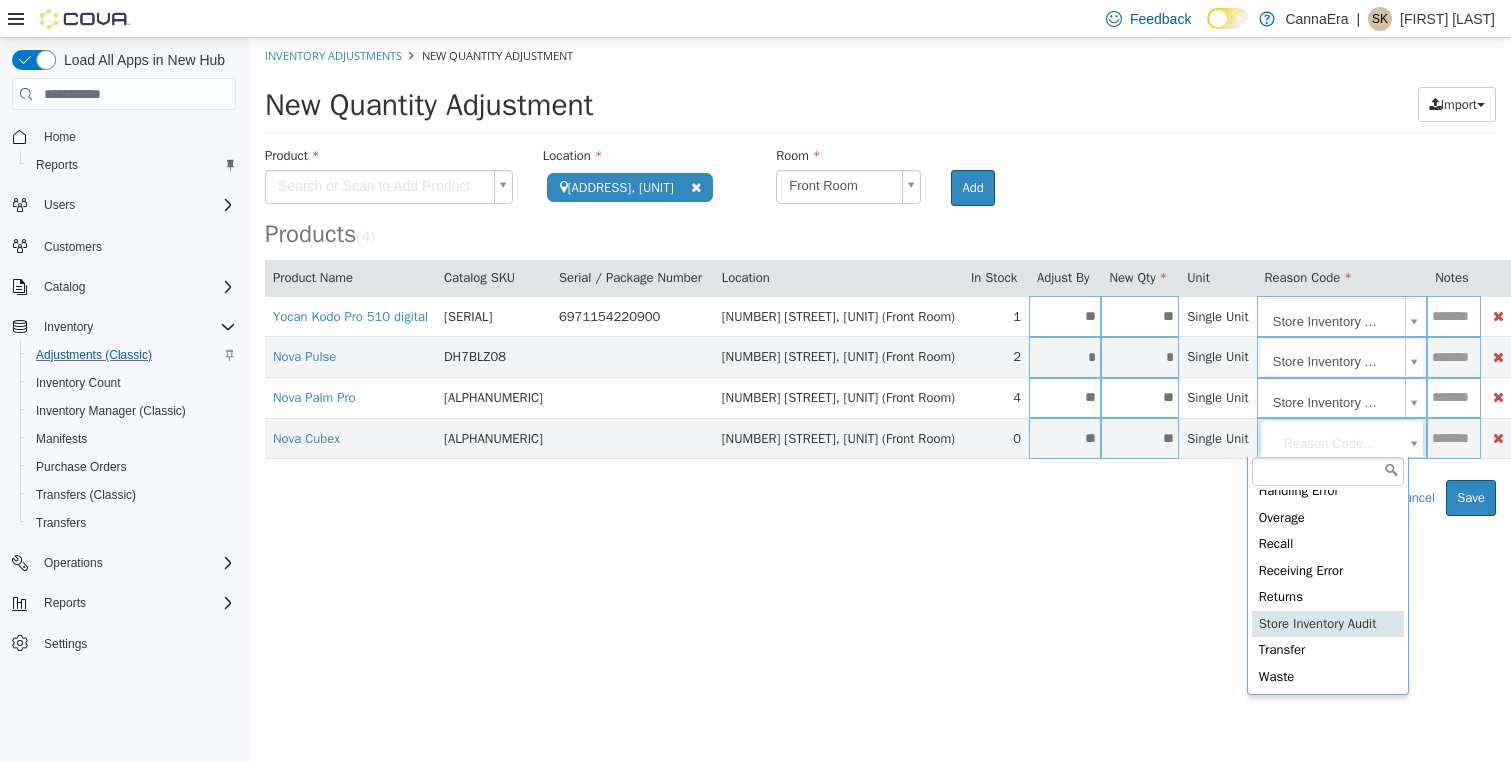 type on "**********" 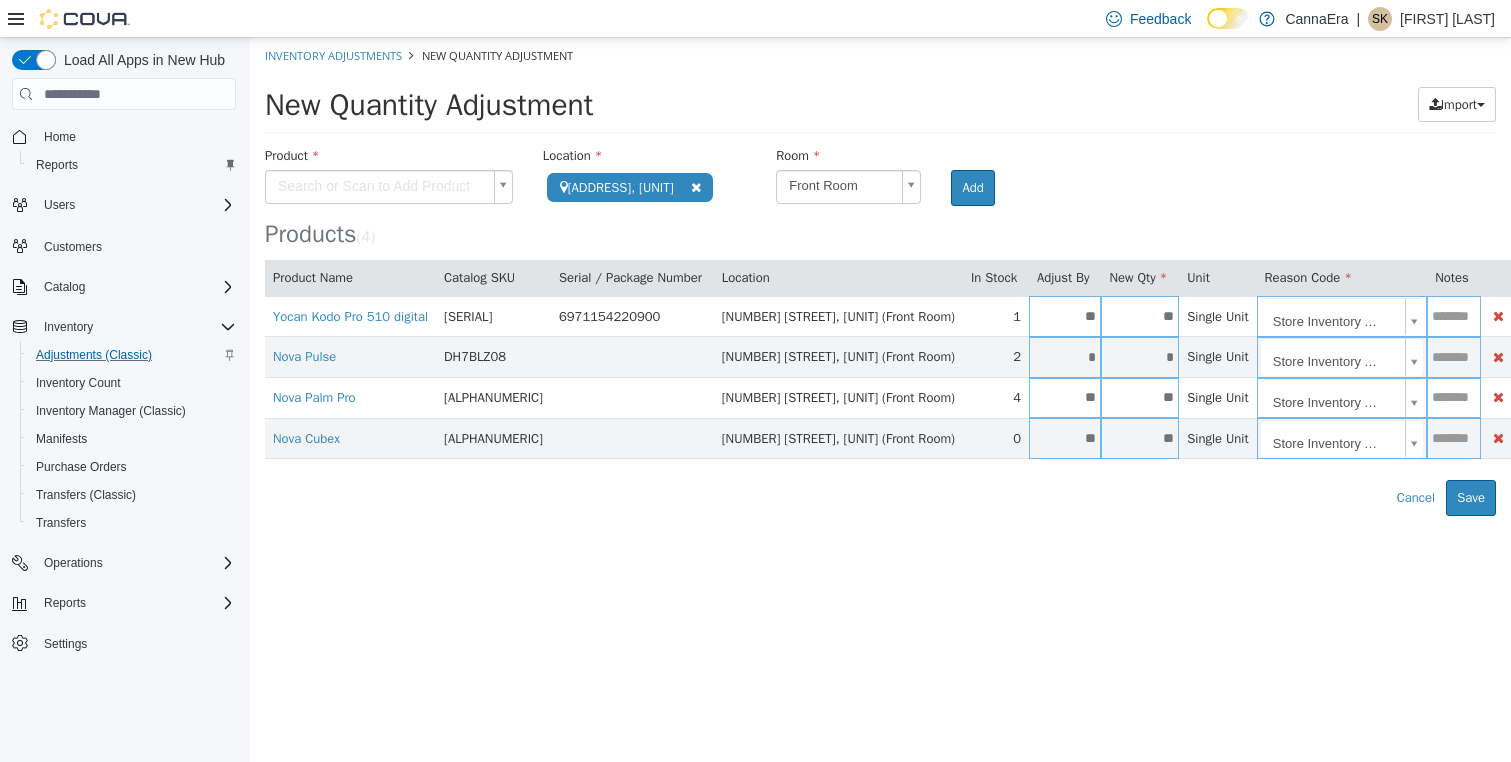 click on "**********" at bounding box center (880, 277) 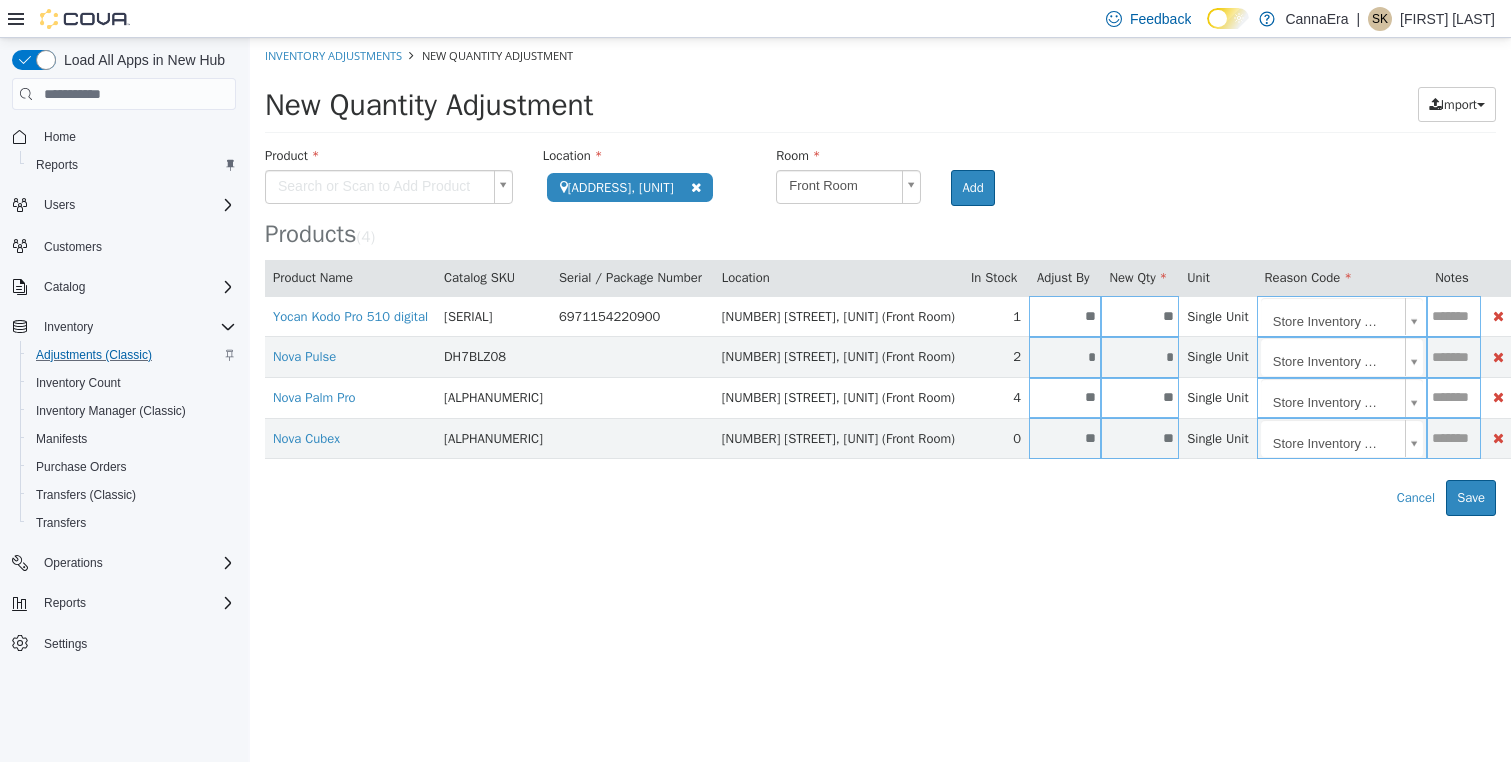 click on "**********" at bounding box center [880, 277] 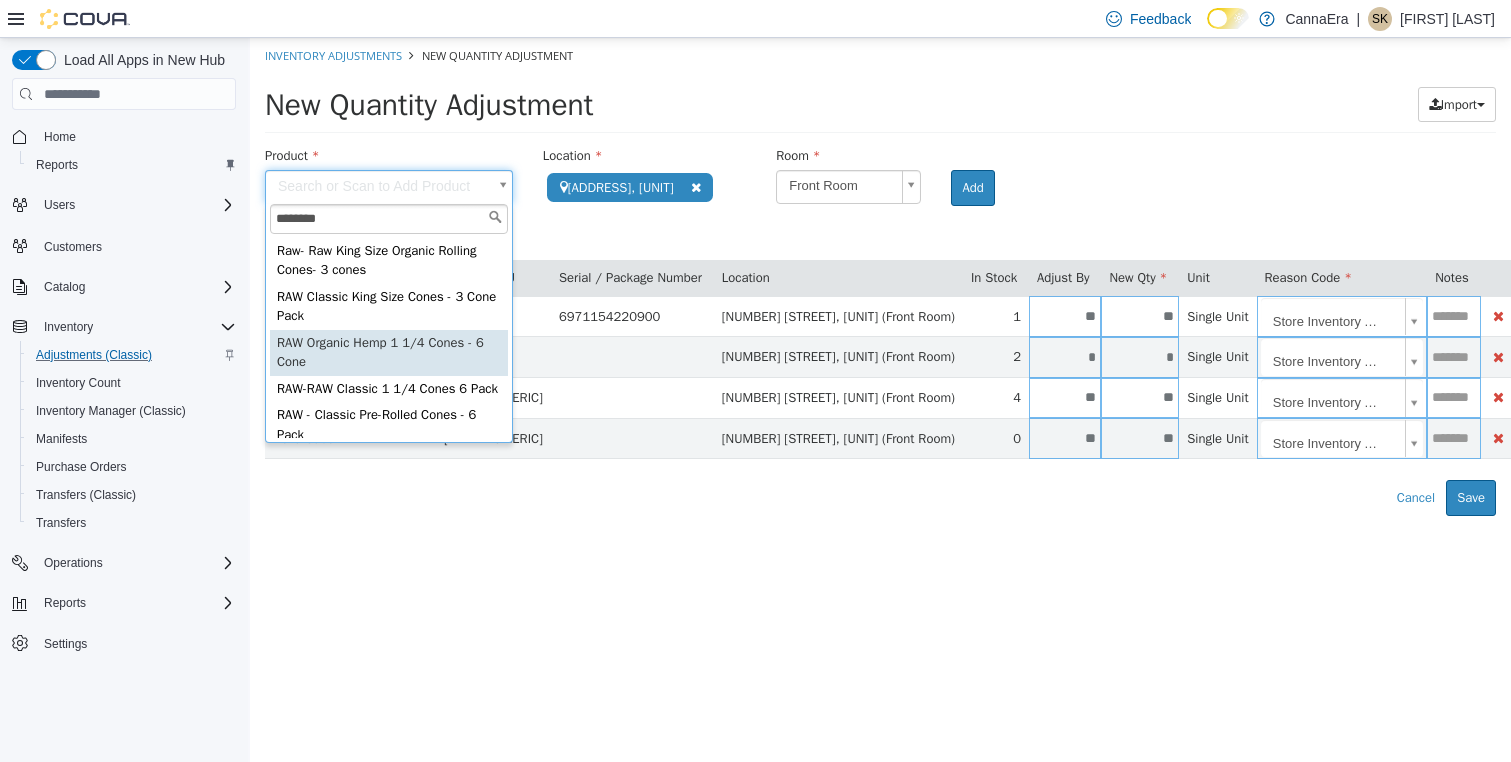 type on "********" 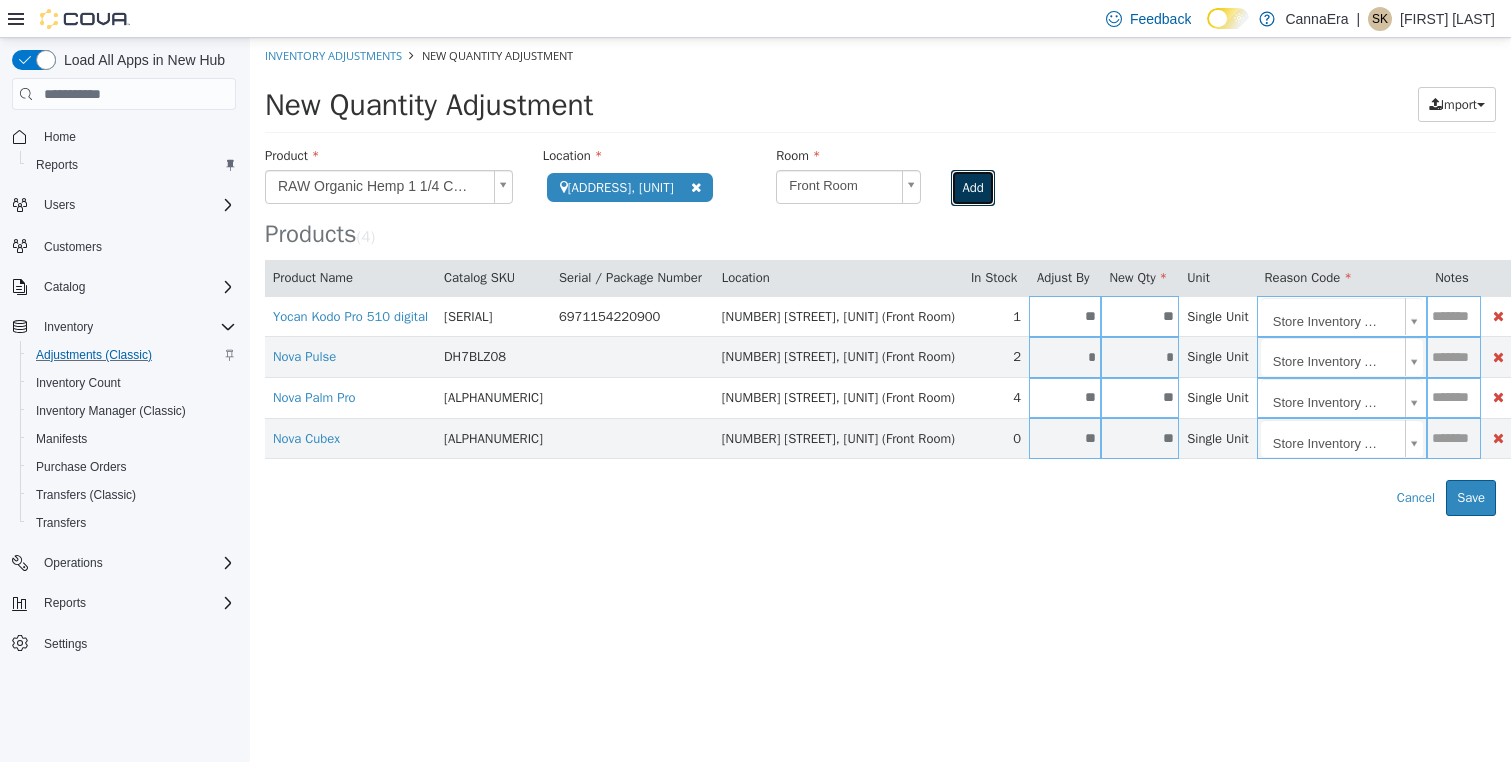 click on "Add" at bounding box center (972, 188) 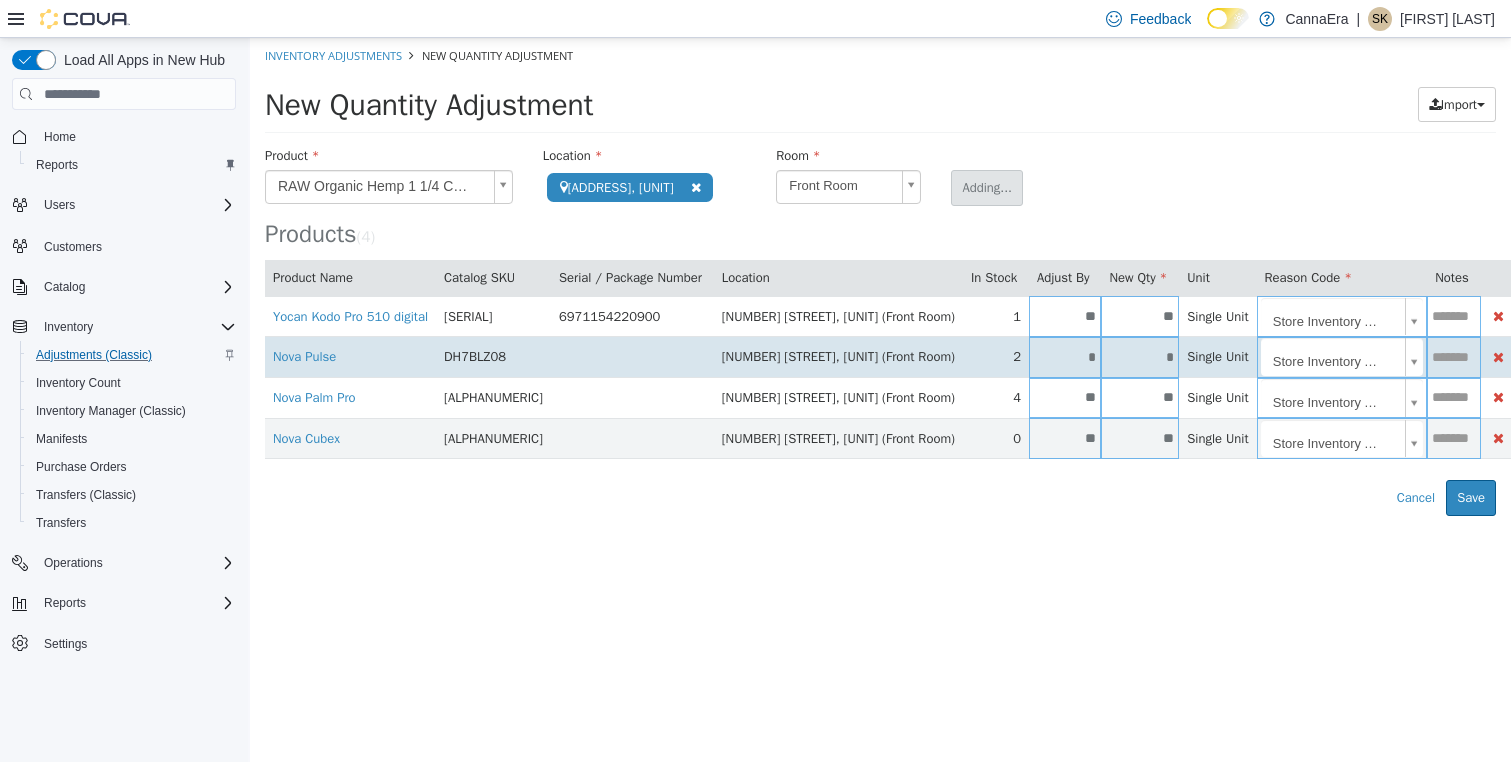 type 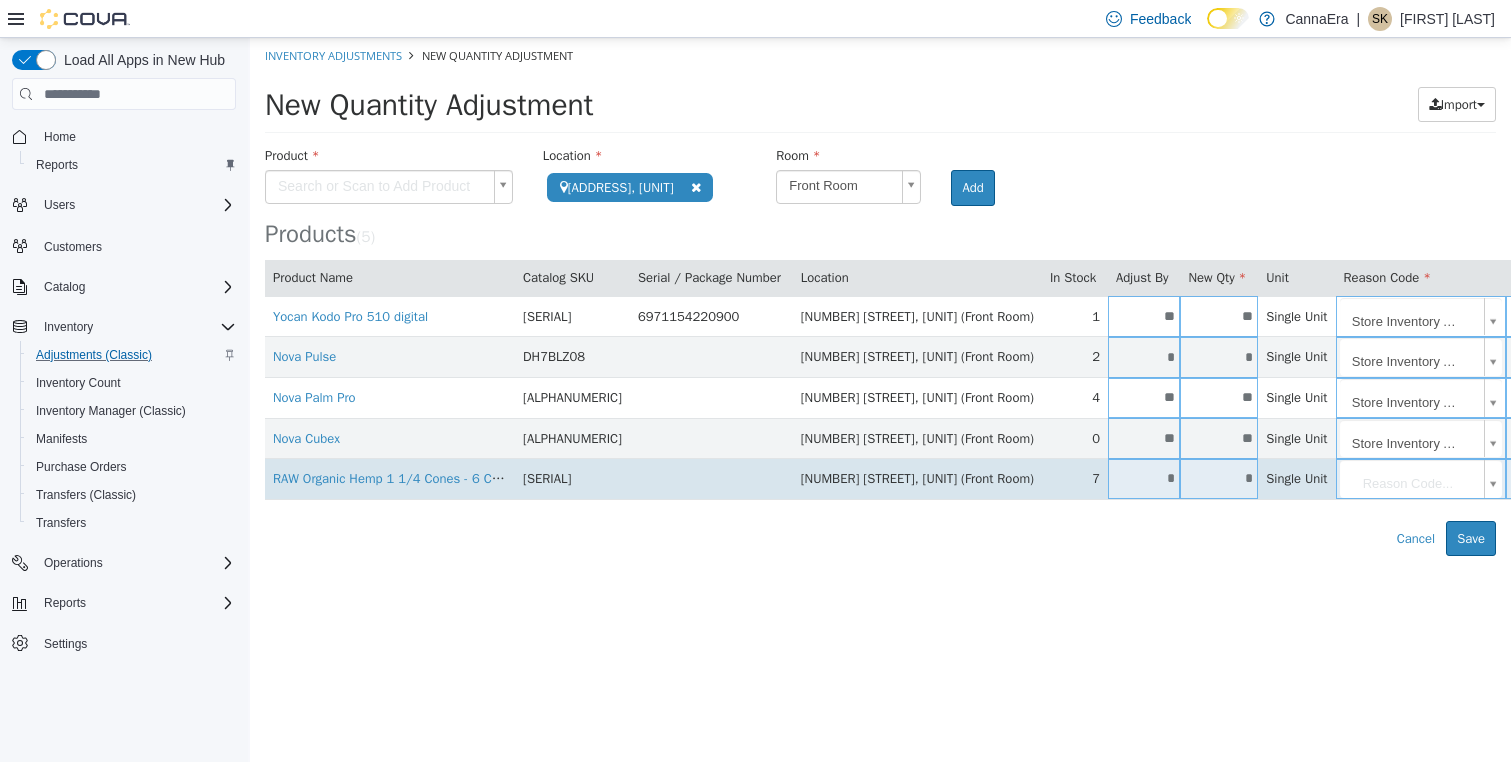 click on "*" at bounding box center [1144, 478] 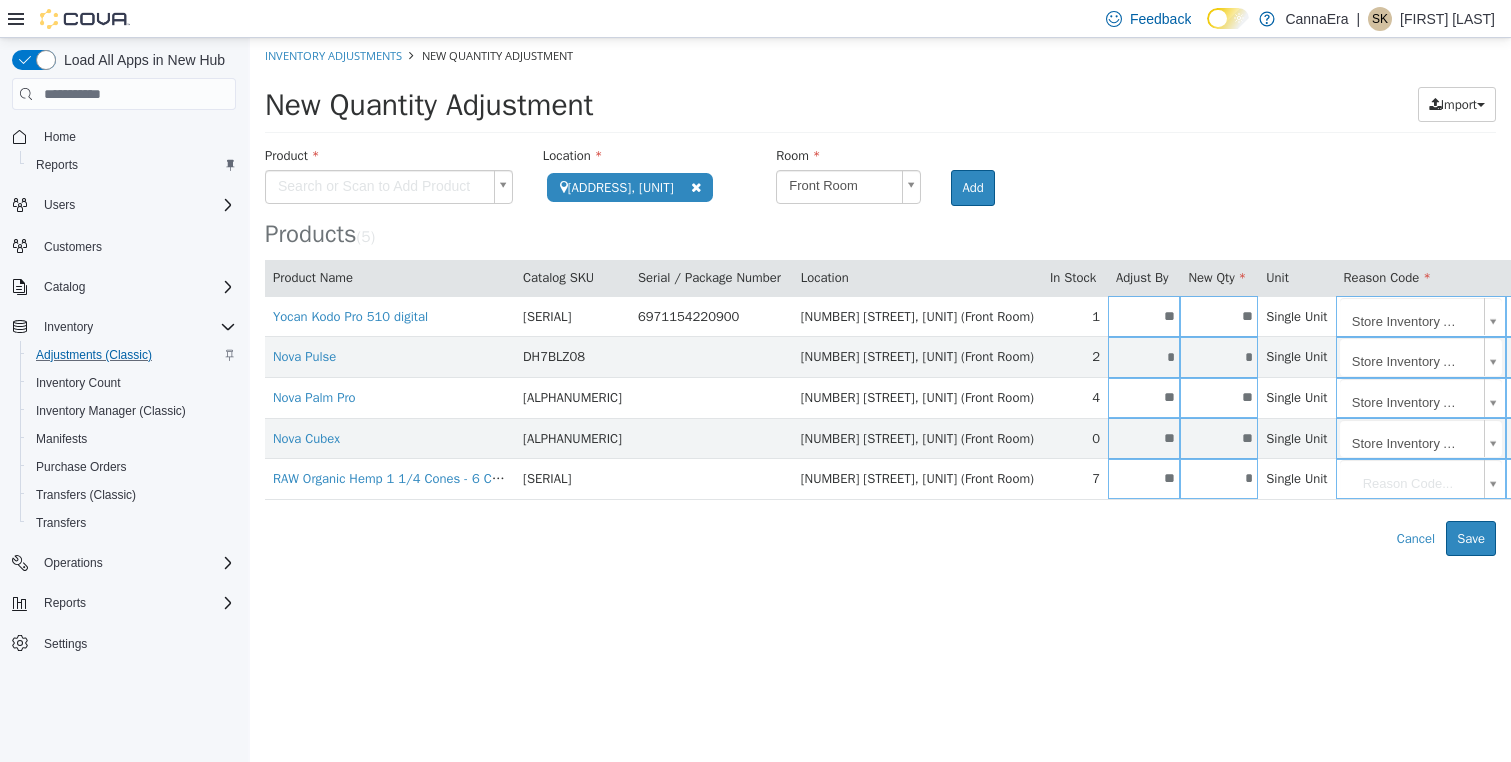 type on "**" 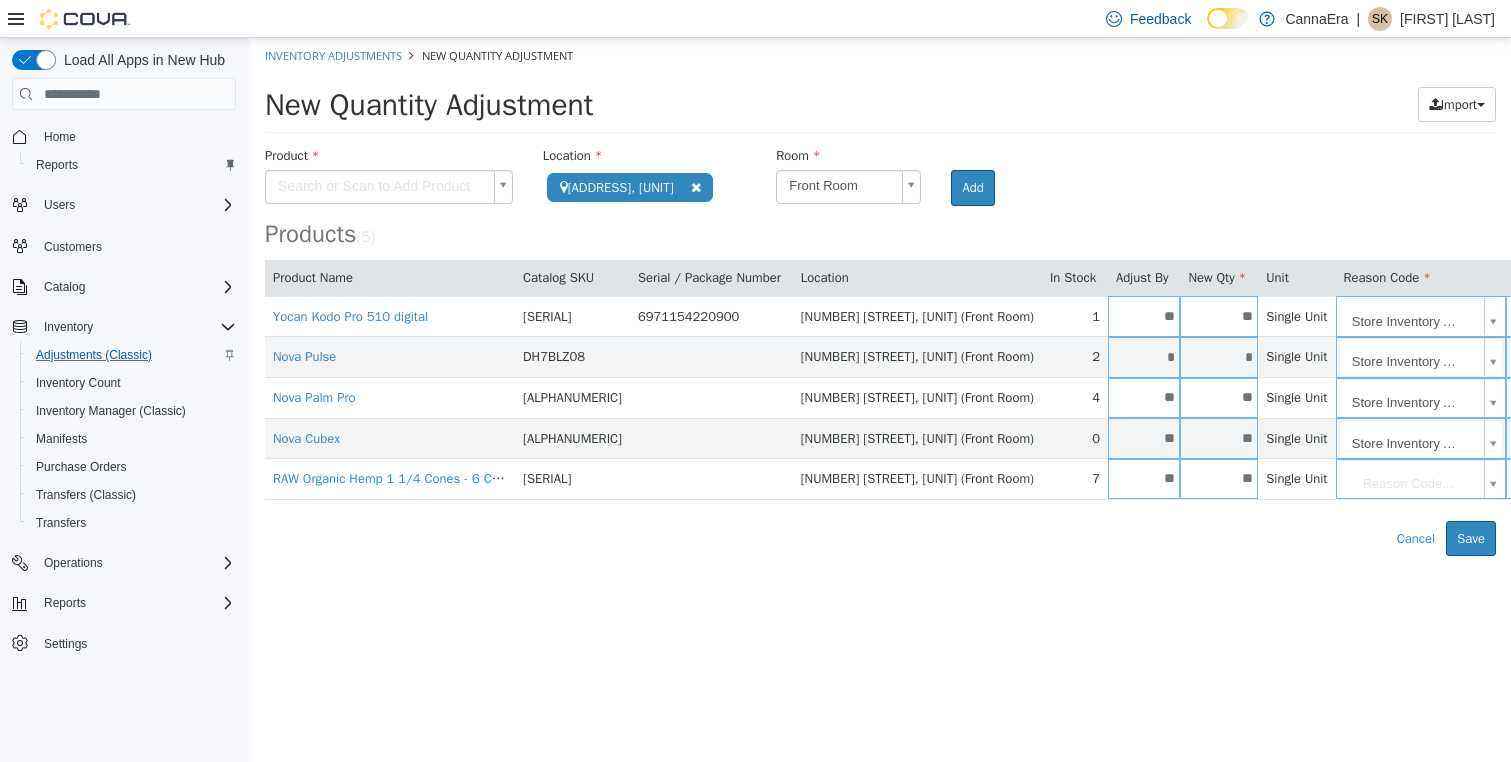 click on "Error saving adjustment please resolve the errors above. Cancel Save" at bounding box center (880, 539) 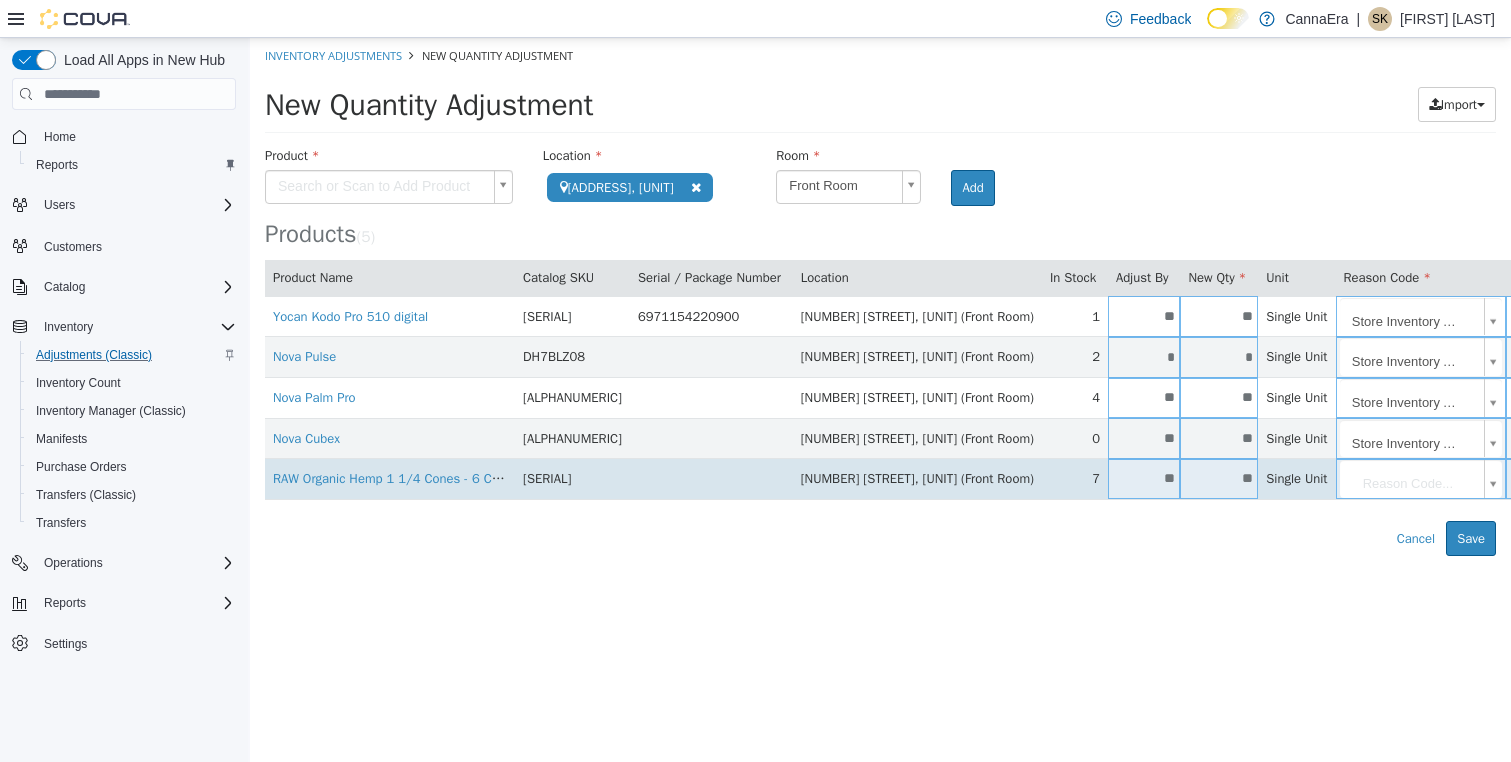 click on "**" at bounding box center [1144, 478] 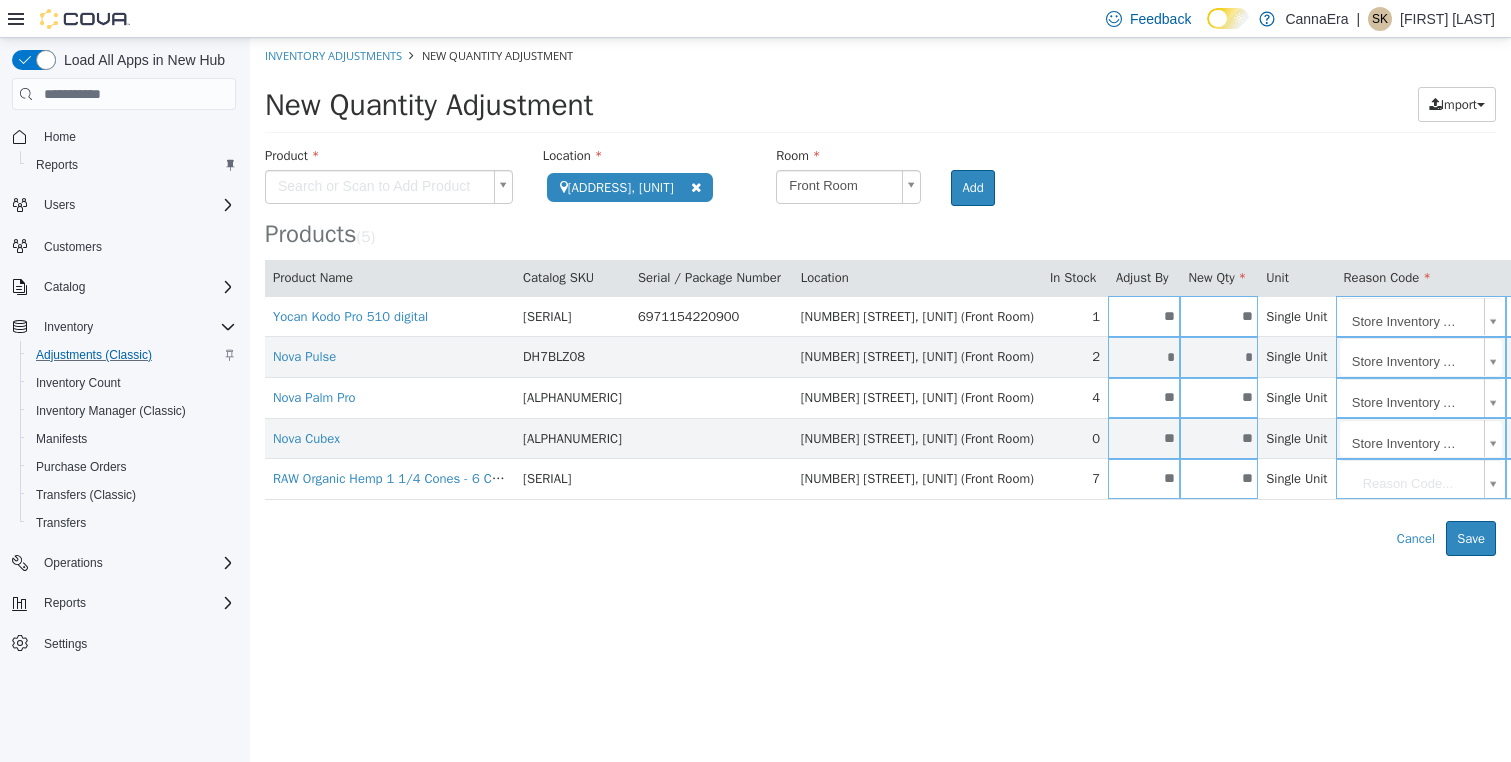 type on "**" 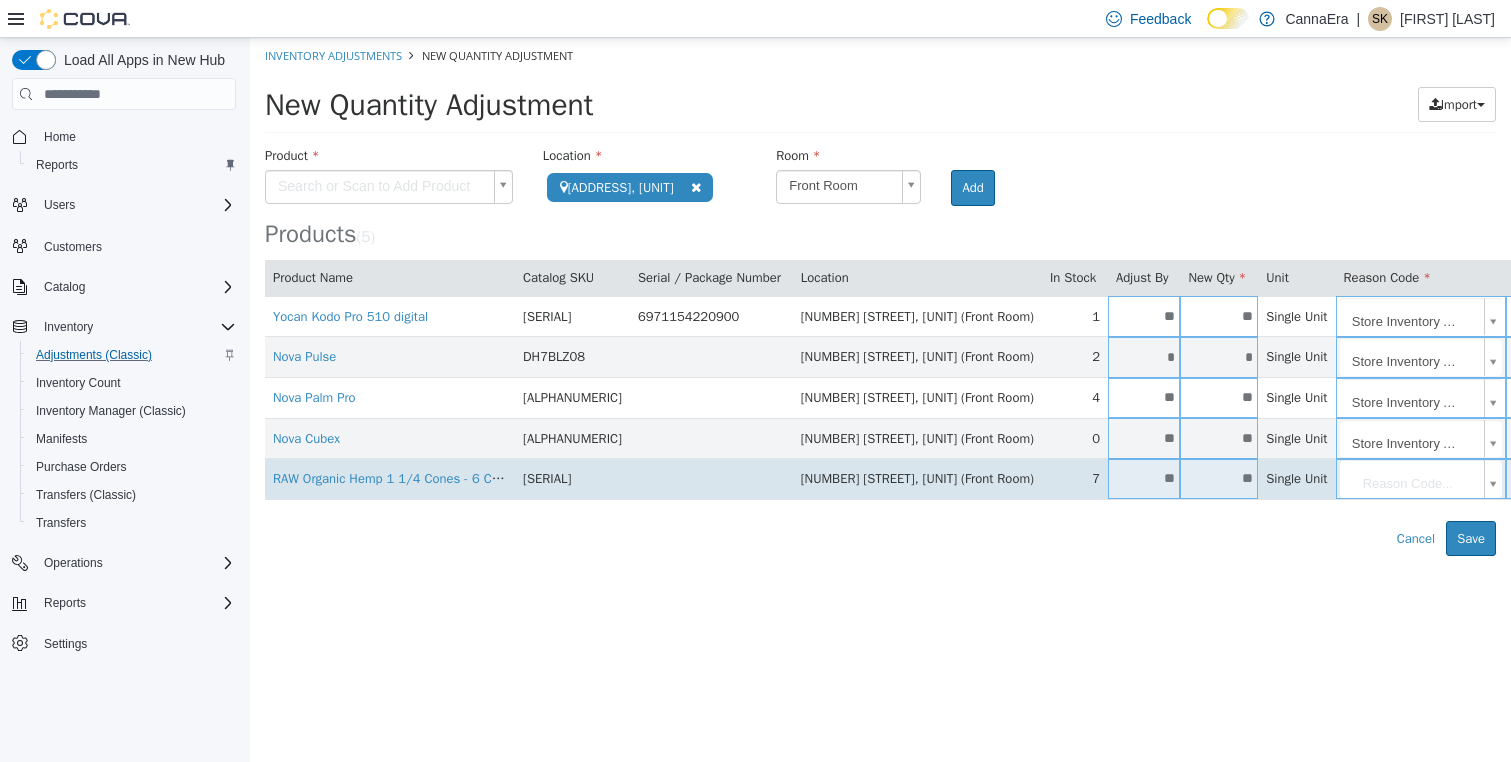 click on "**" at bounding box center [1144, 478] 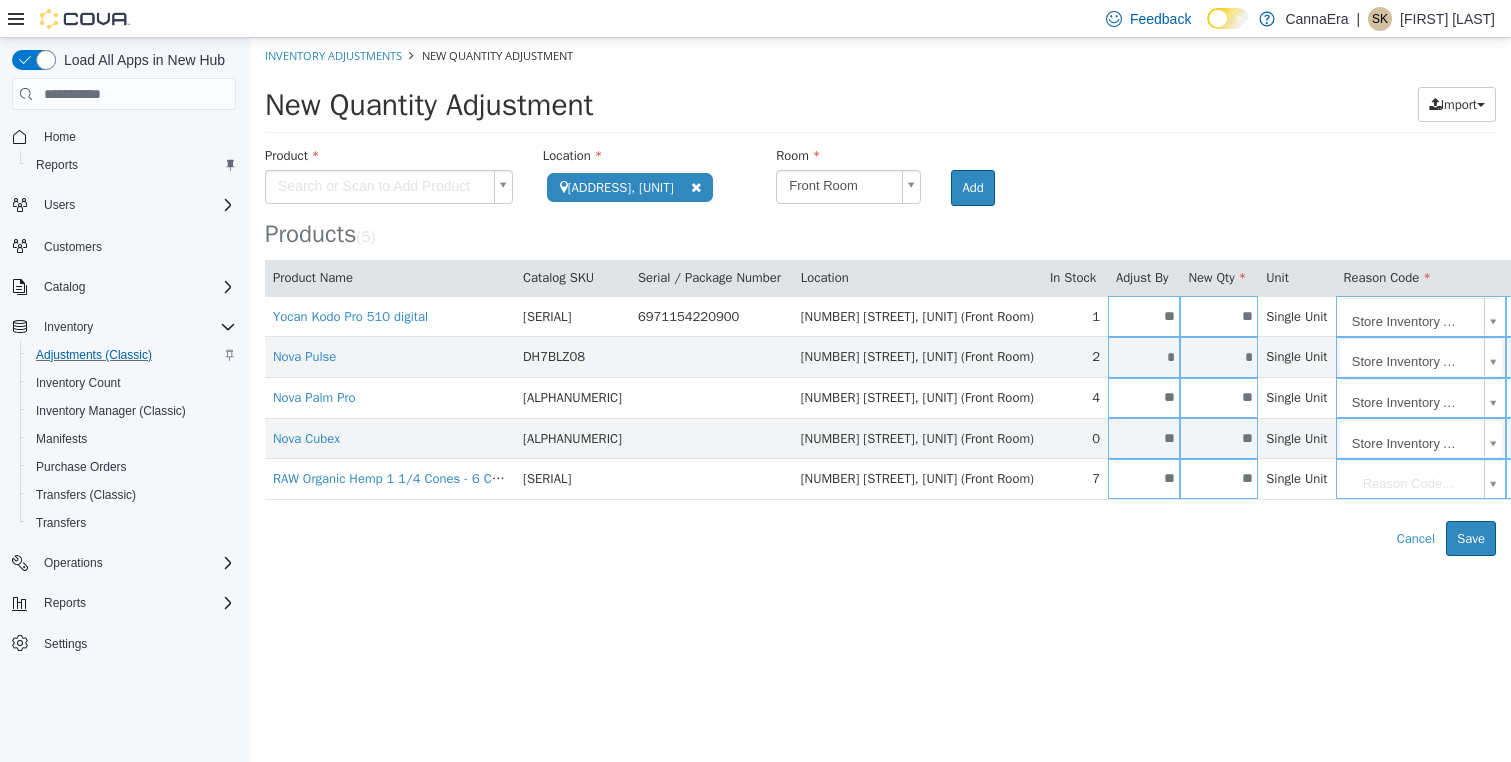 type on "**" 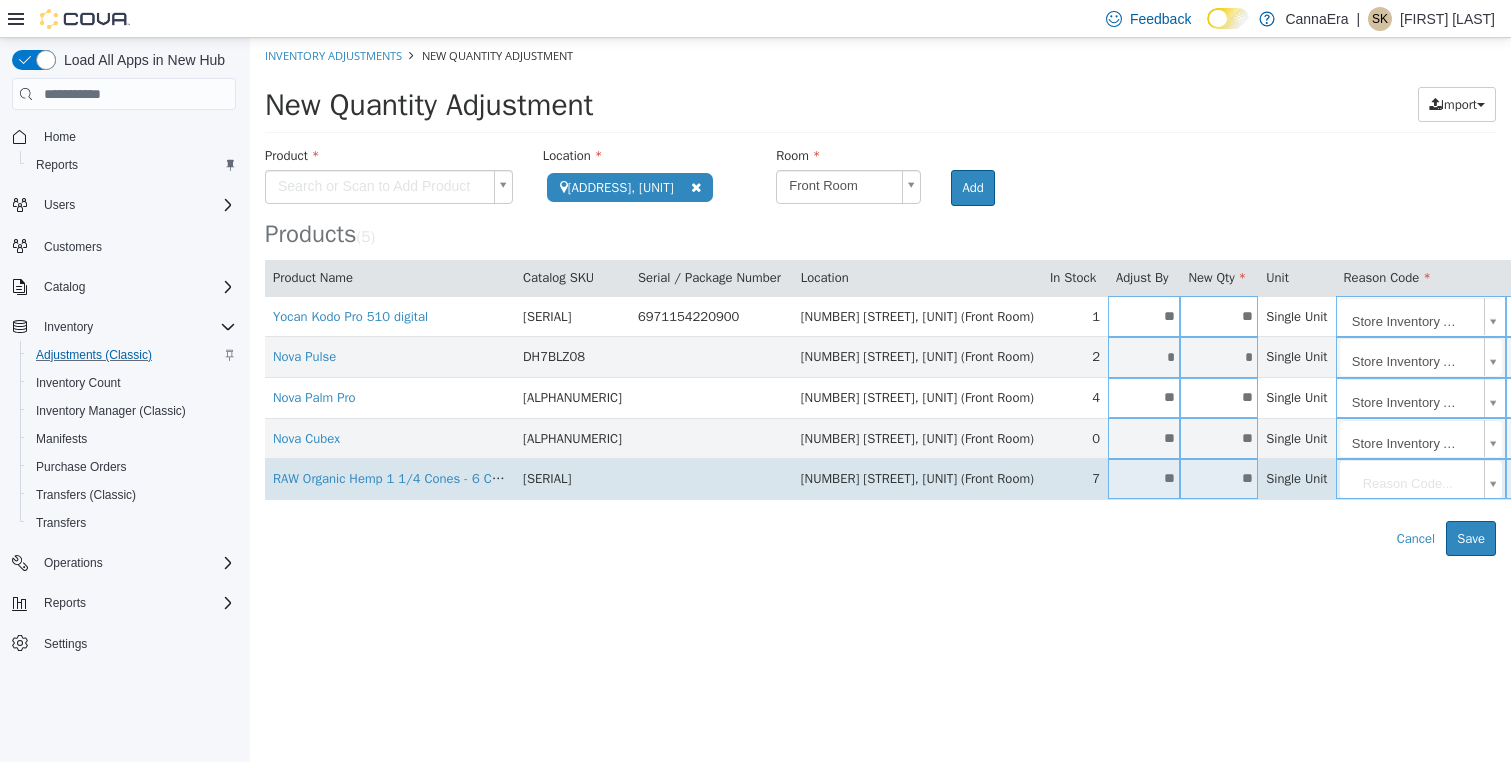 click on "**********" at bounding box center (880, 297) 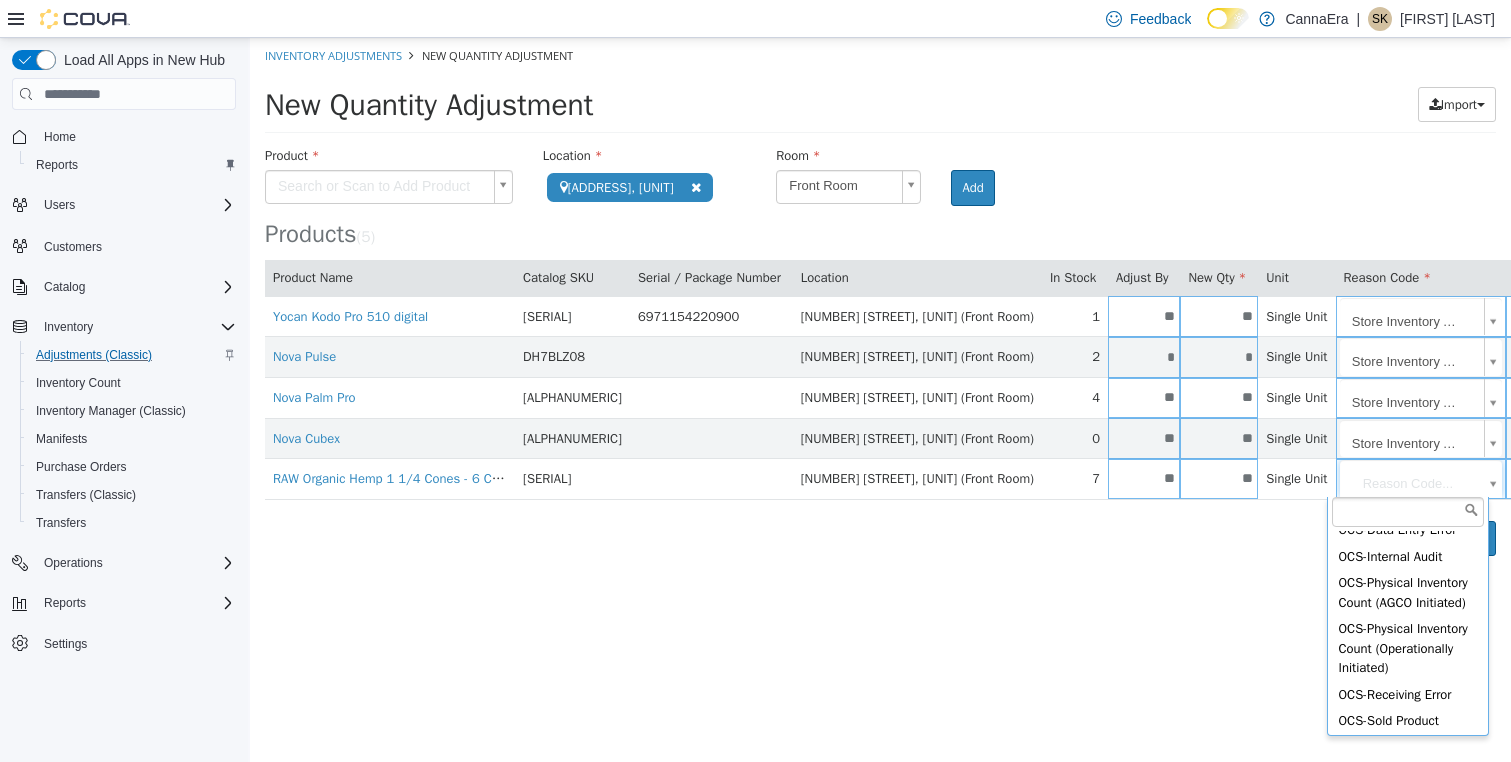 scroll, scrollTop: 394, scrollLeft: 0, axis: vertical 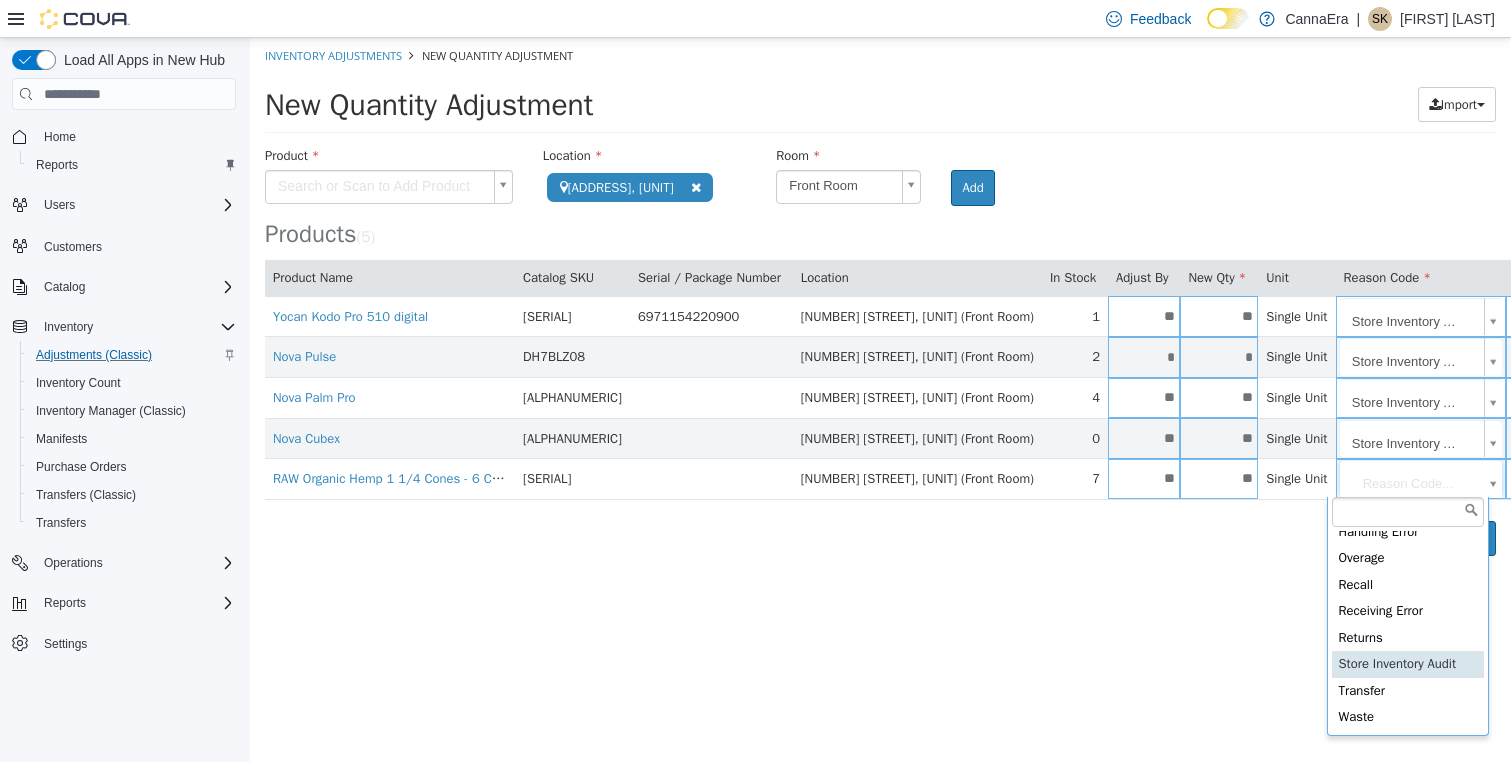 type on "**********" 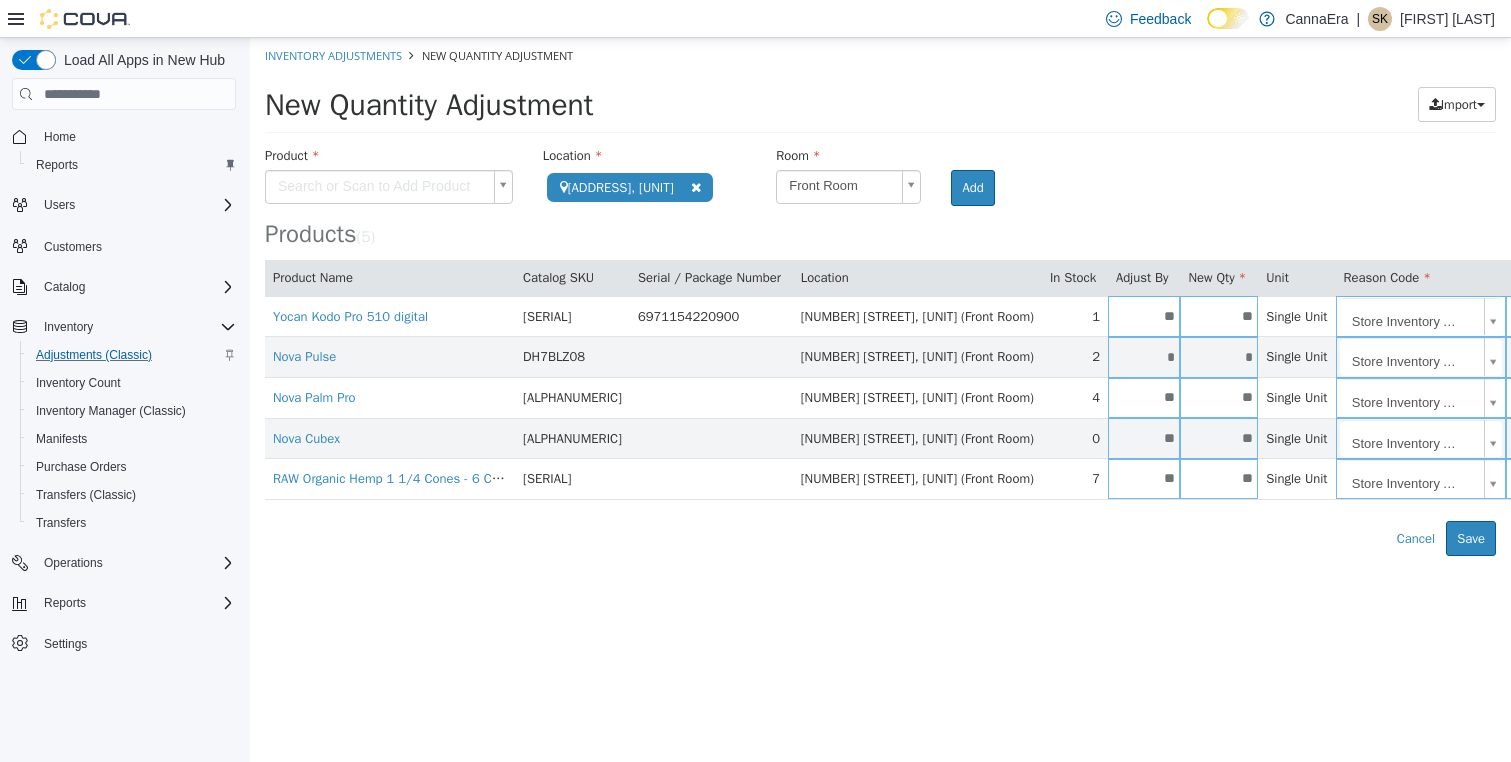 drag, startPoint x: 1137, startPoint y: 659, endPoint x: 1251, endPoint y: 636, distance: 116.297035 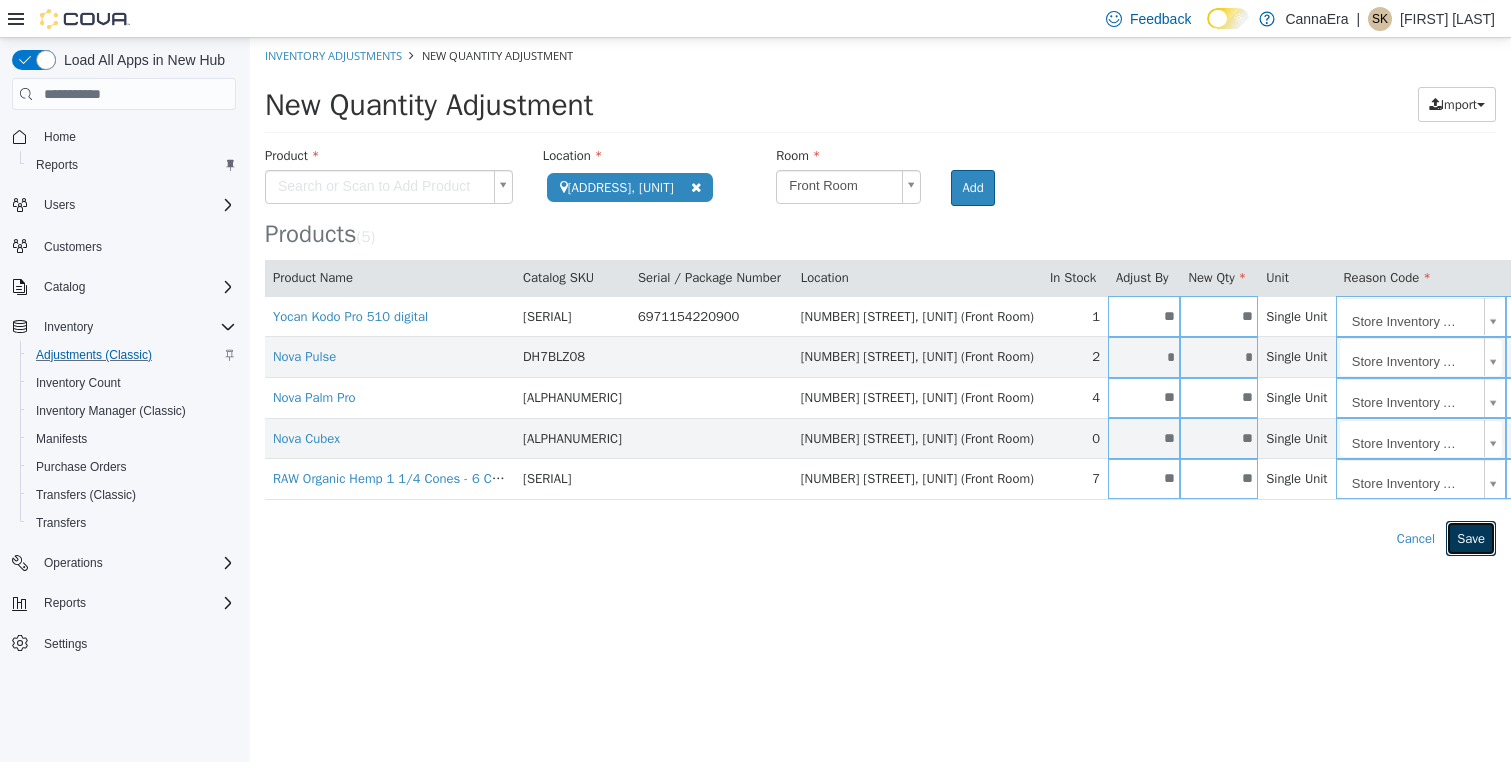 click on "Save" at bounding box center [1471, 539] 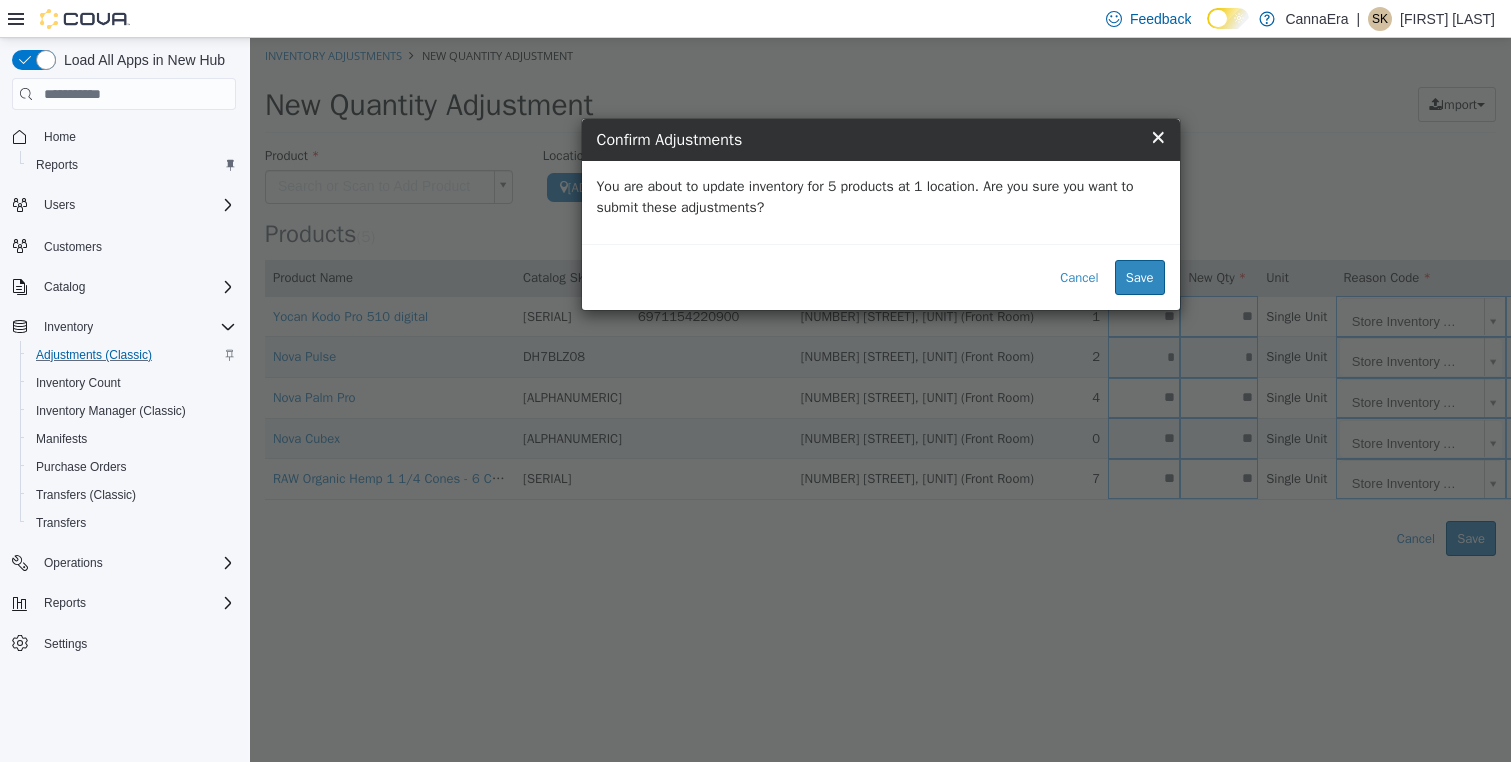 click on "×" at bounding box center (1158, 136) 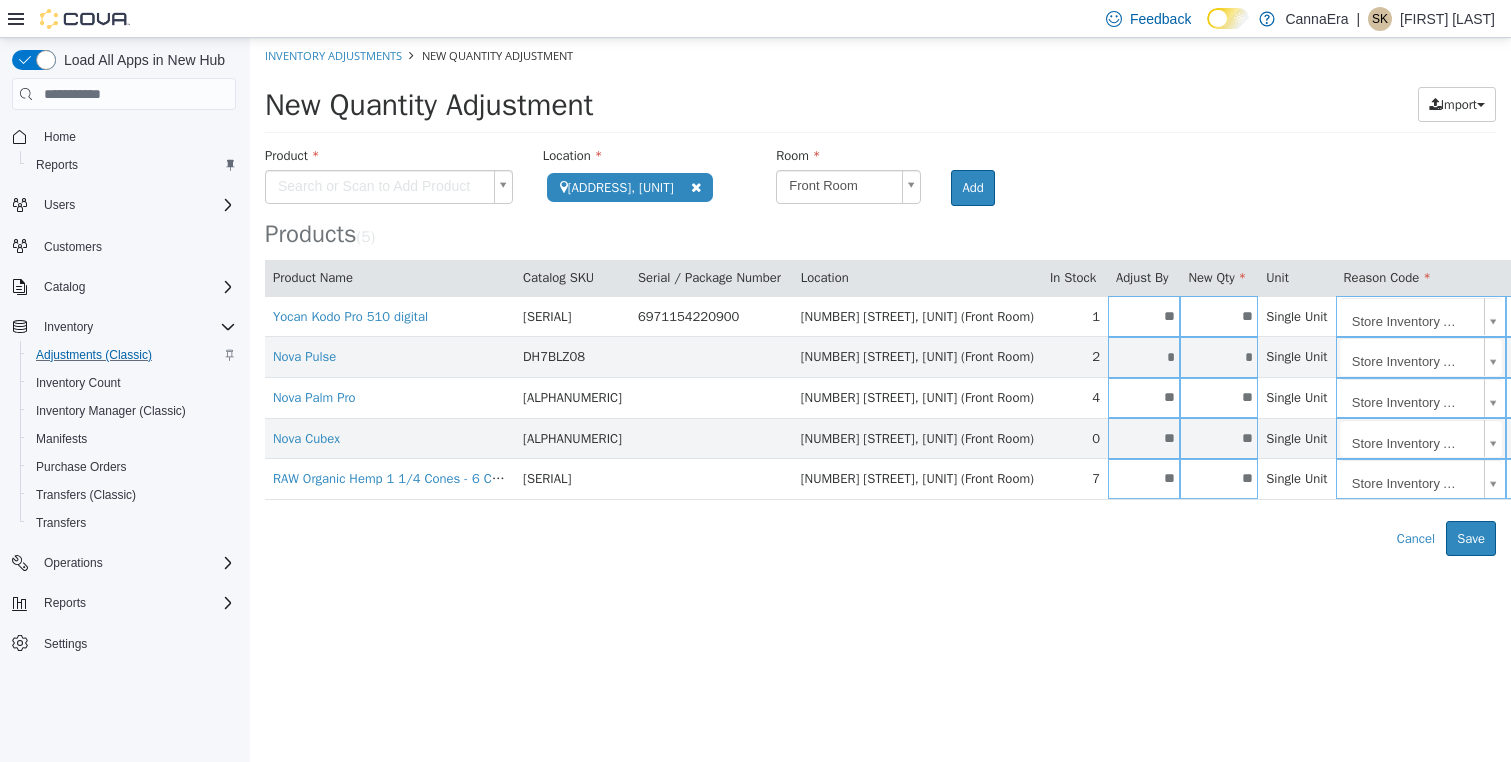 click on "**********" at bounding box center (880, 297) 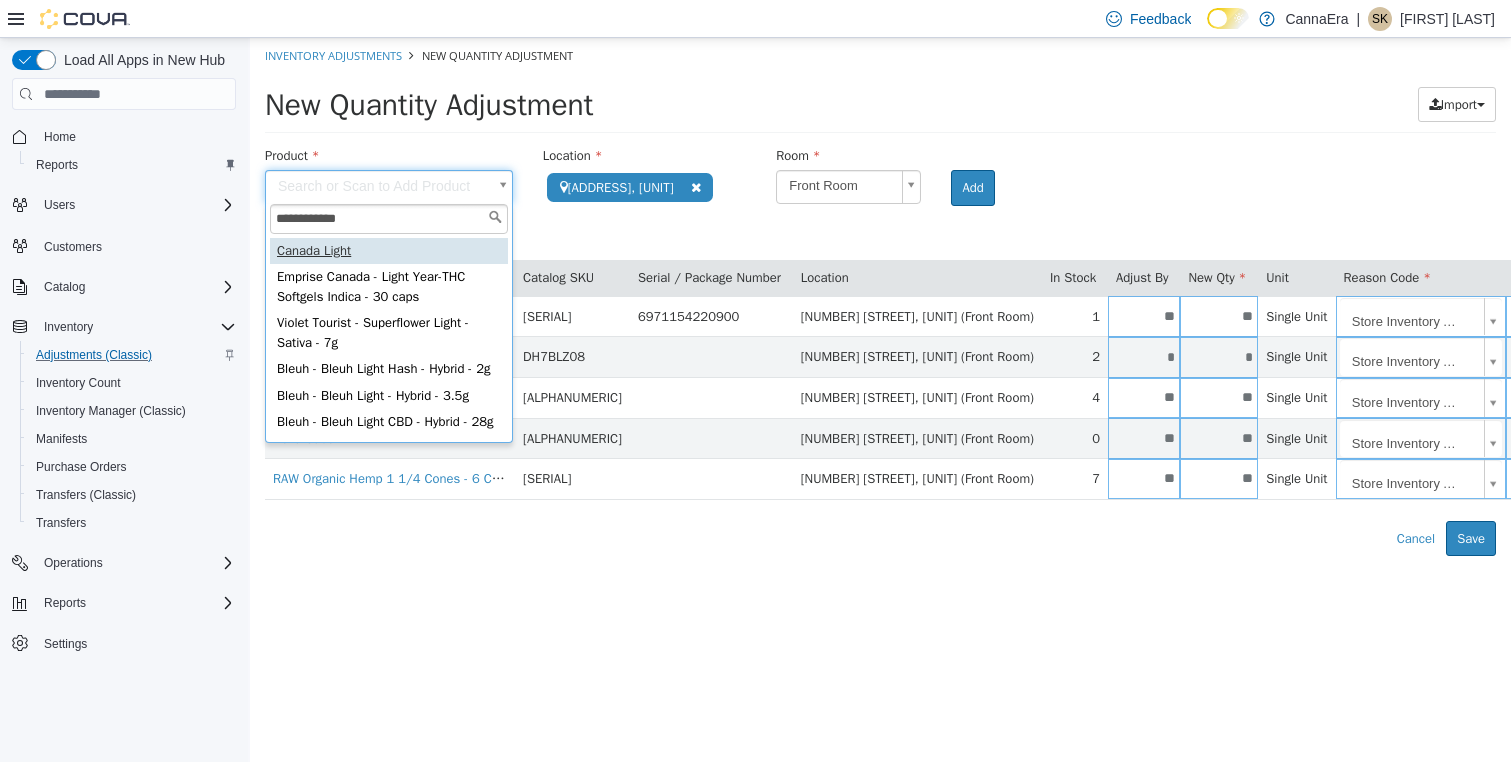 type on "**********" 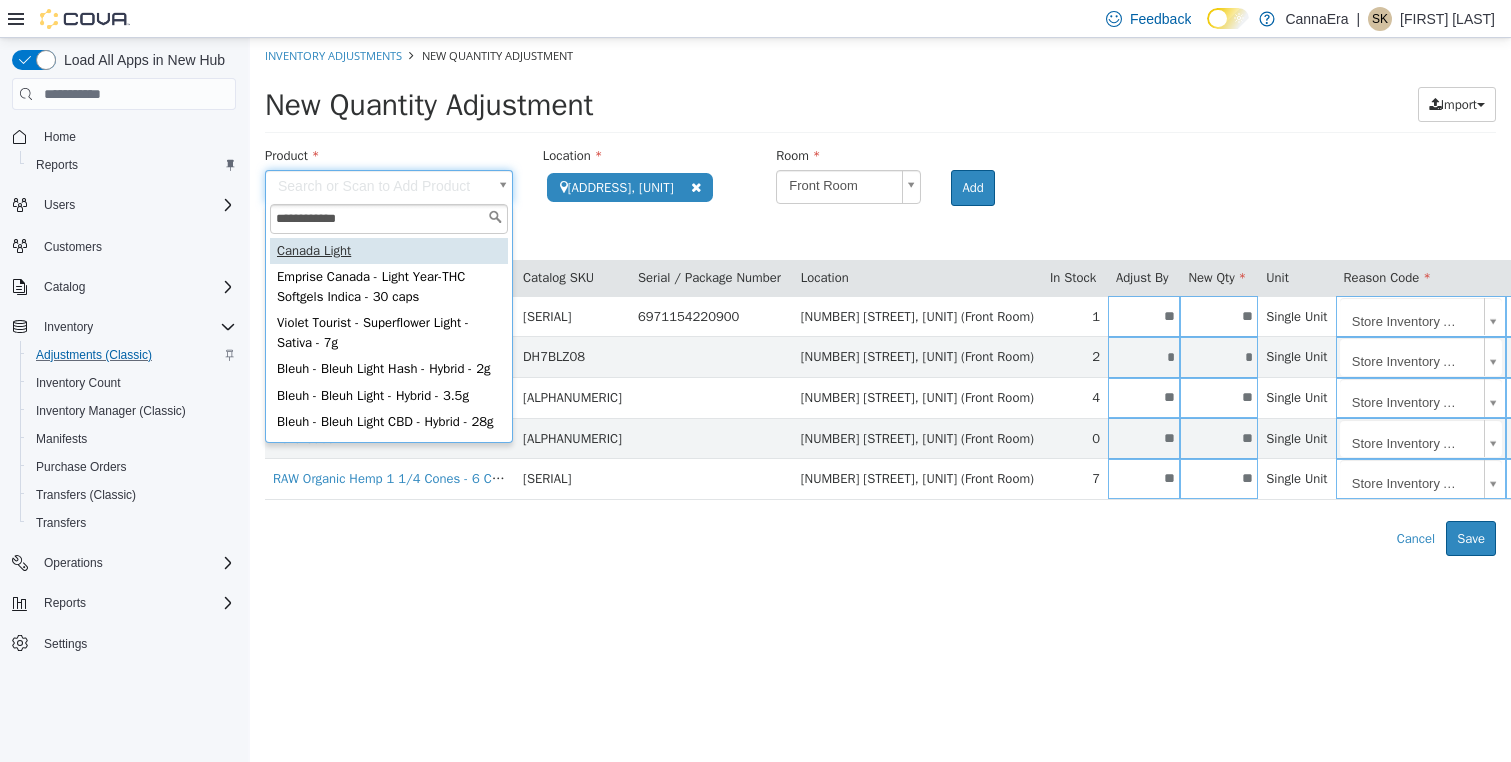 type on "**********" 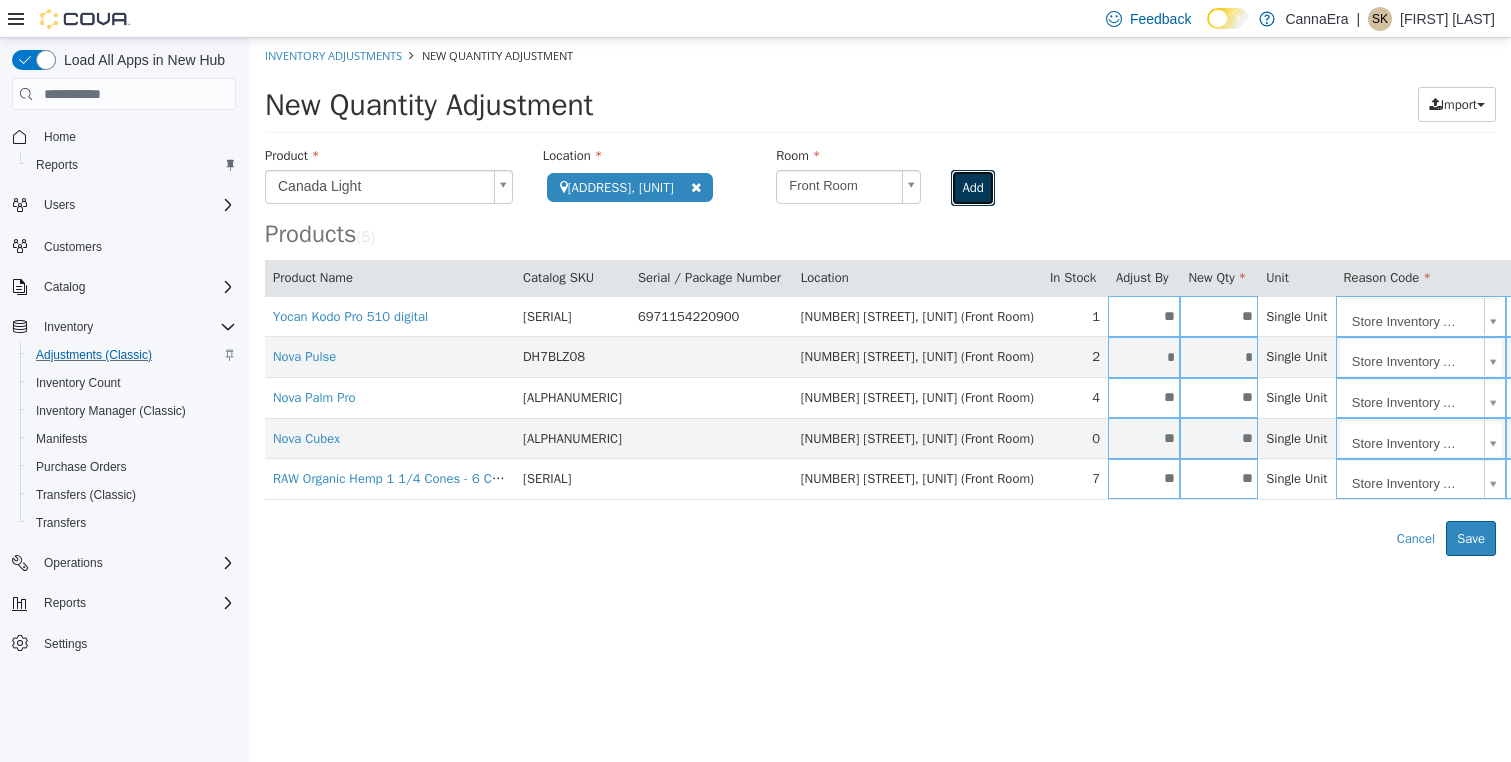 click on "Add" at bounding box center (972, 188) 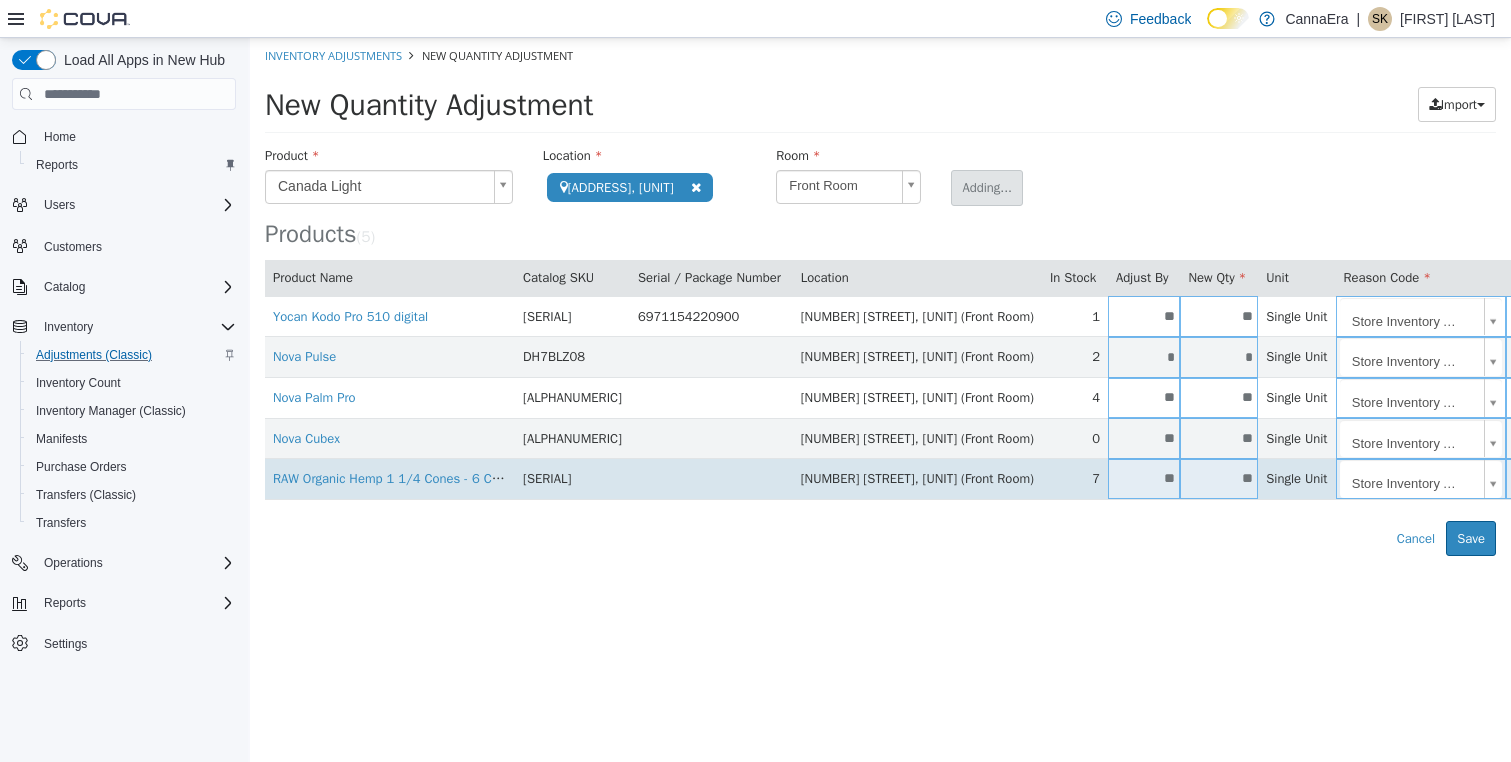 type 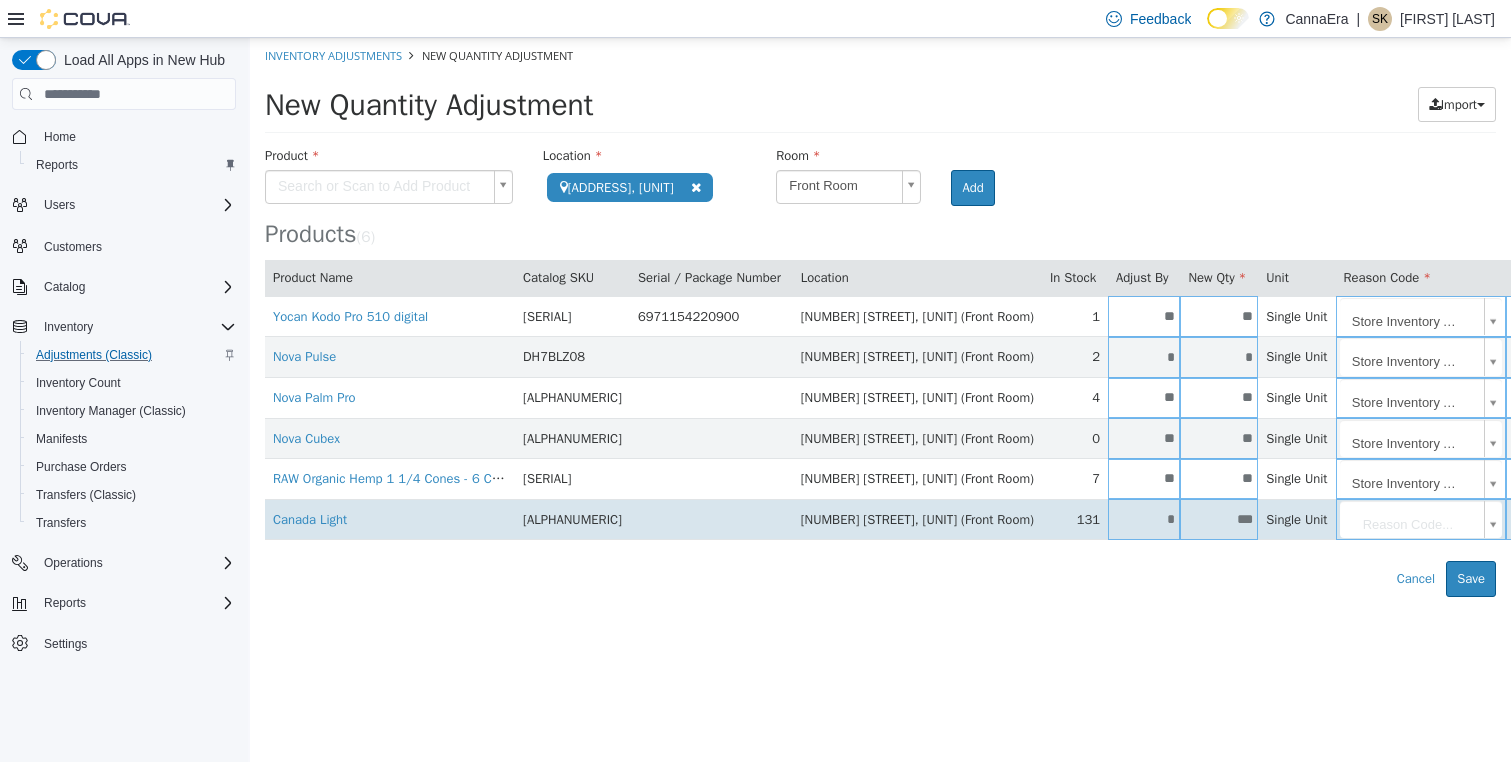 click on "*" at bounding box center (1144, 519) 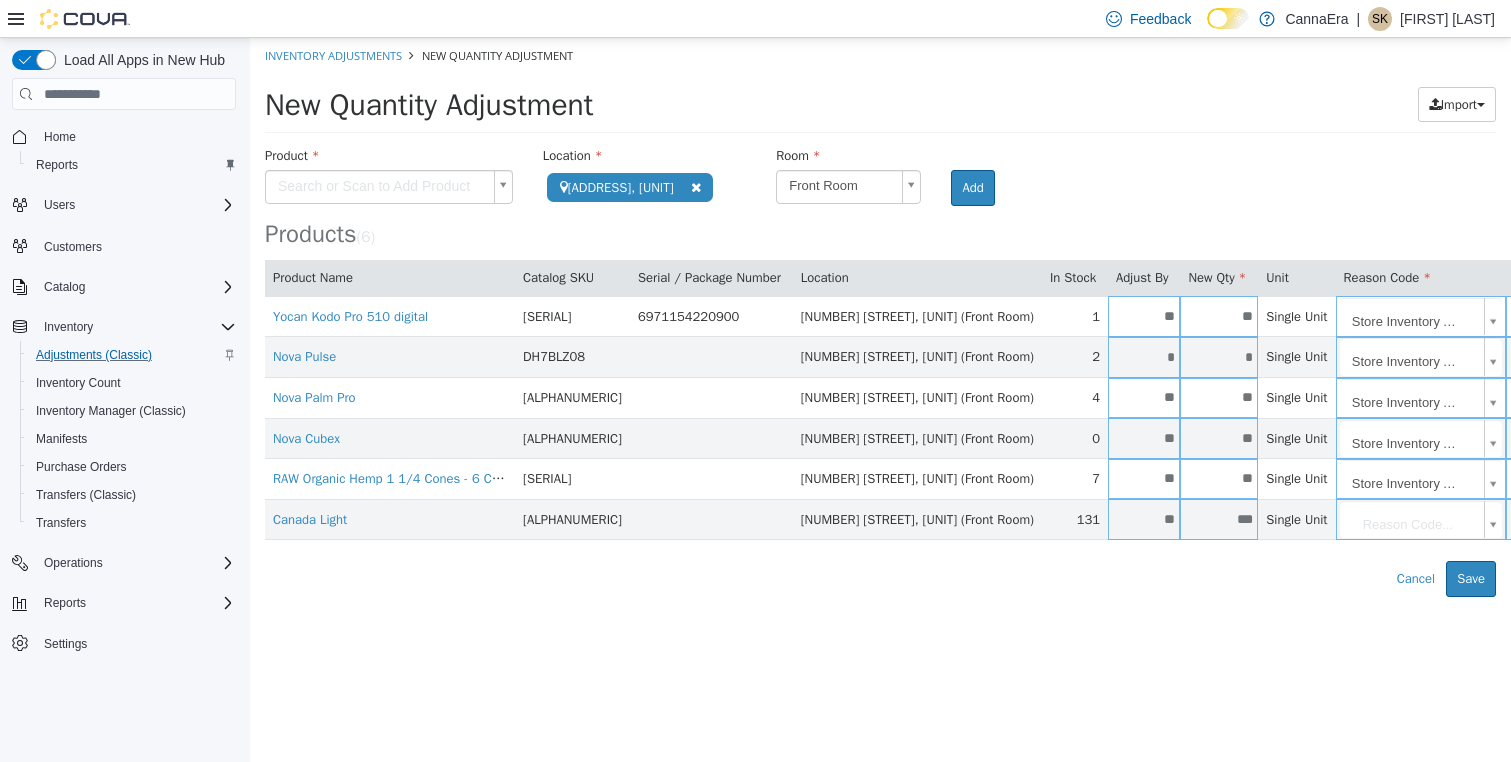 type on "**" 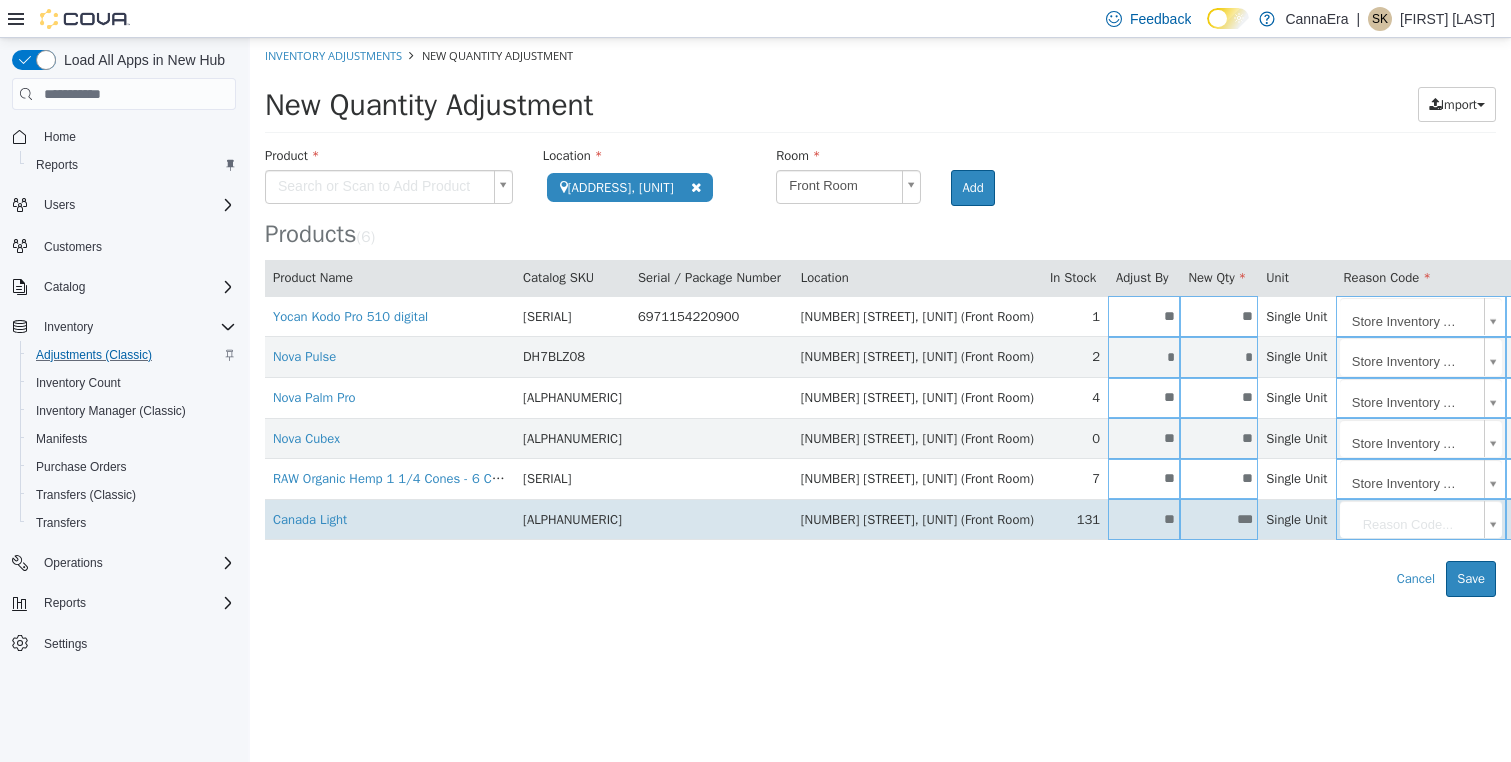 click on "**********" at bounding box center [880, 317] 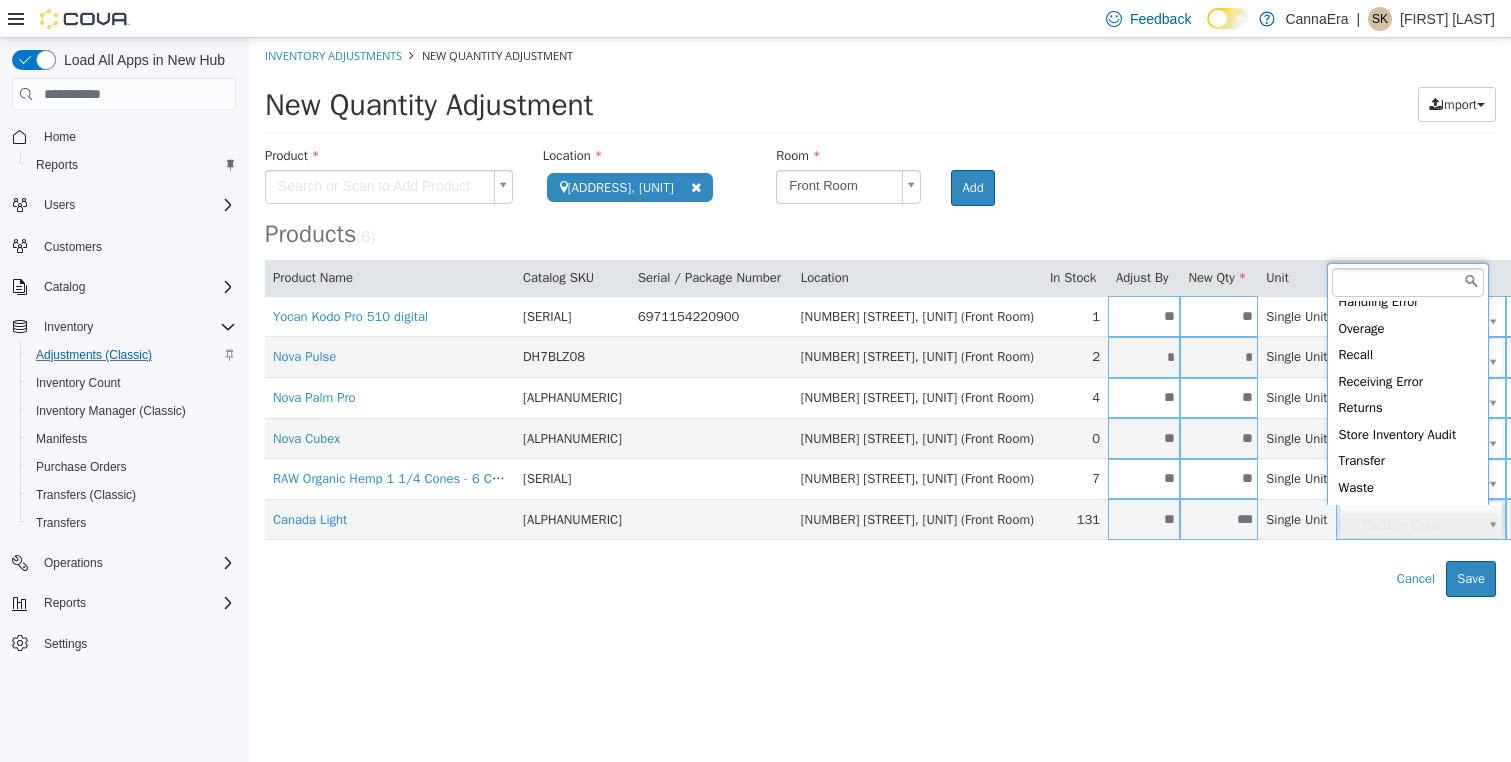 scroll, scrollTop: 394, scrollLeft: 0, axis: vertical 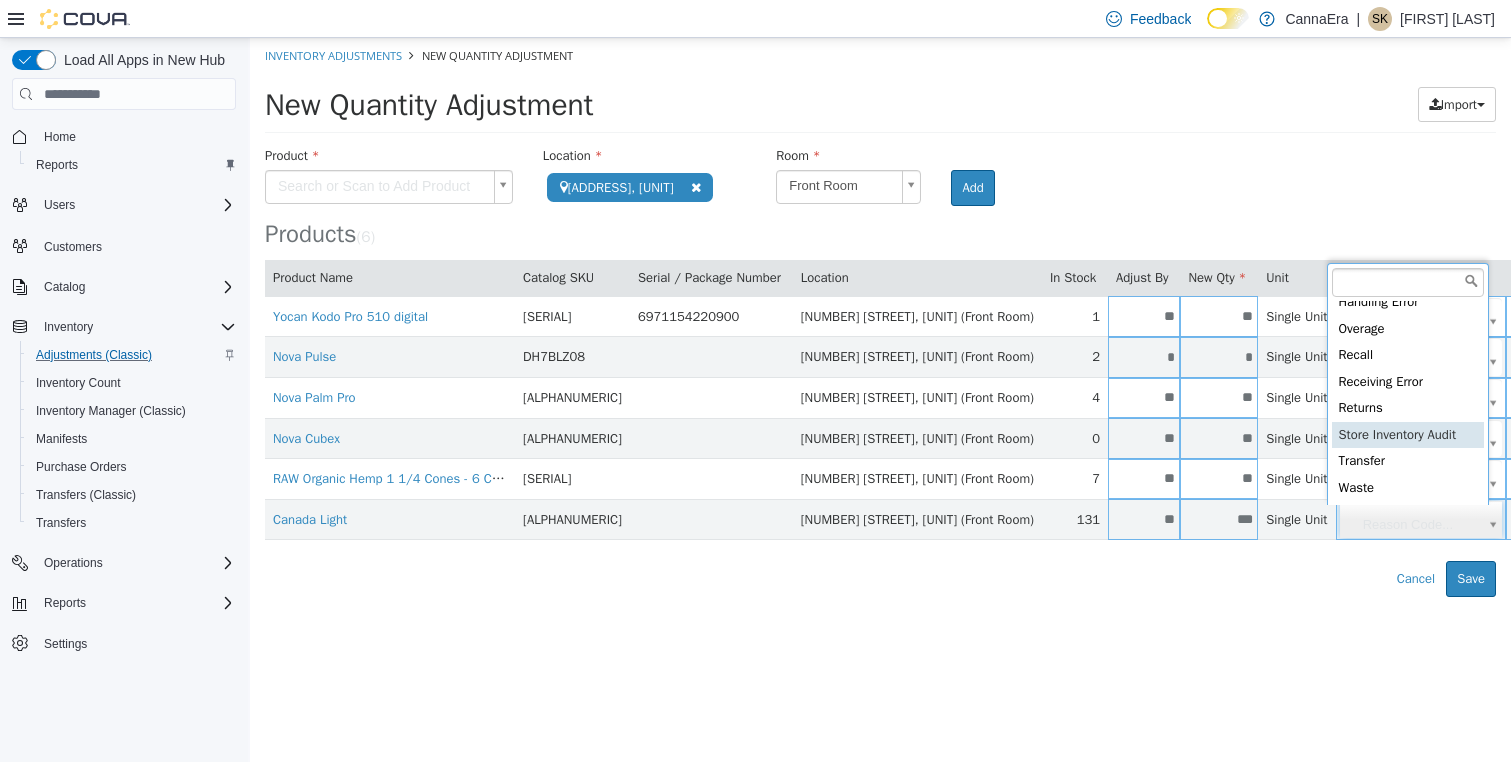 type on "**********" 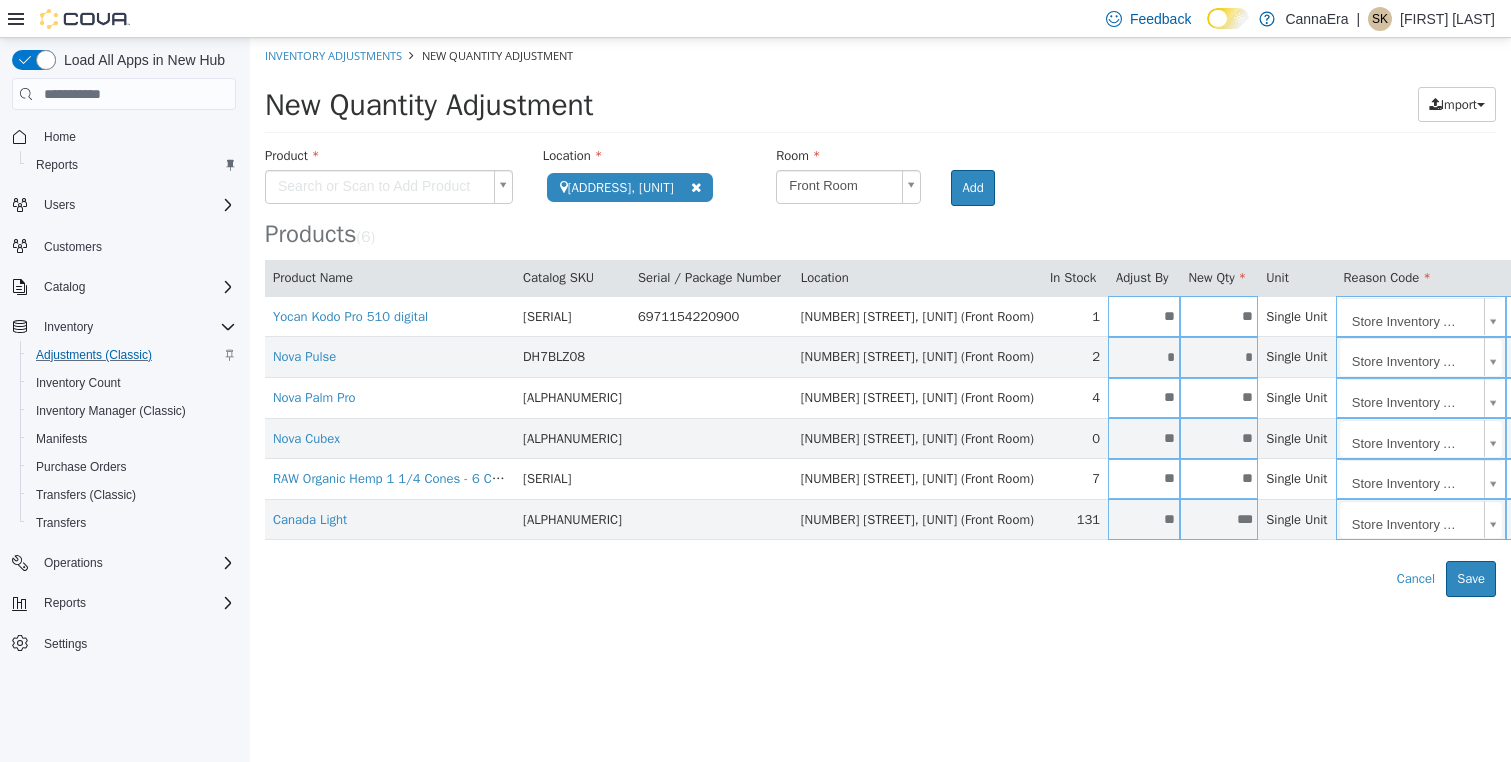click on "Error saving adjustment please resolve the errors above. Cancel Save" at bounding box center (880, 579) 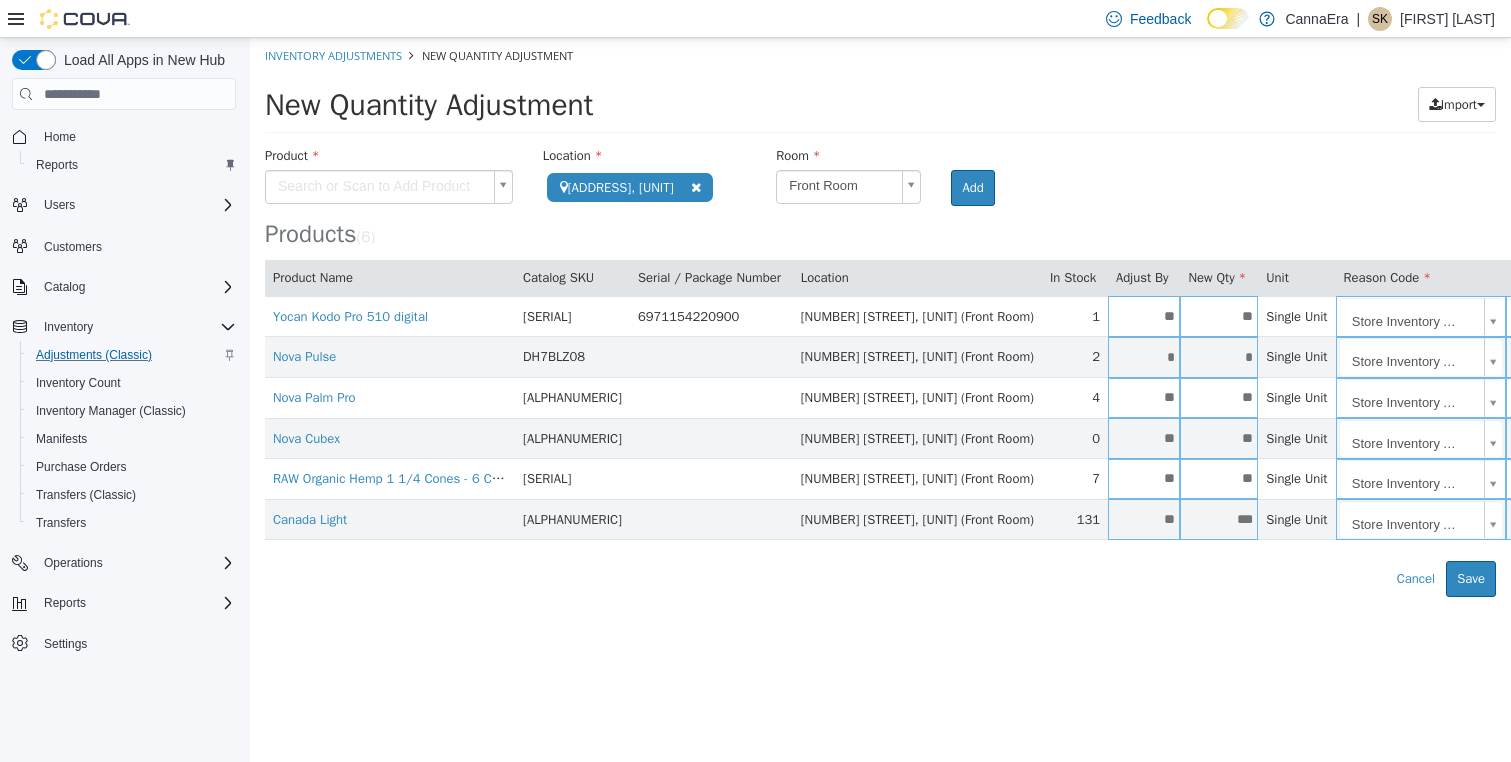 click on "**********" at bounding box center (880, 317) 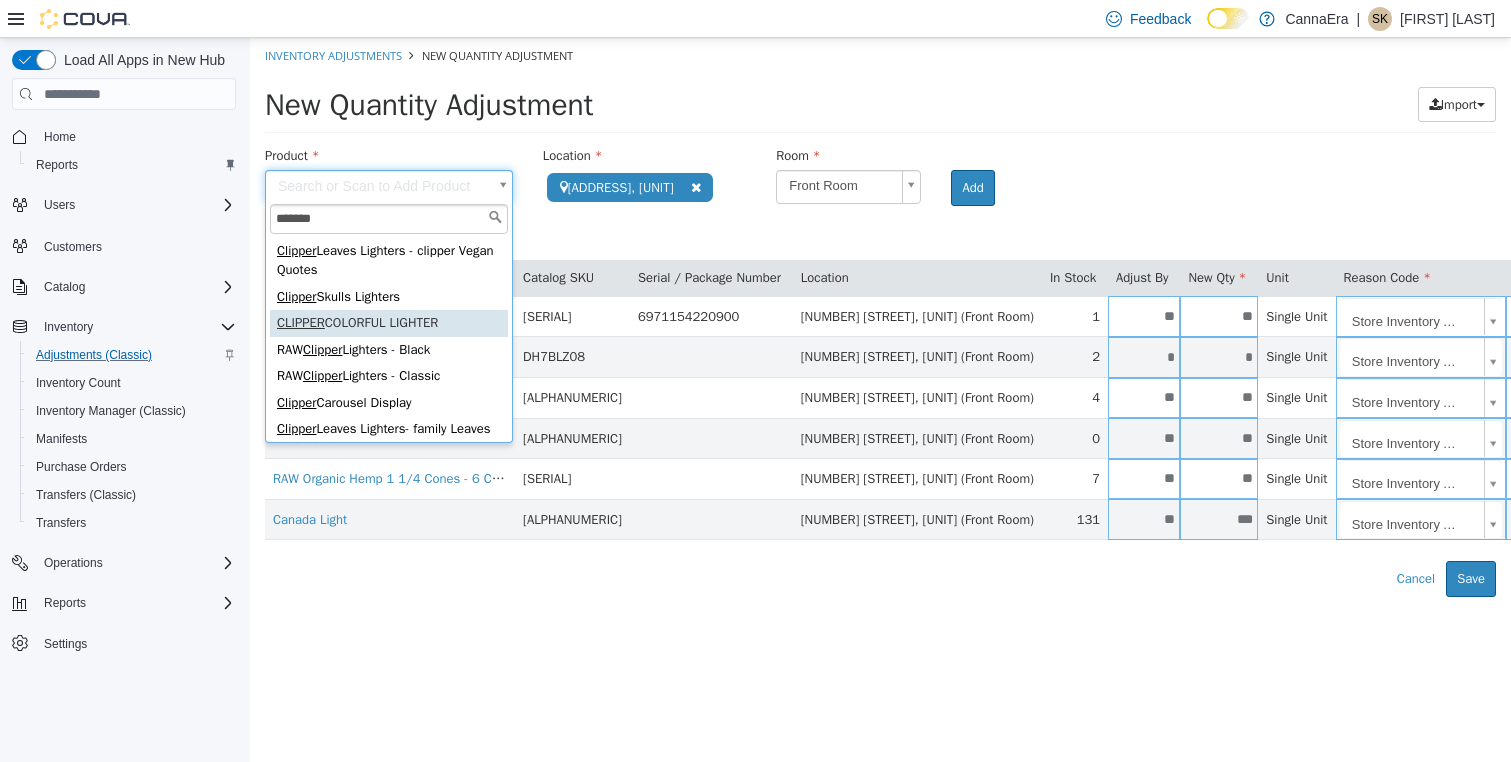 type on "*******" 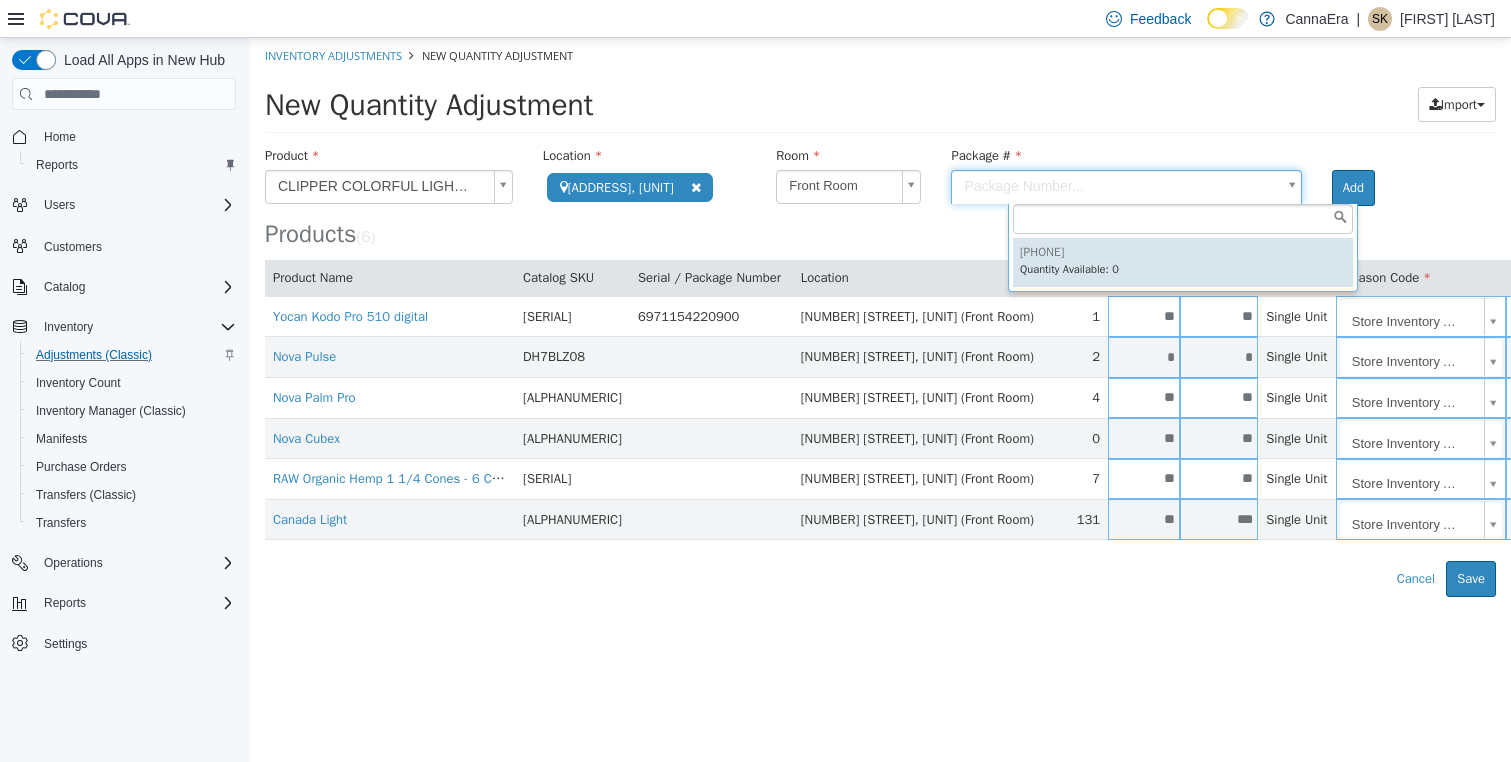 click on "**********" at bounding box center (880, 317) 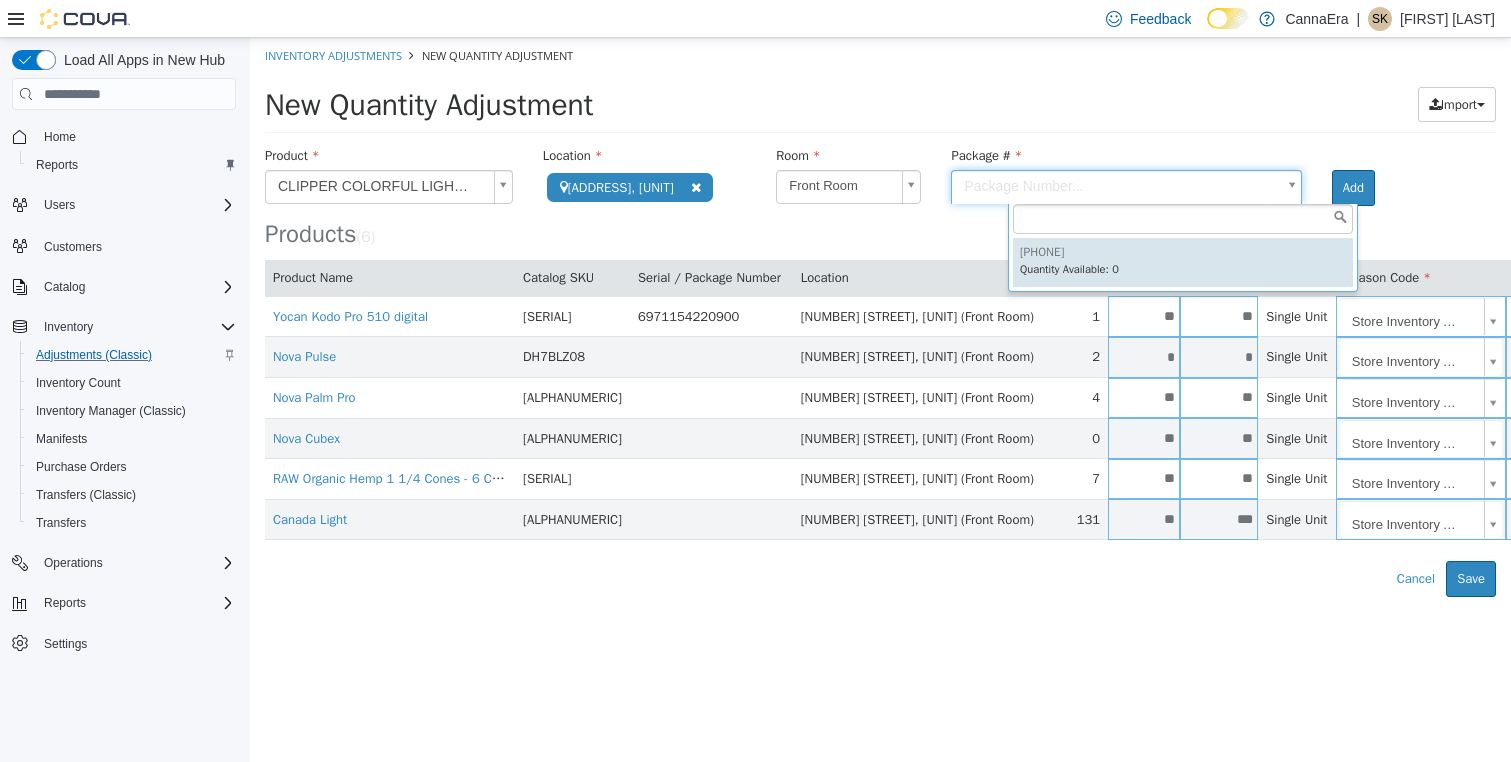 type on "**********" 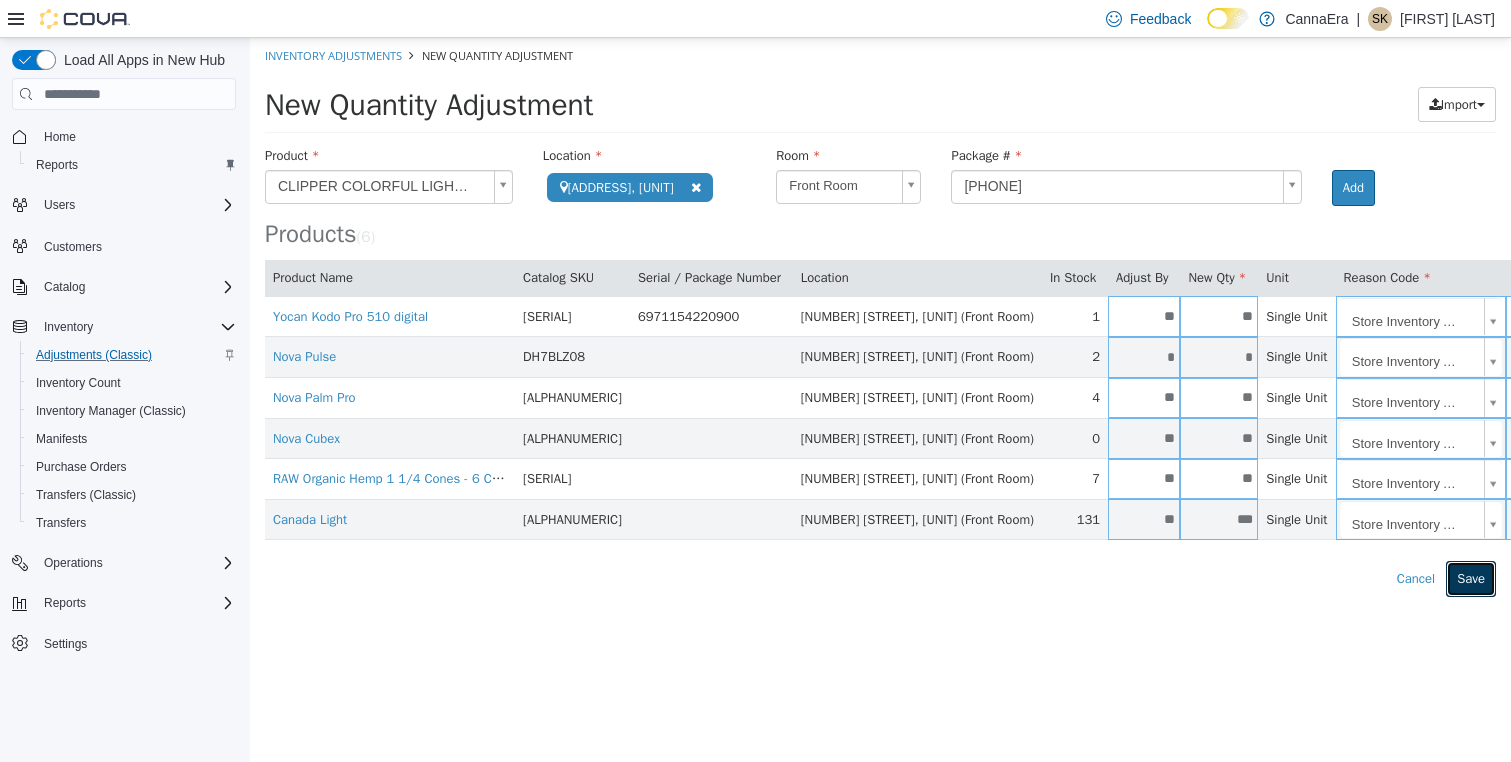 click on "Save" at bounding box center (1471, 579) 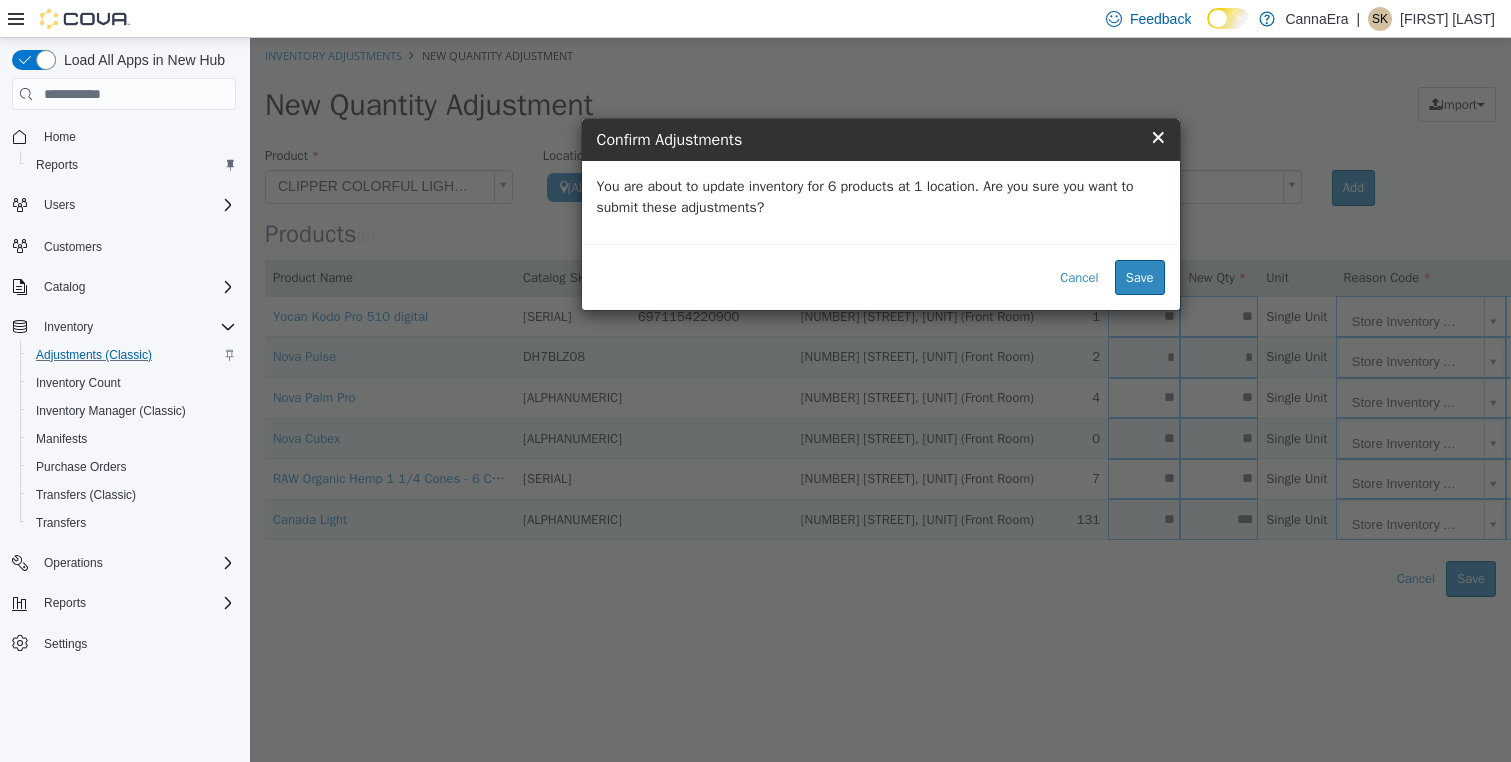 click on "×" at bounding box center (1158, 136) 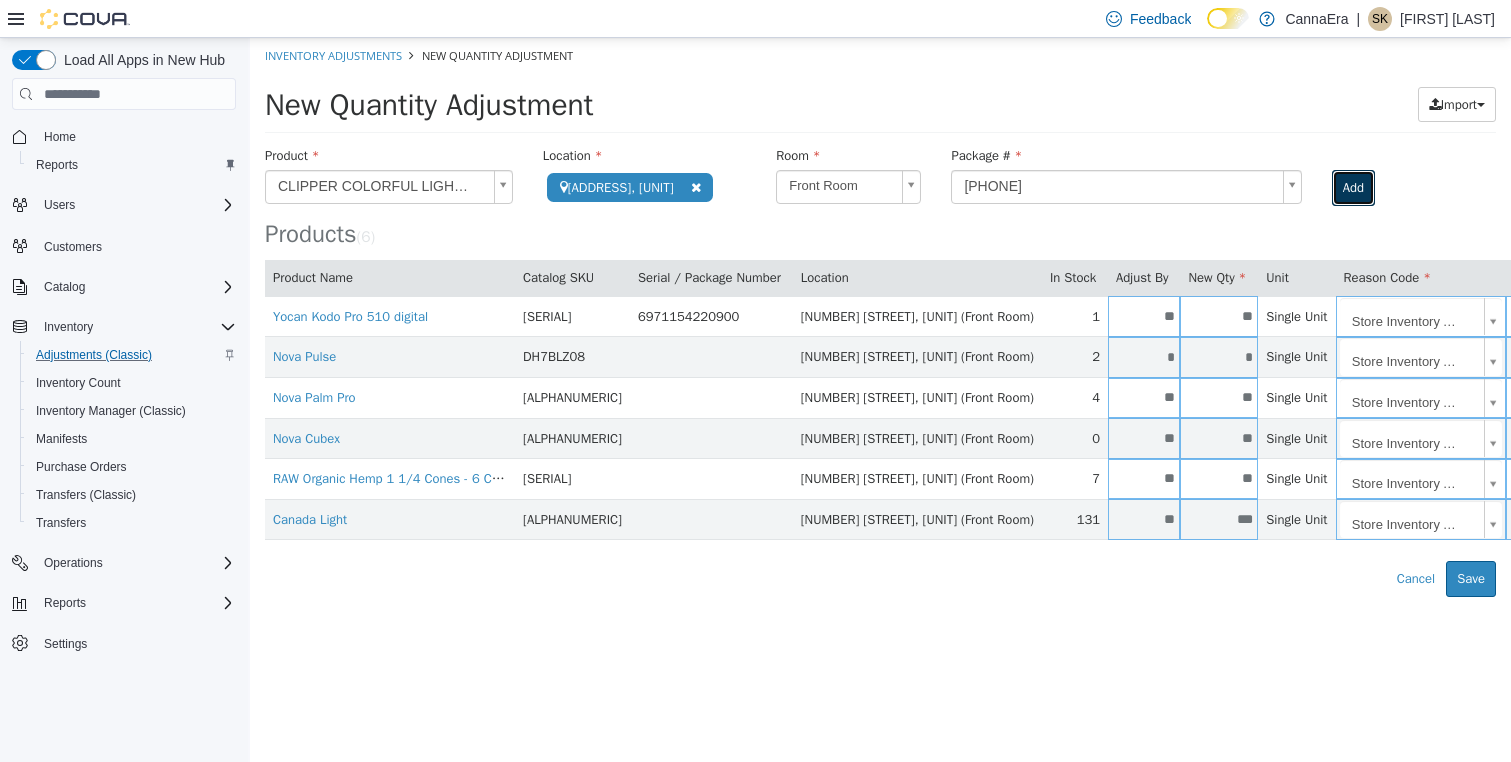 click on "Add" at bounding box center [1353, 188] 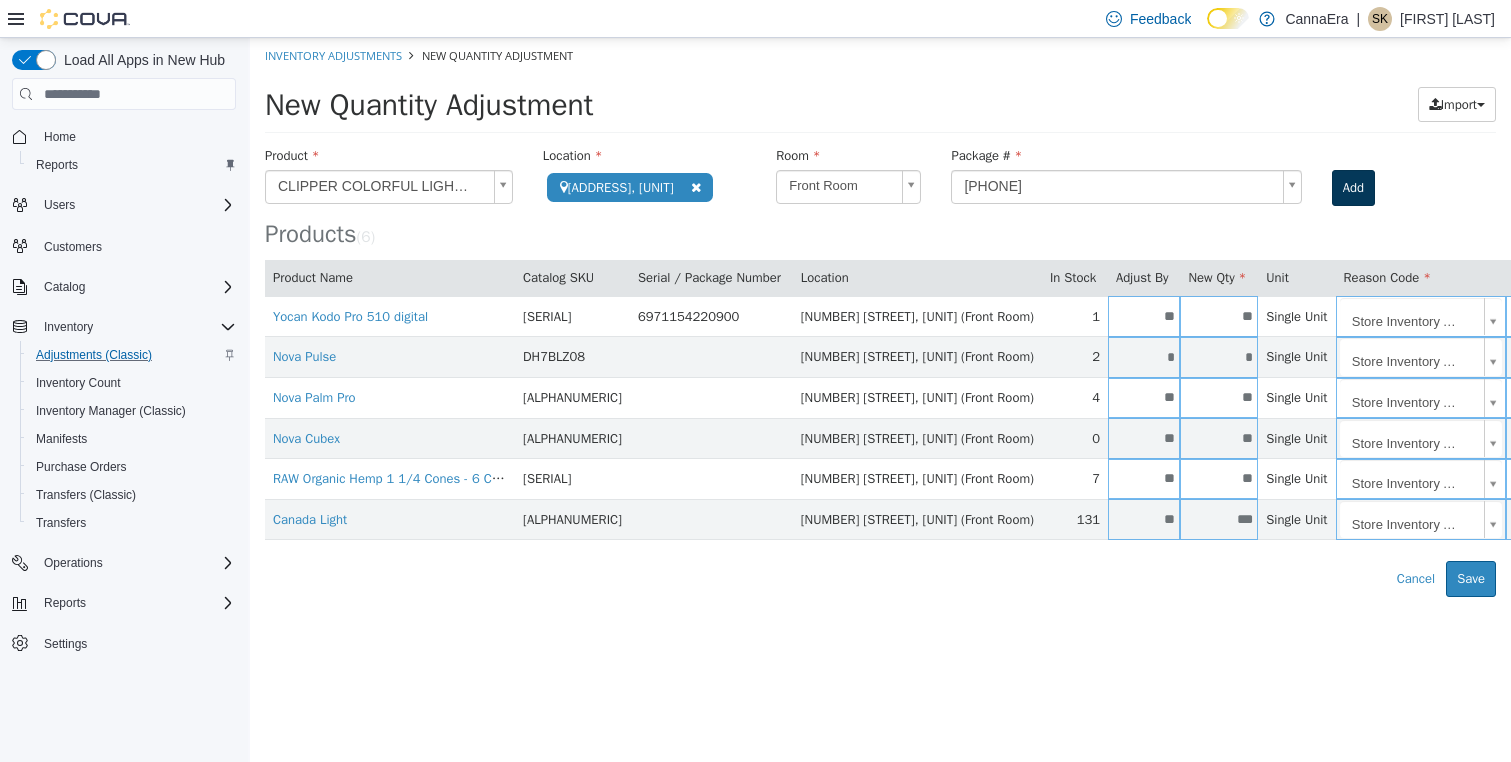 type 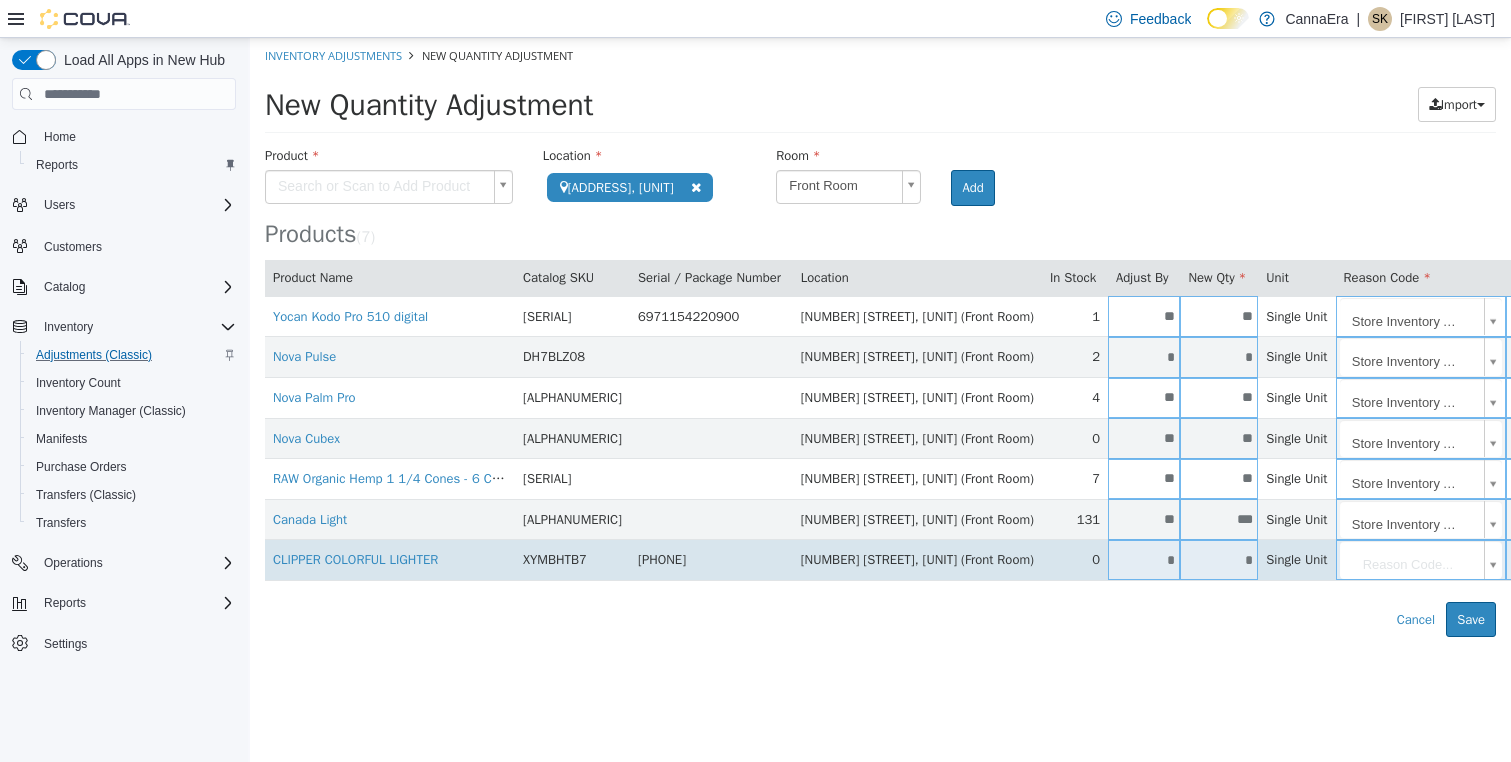 click on "*" at bounding box center (1144, 560) 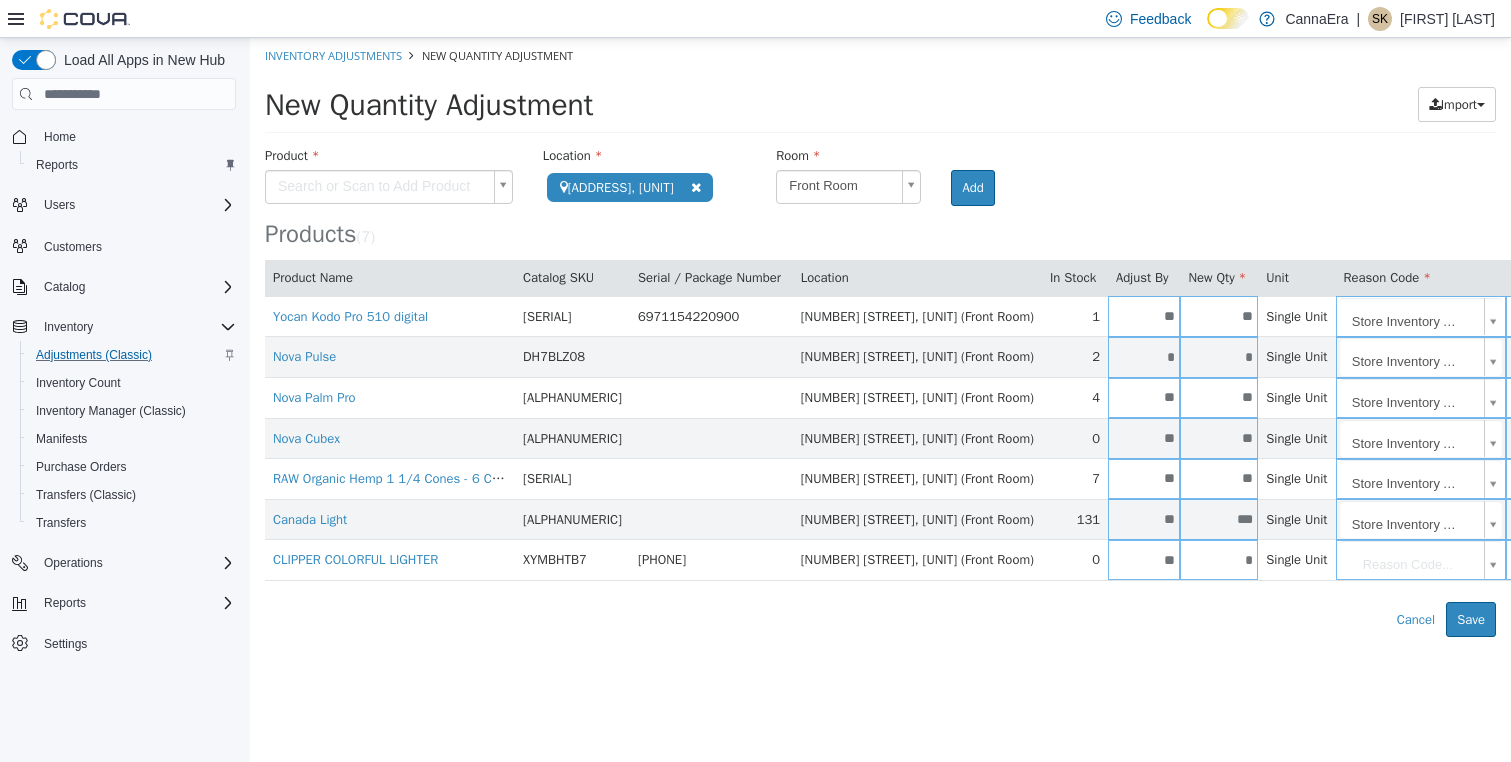 type on "**" 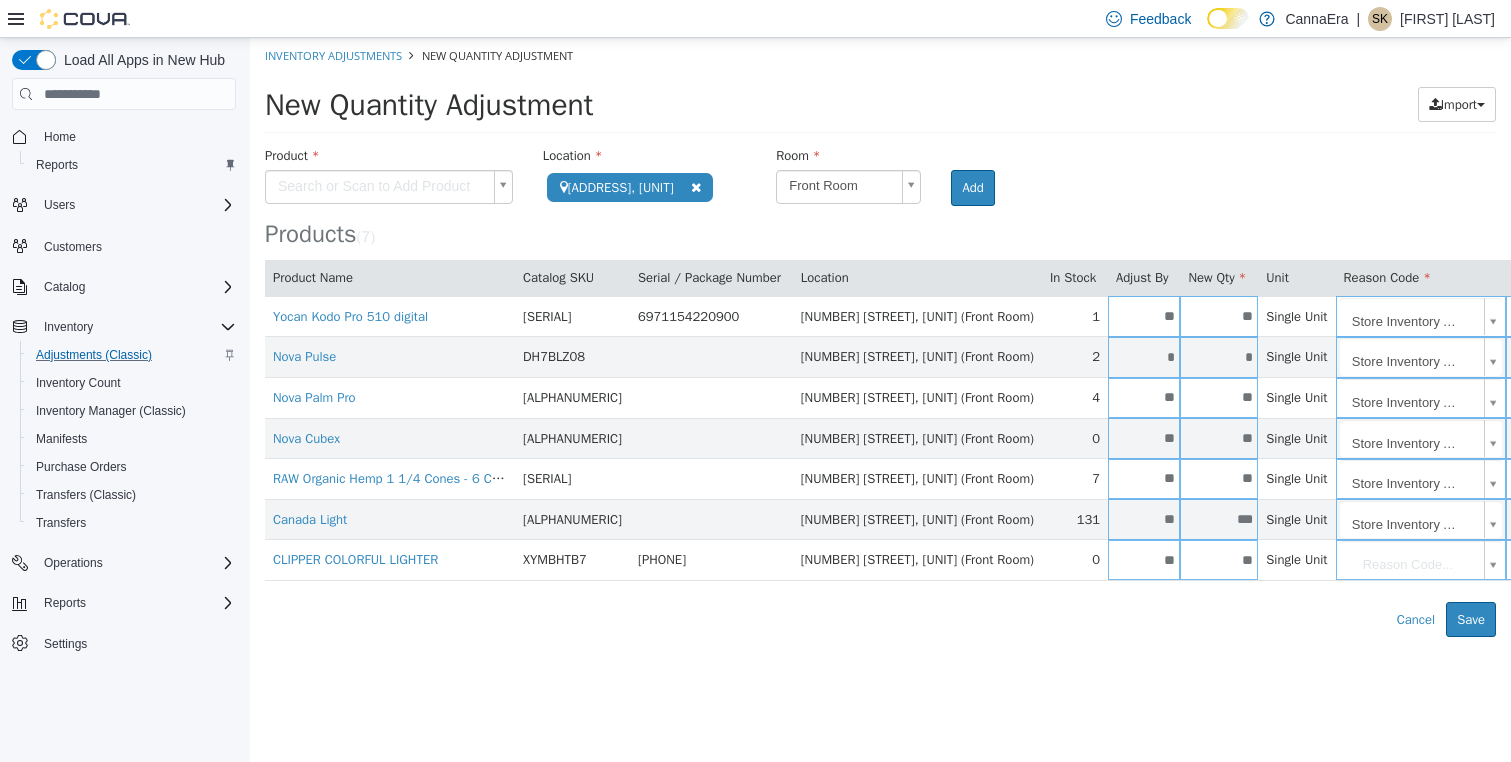 click on "**********" at bounding box center [880, 337] 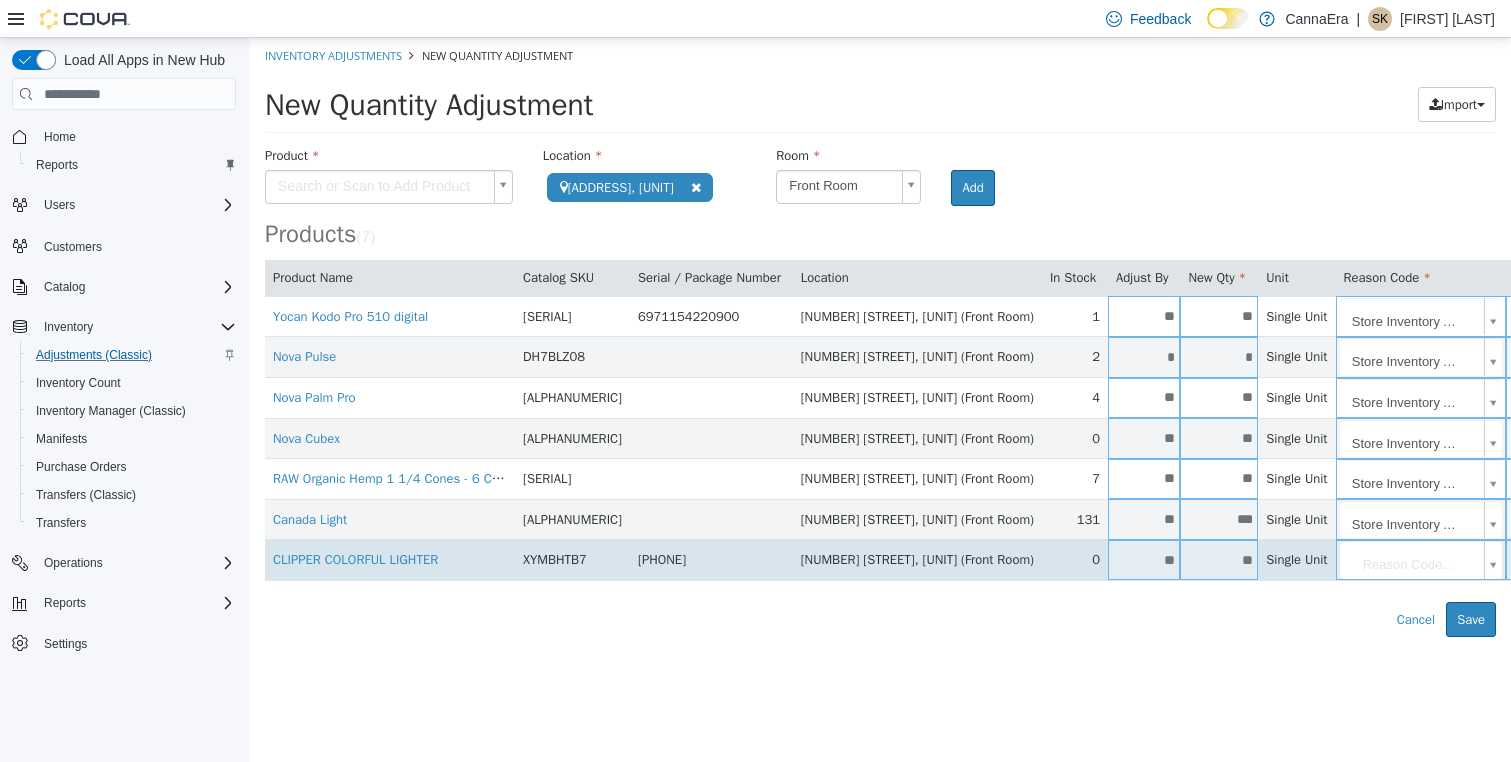 click on "**********" at bounding box center [880, 337] 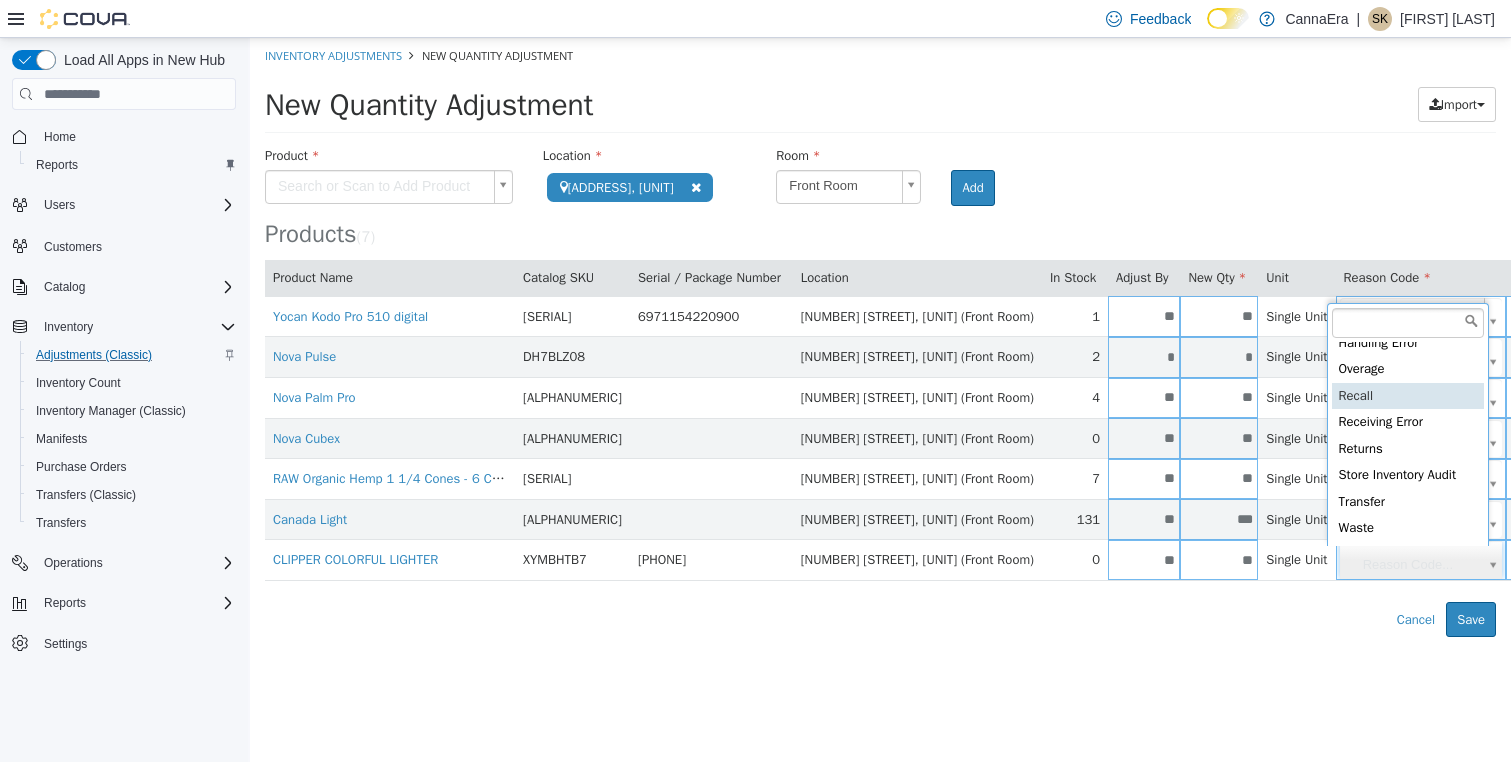 scroll, scrollTop: 394, scrollLeft: 0, axis: vertical 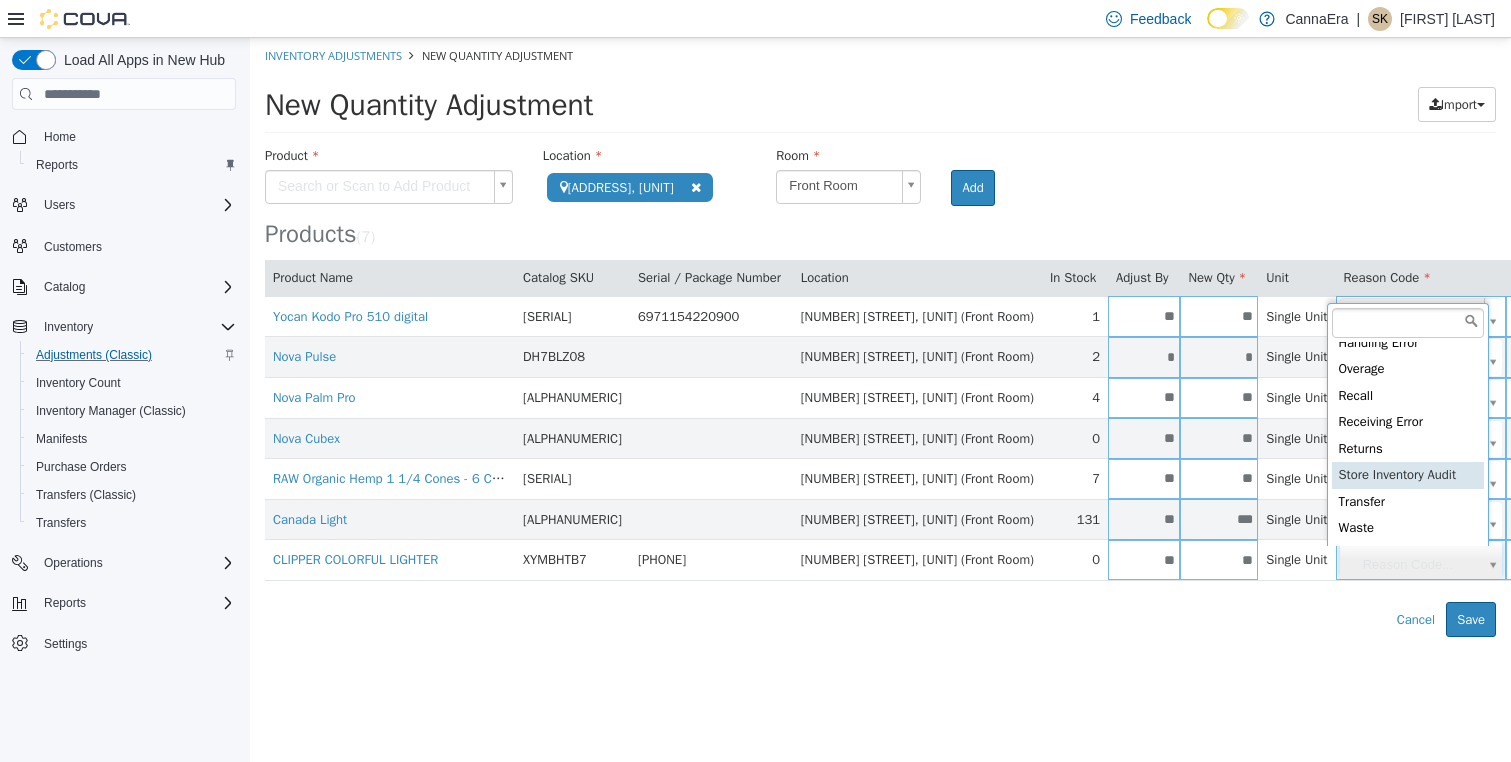 type on "**********" 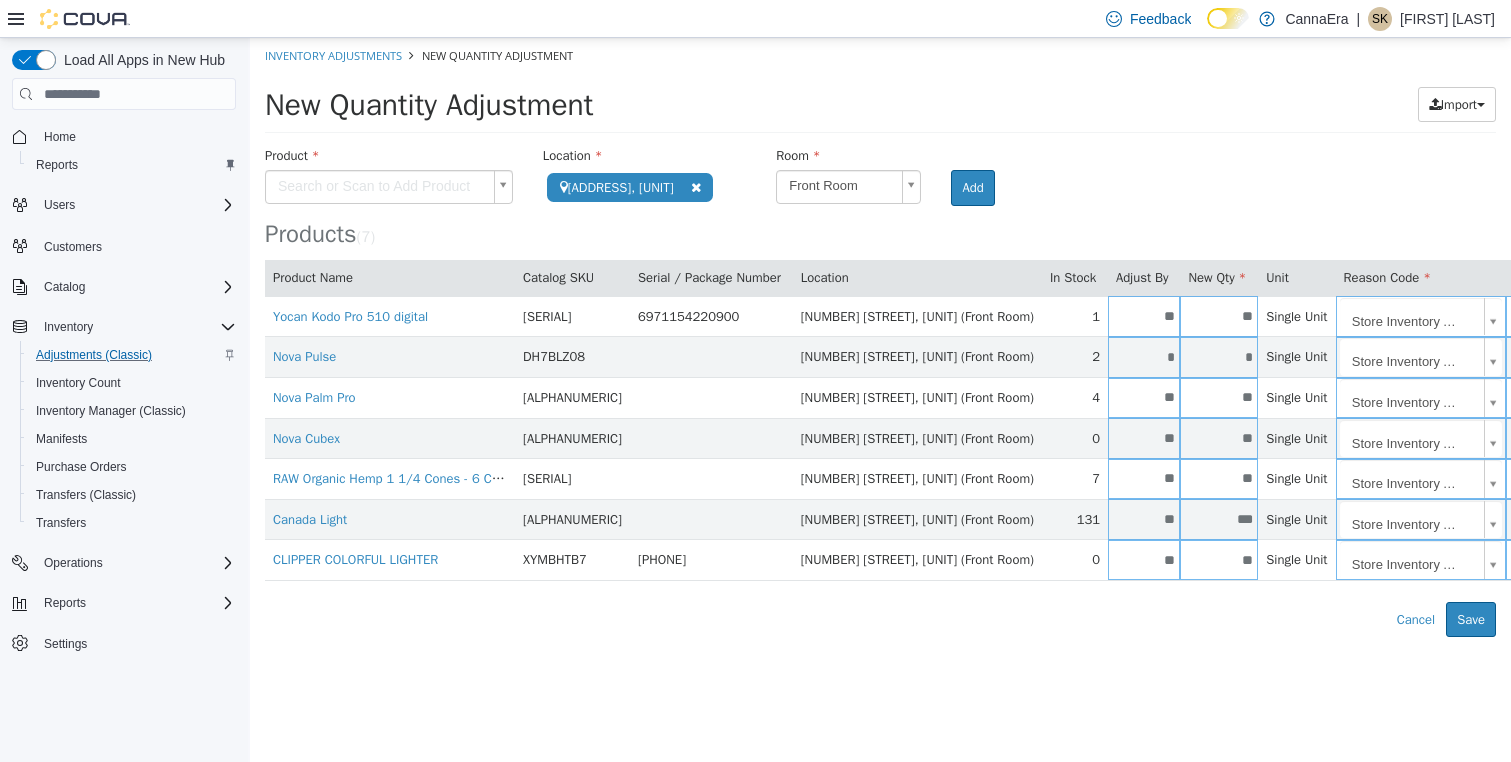 drag, startPoint x: 1324, startPoint y: 709, endPoint x: 1491, endPoint y: 661, distance: 173.76134 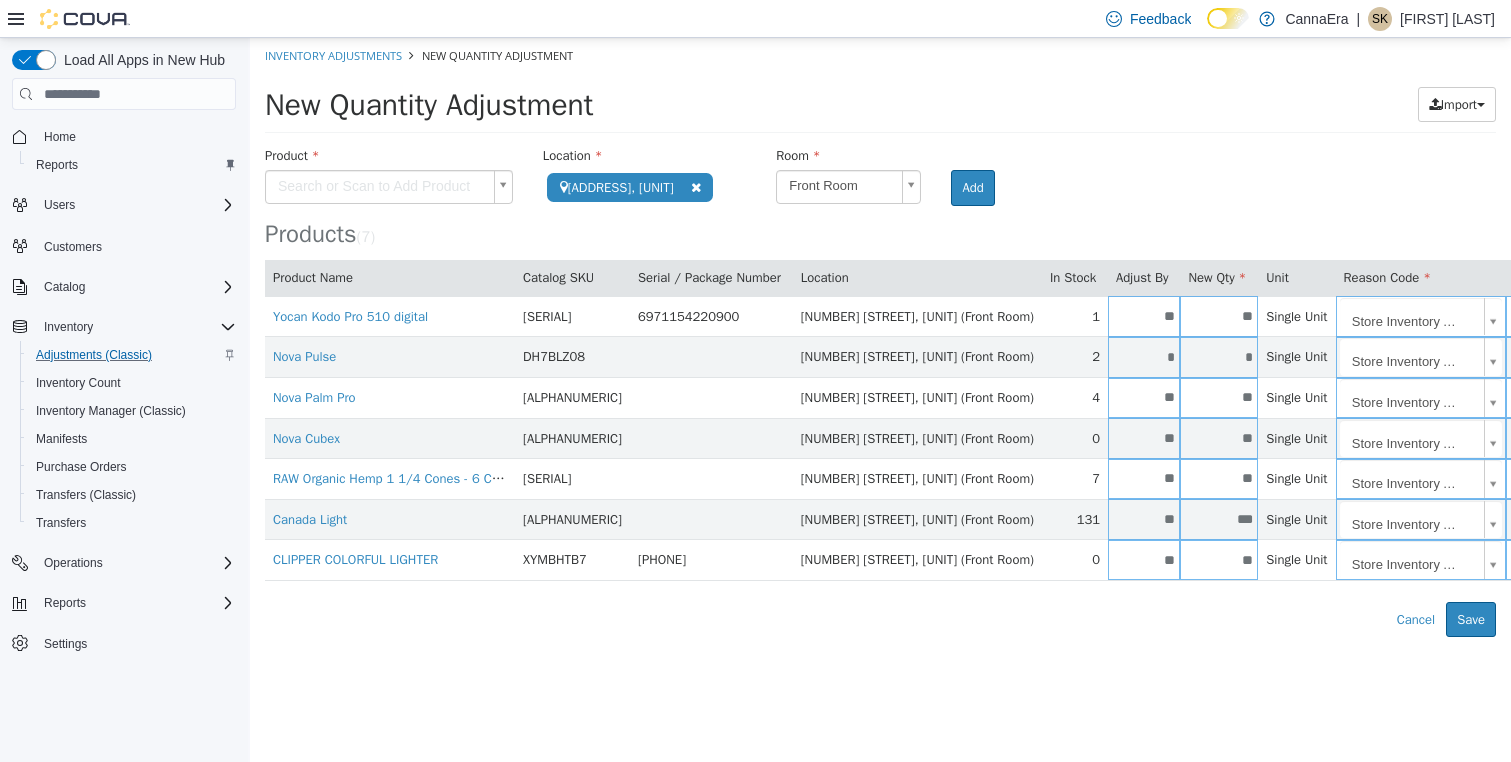 click on "**********" at bounding box center [880, 337] 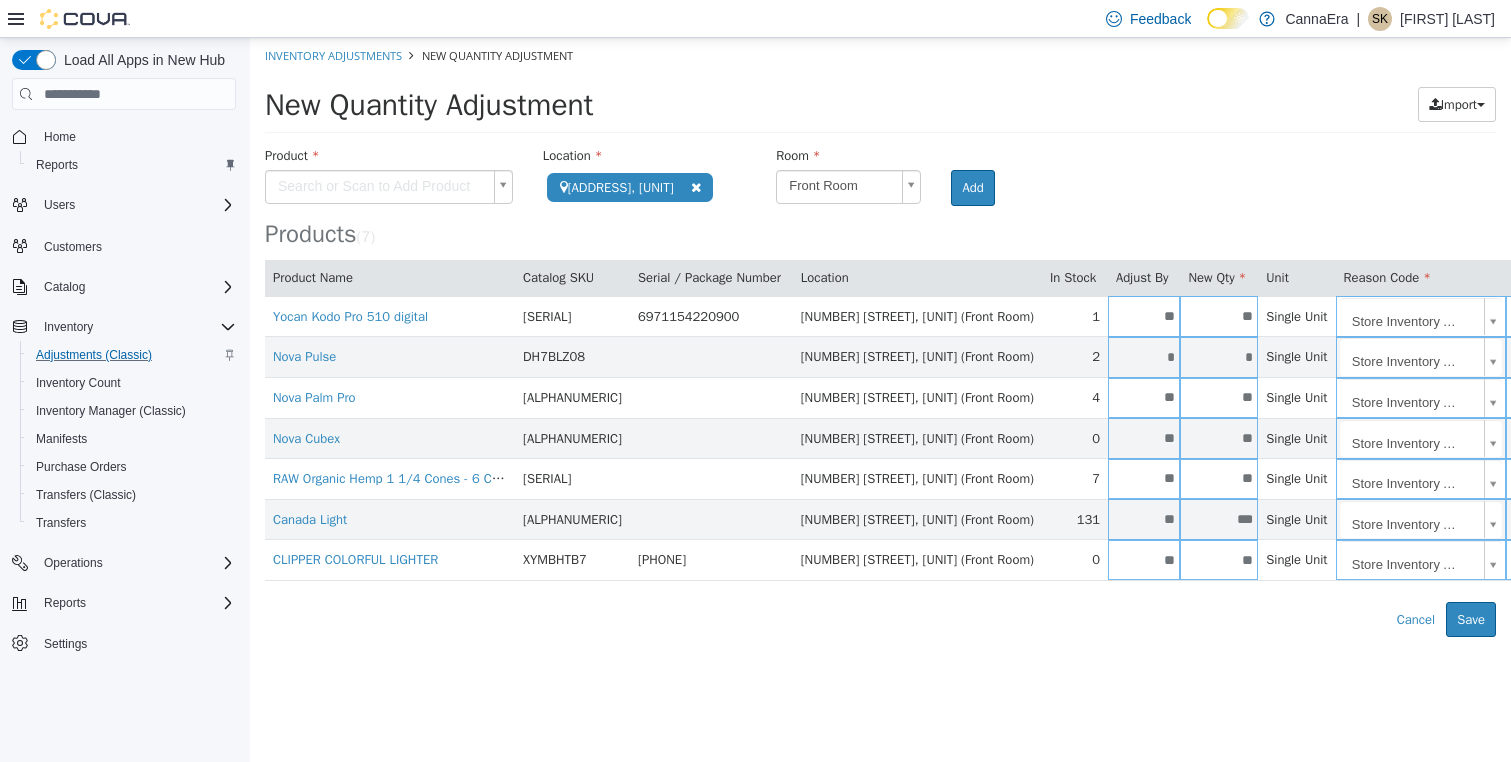 click on "**********" at bounding box center (880, 337) 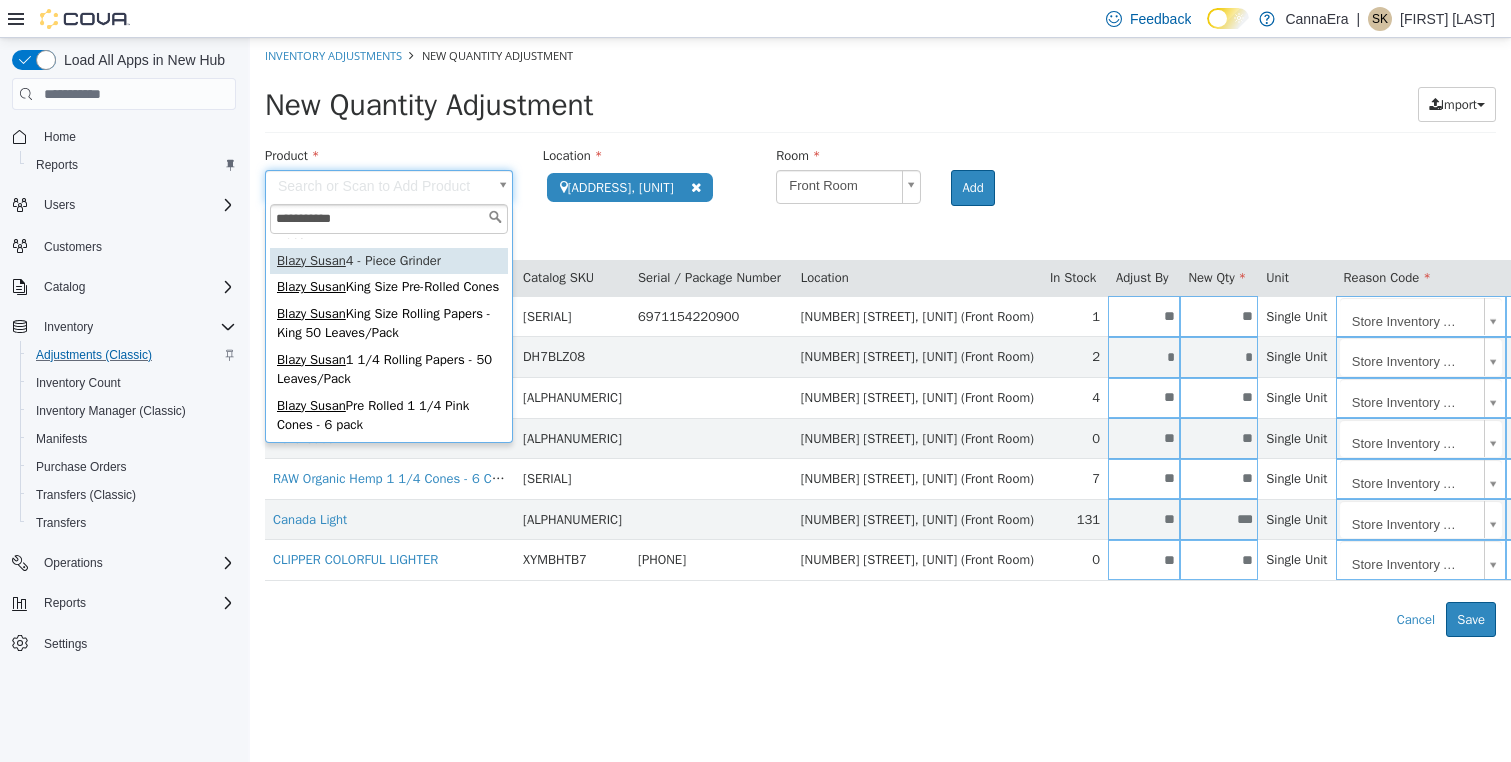 scroll, scrollTop: 56, scrollLeft: 0, axis: vertical 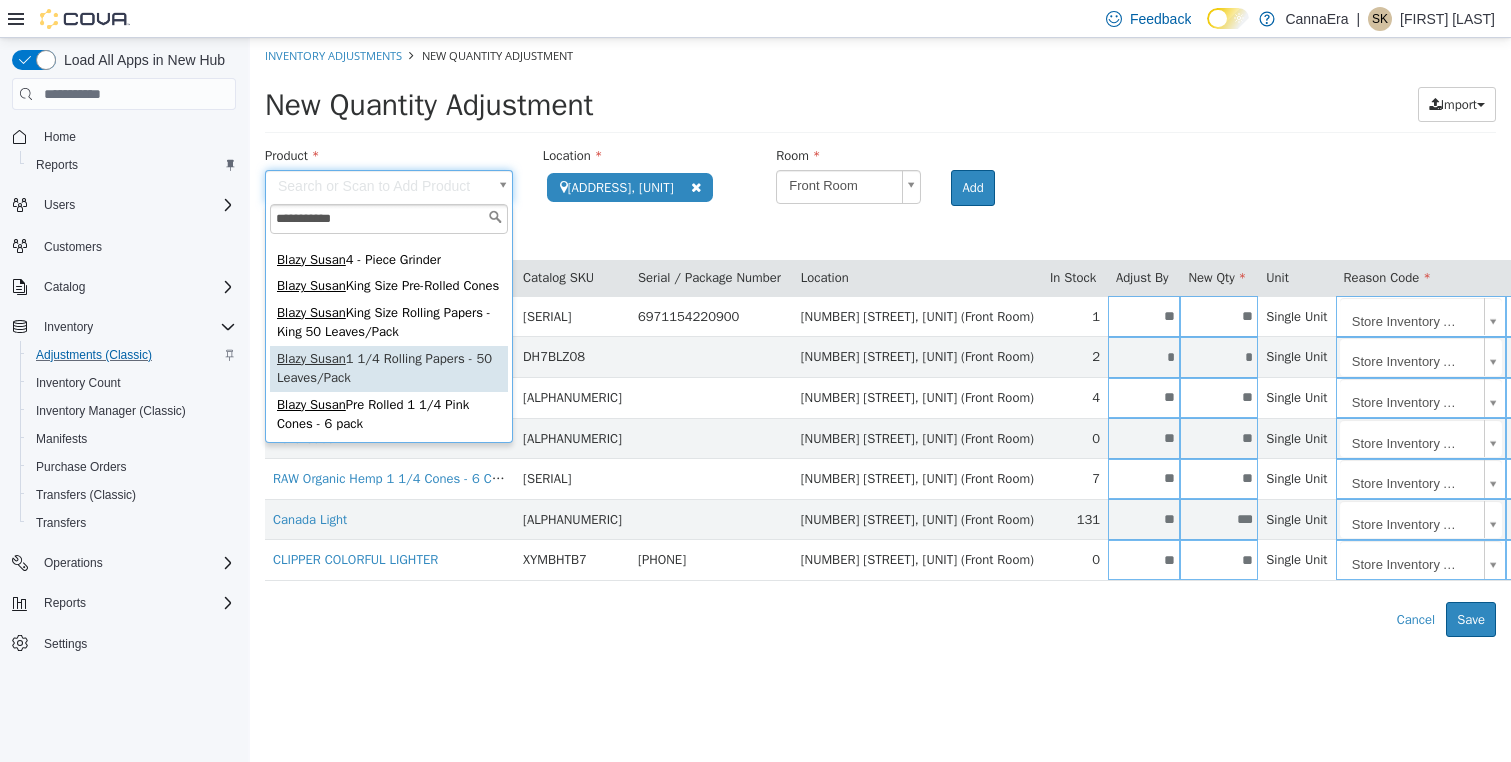 type on "**********" 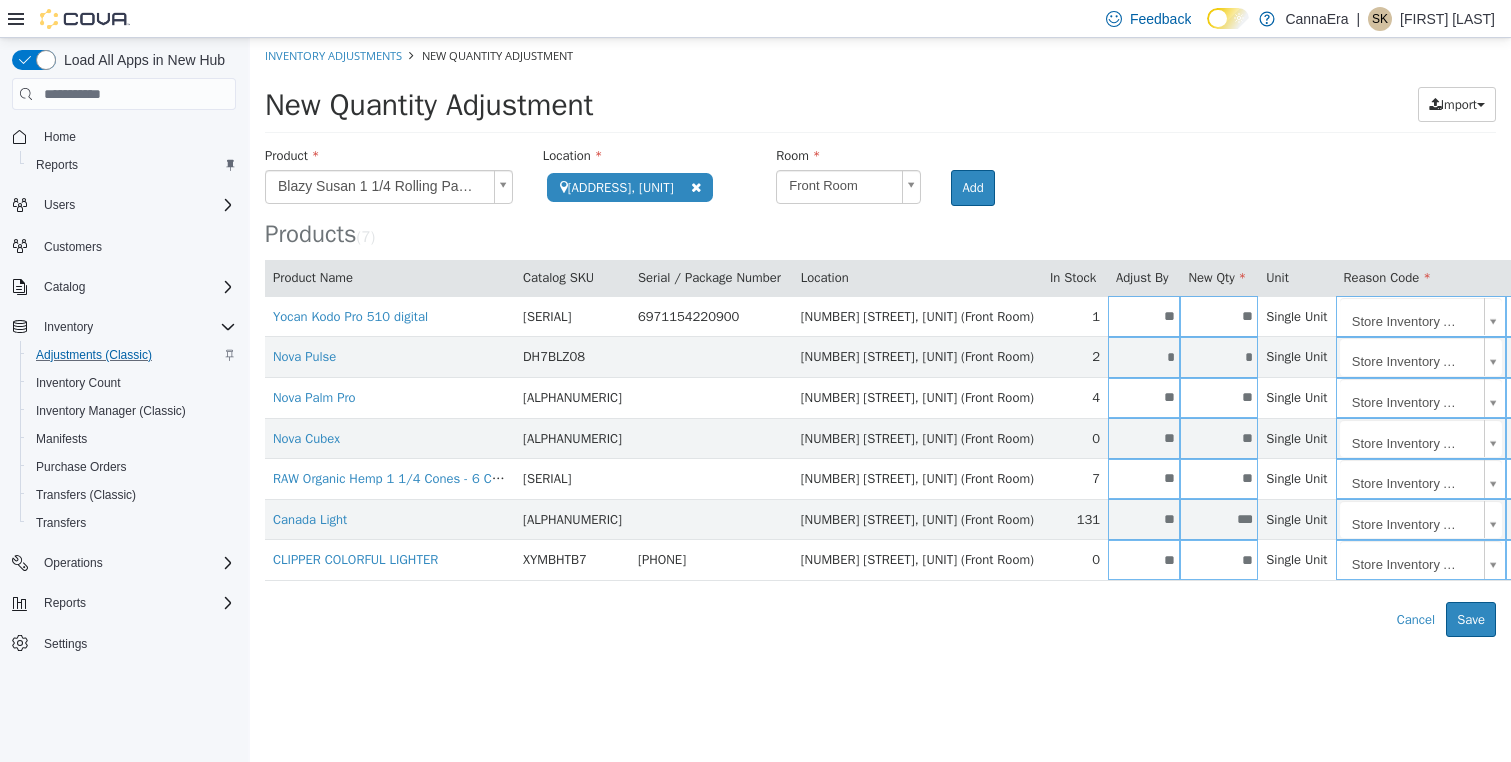 click on "New Quantity Adjustment
Import  Inventory Export (.CSV) Package List (.TXT)" at bounding box center [880, 110] 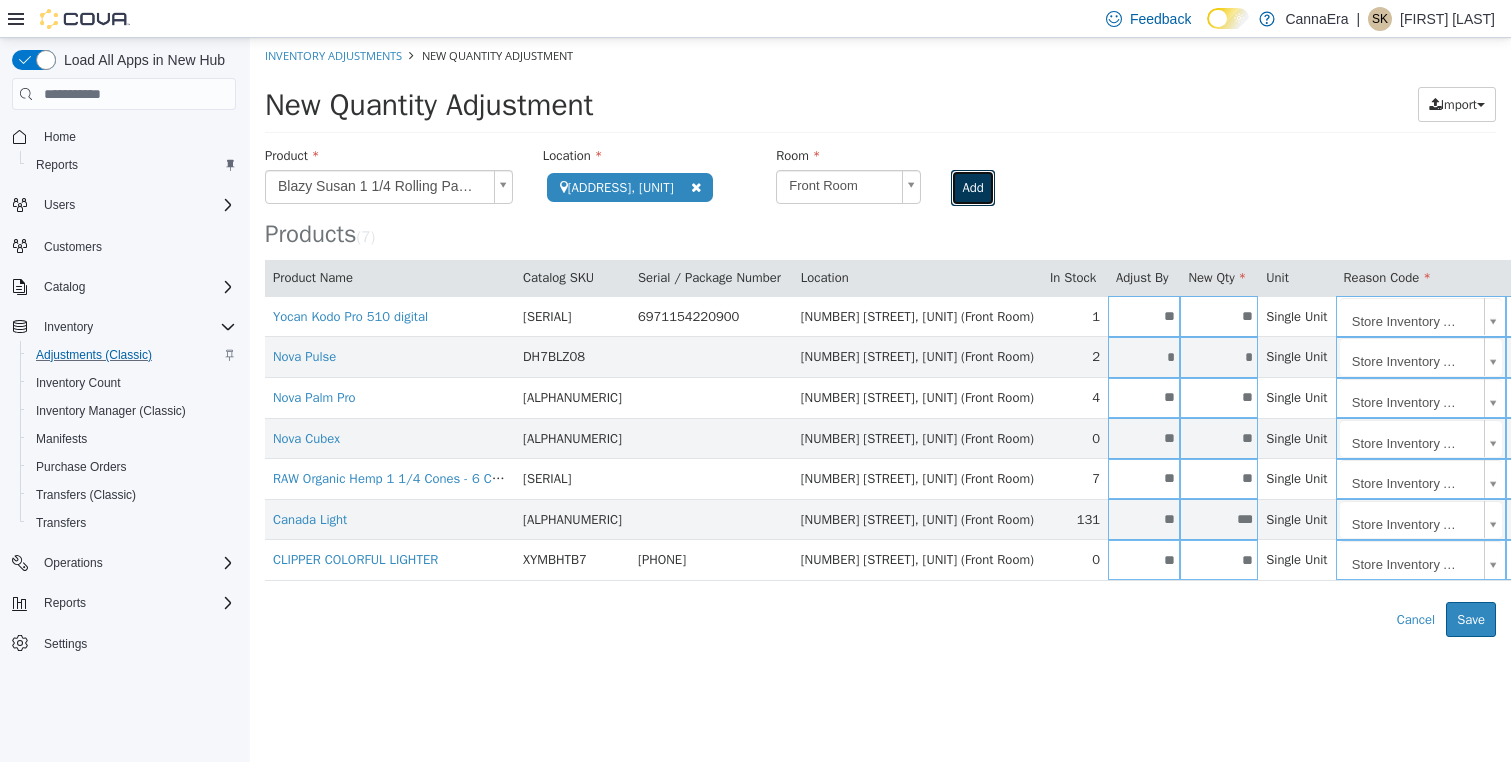 click on "Add" at bounding box center [972, 188] 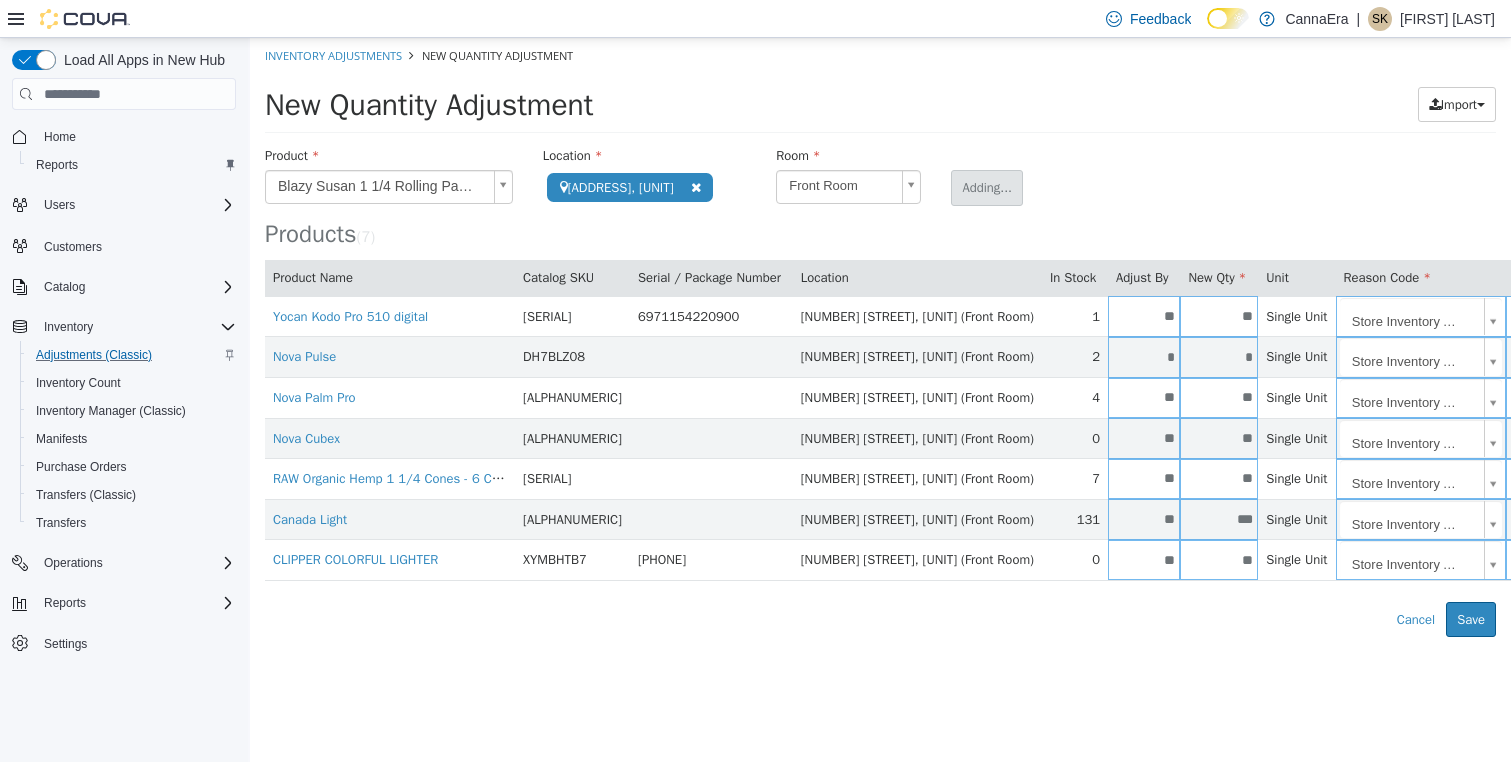 type 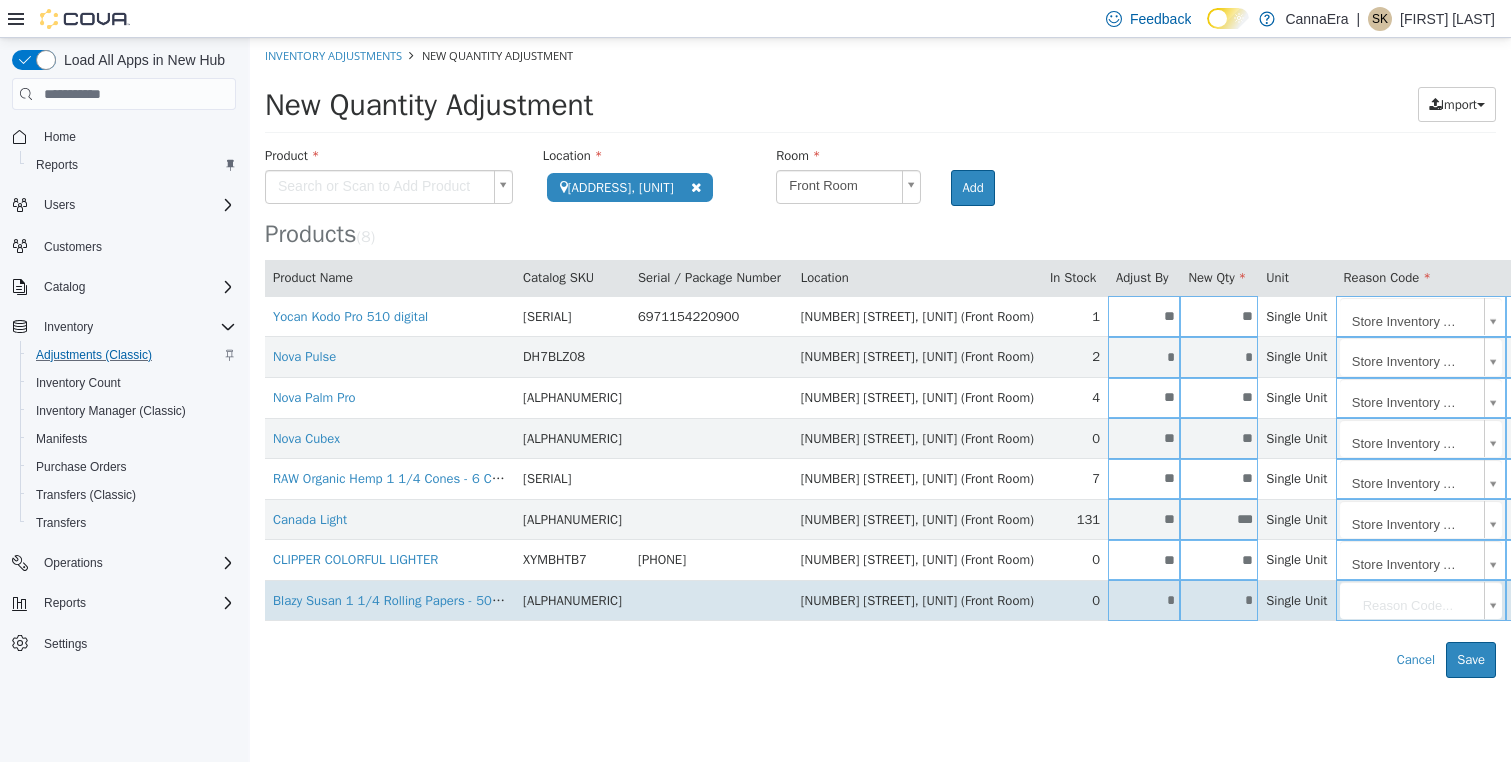click on "*" at bounding box center (1144, 600) 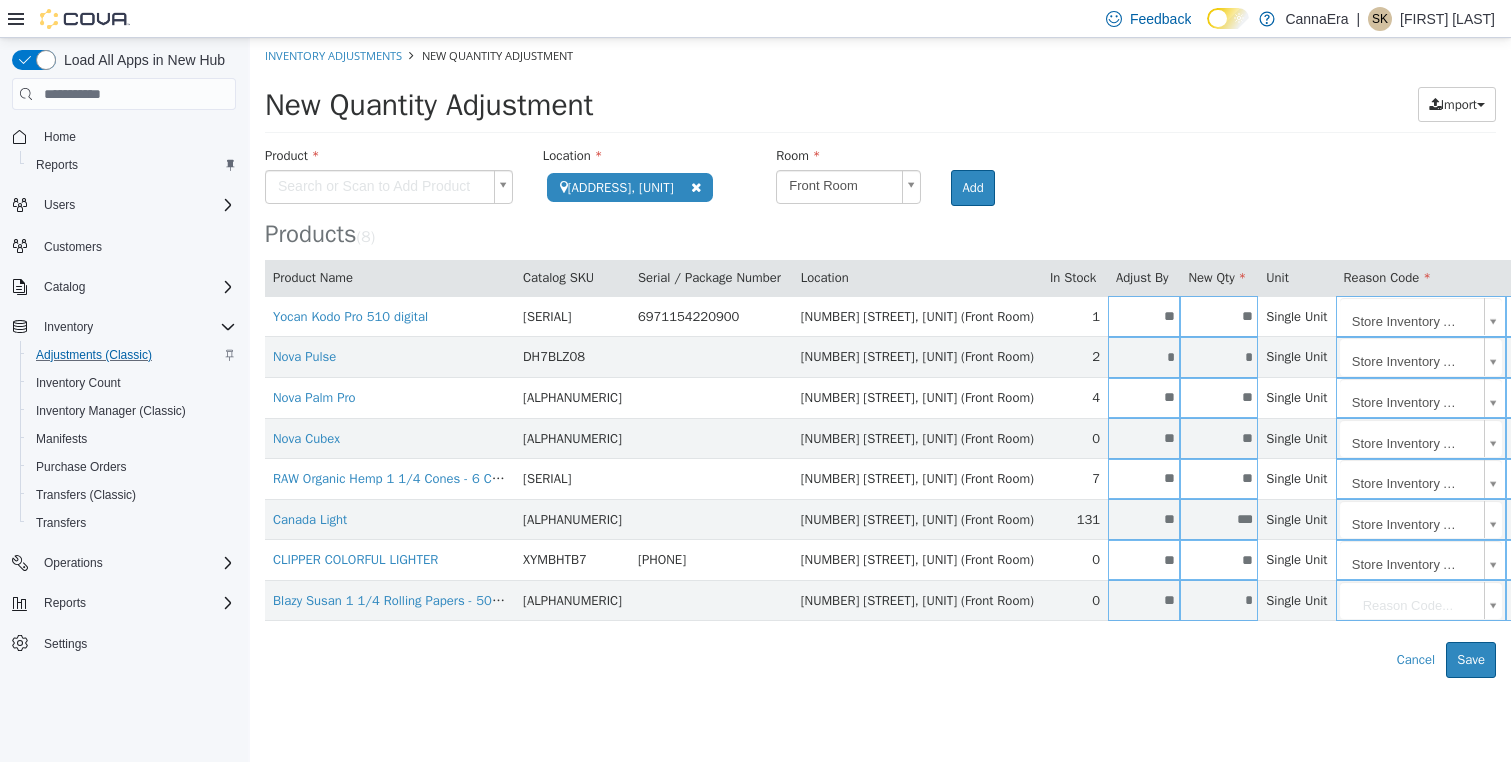 type on "**" 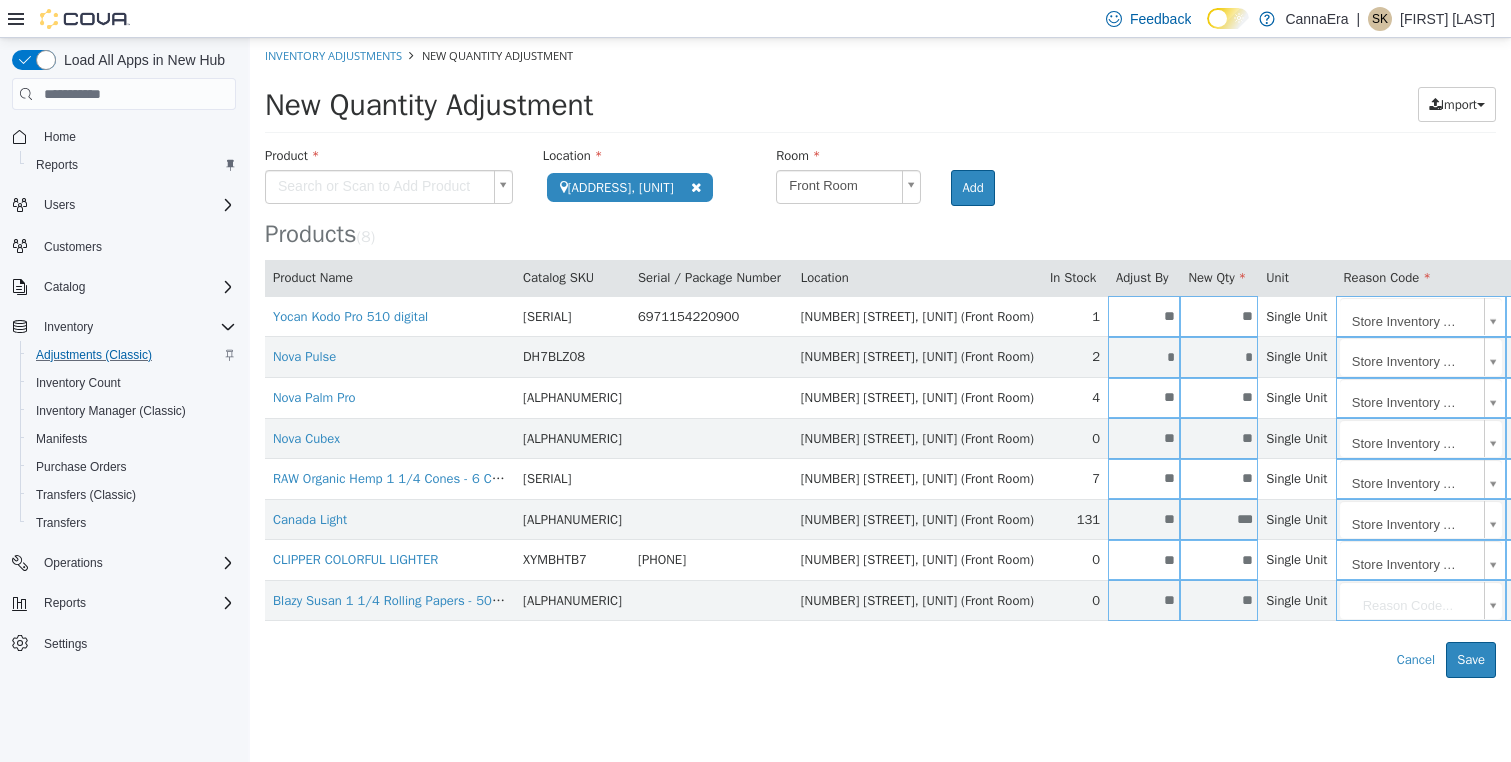 click on "**********" at bounding box center (880, 358) 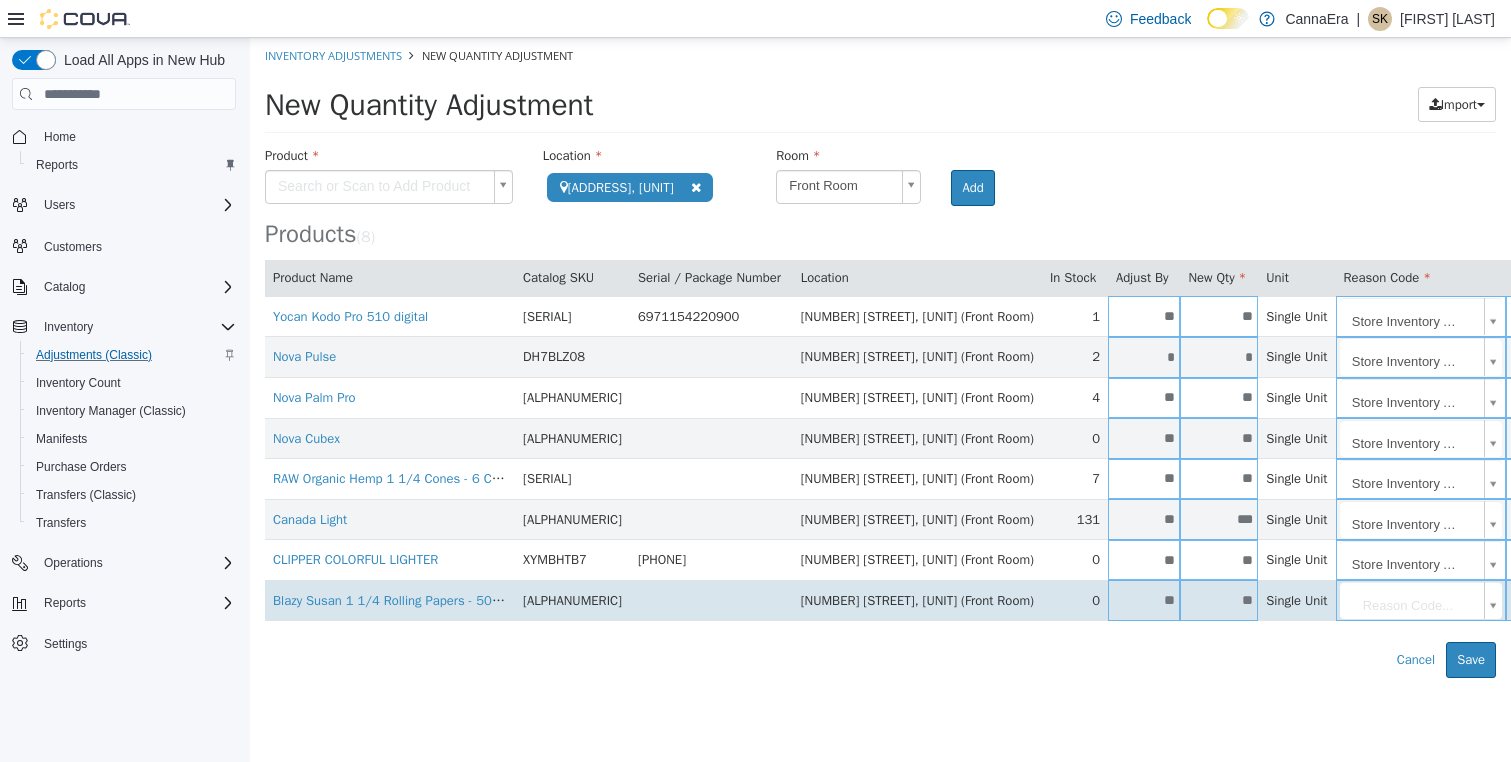 click on "**********" at bounding box center [880, 358] 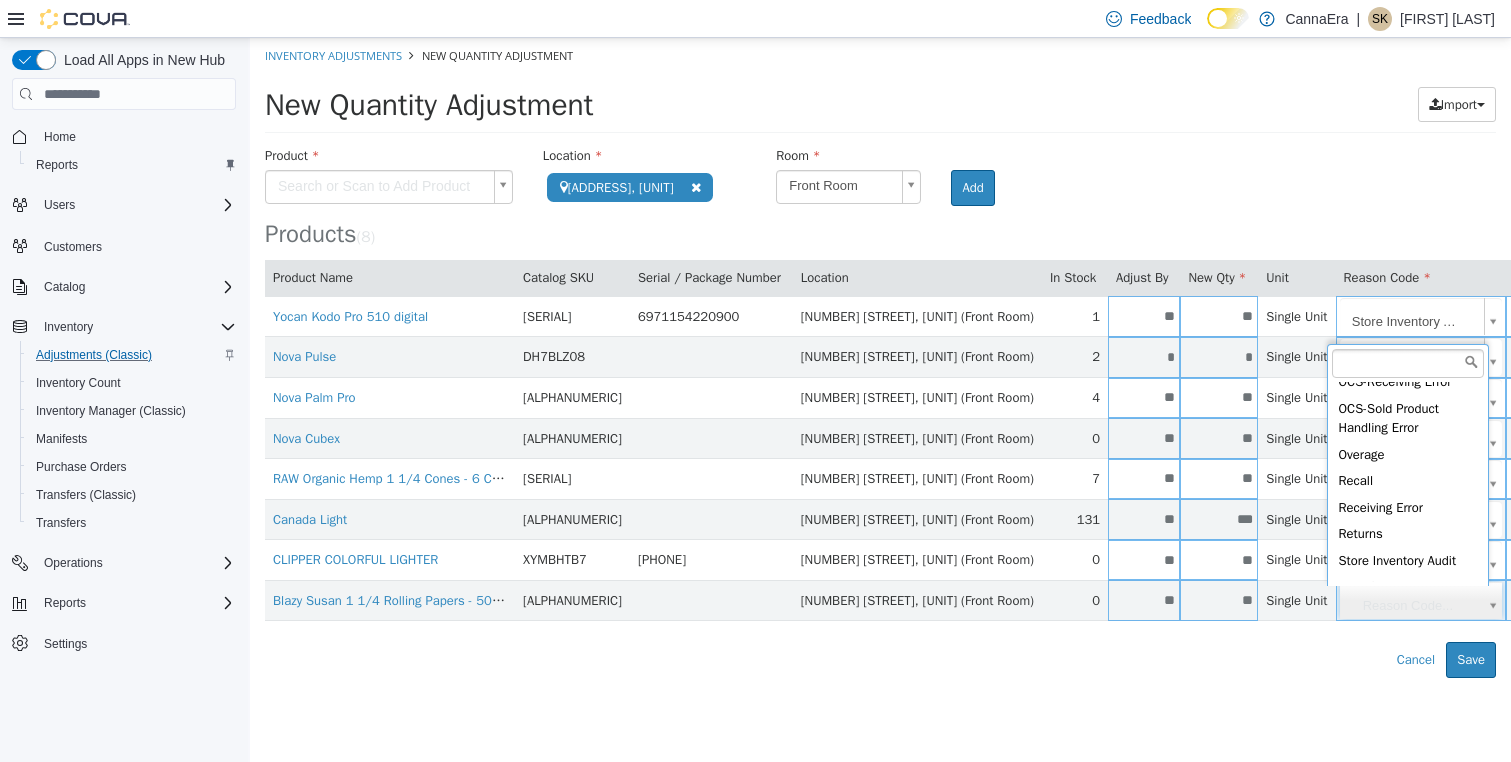 scroll, scrollTop: 394, scrollLeft: 0, axis: vertical 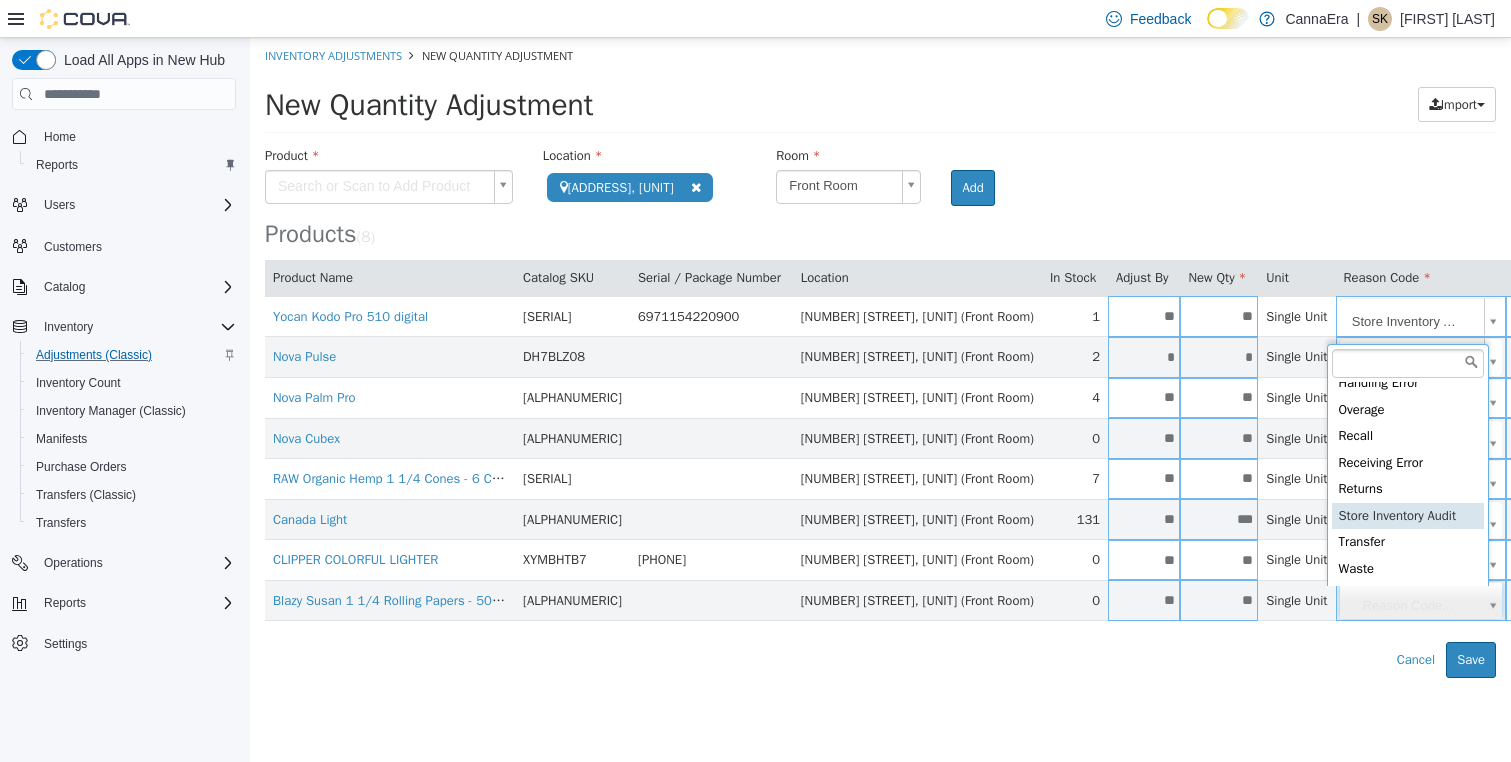 type on "**********" 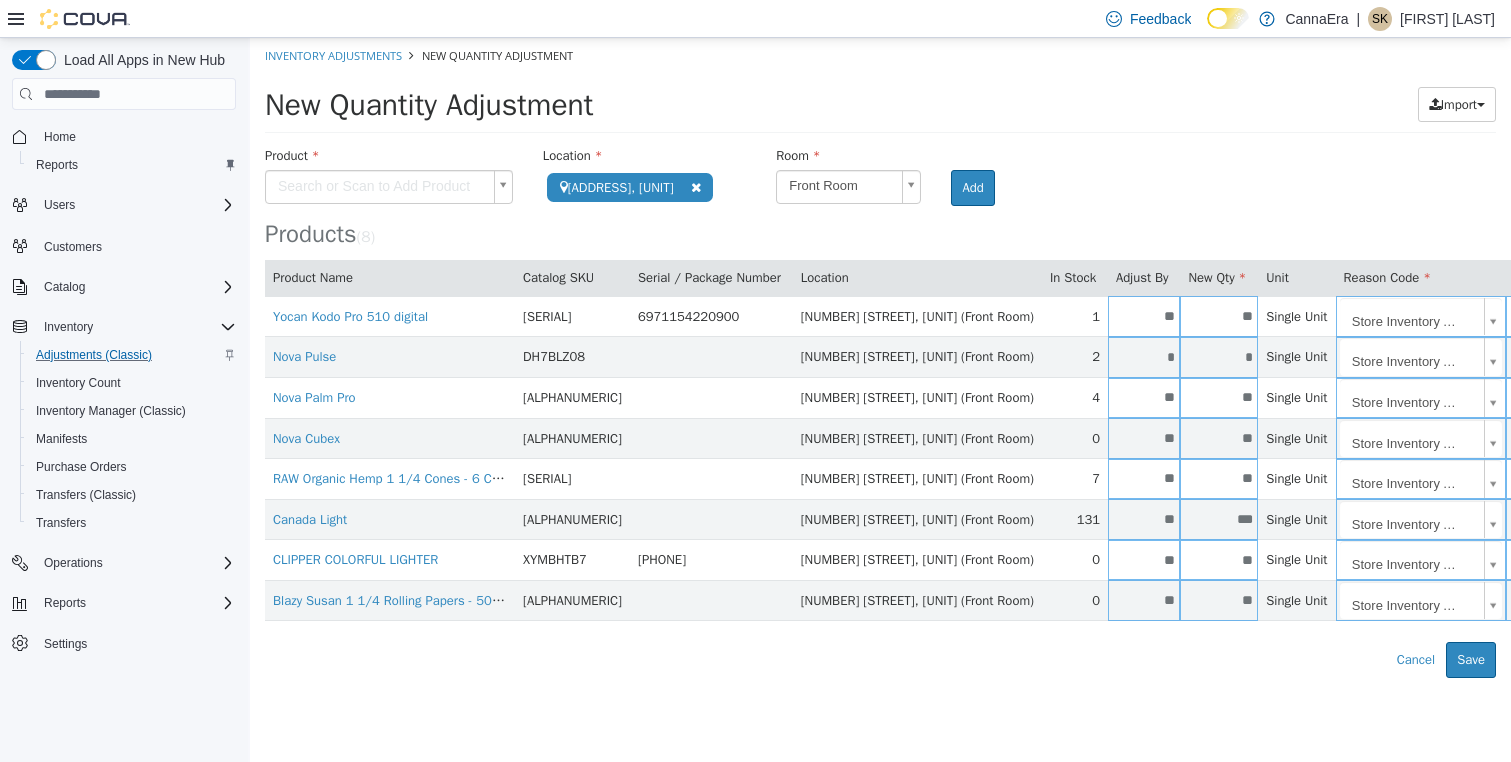 click on "**********" at bounding box center [880, 358] 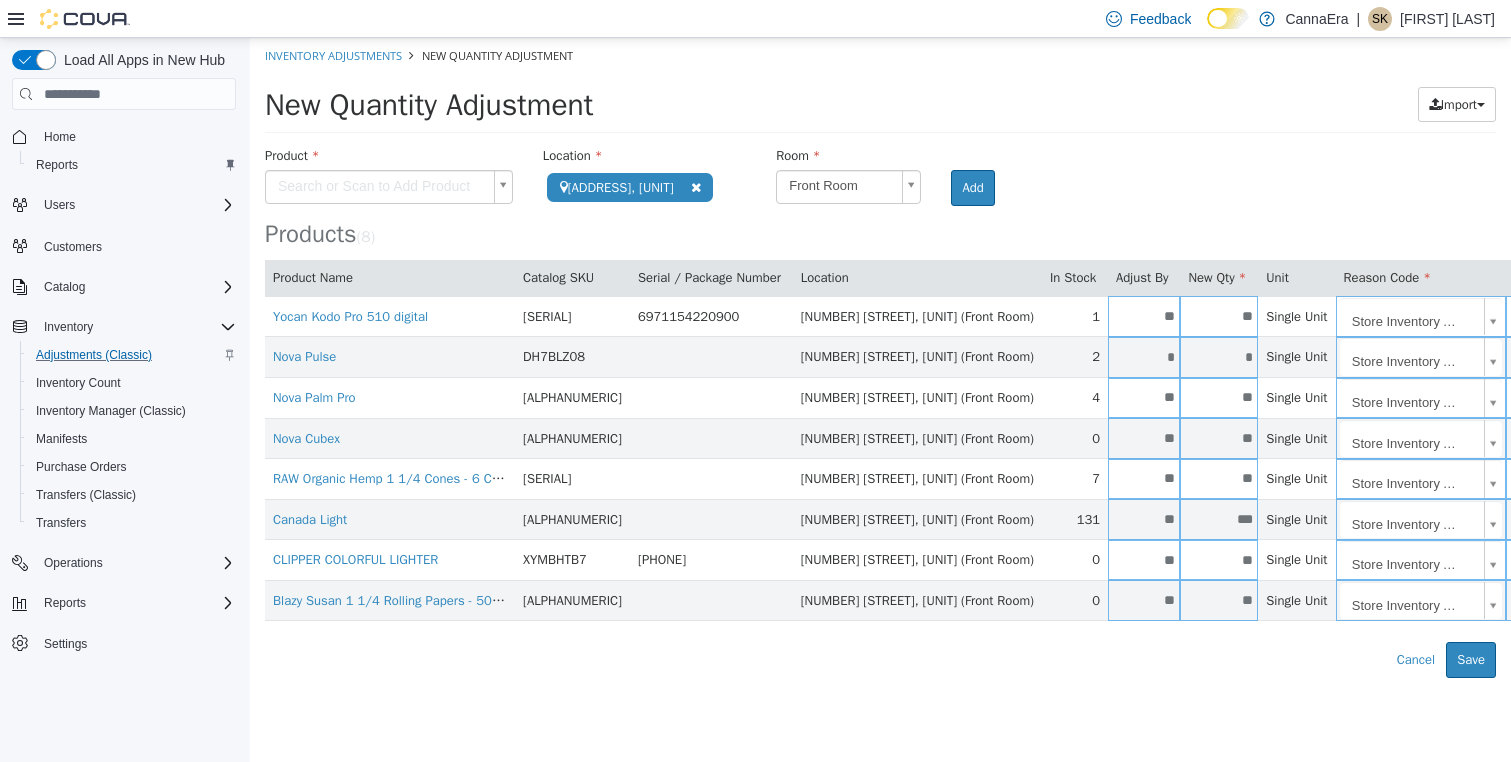 click on "**********" at bounding box center [880, 358] 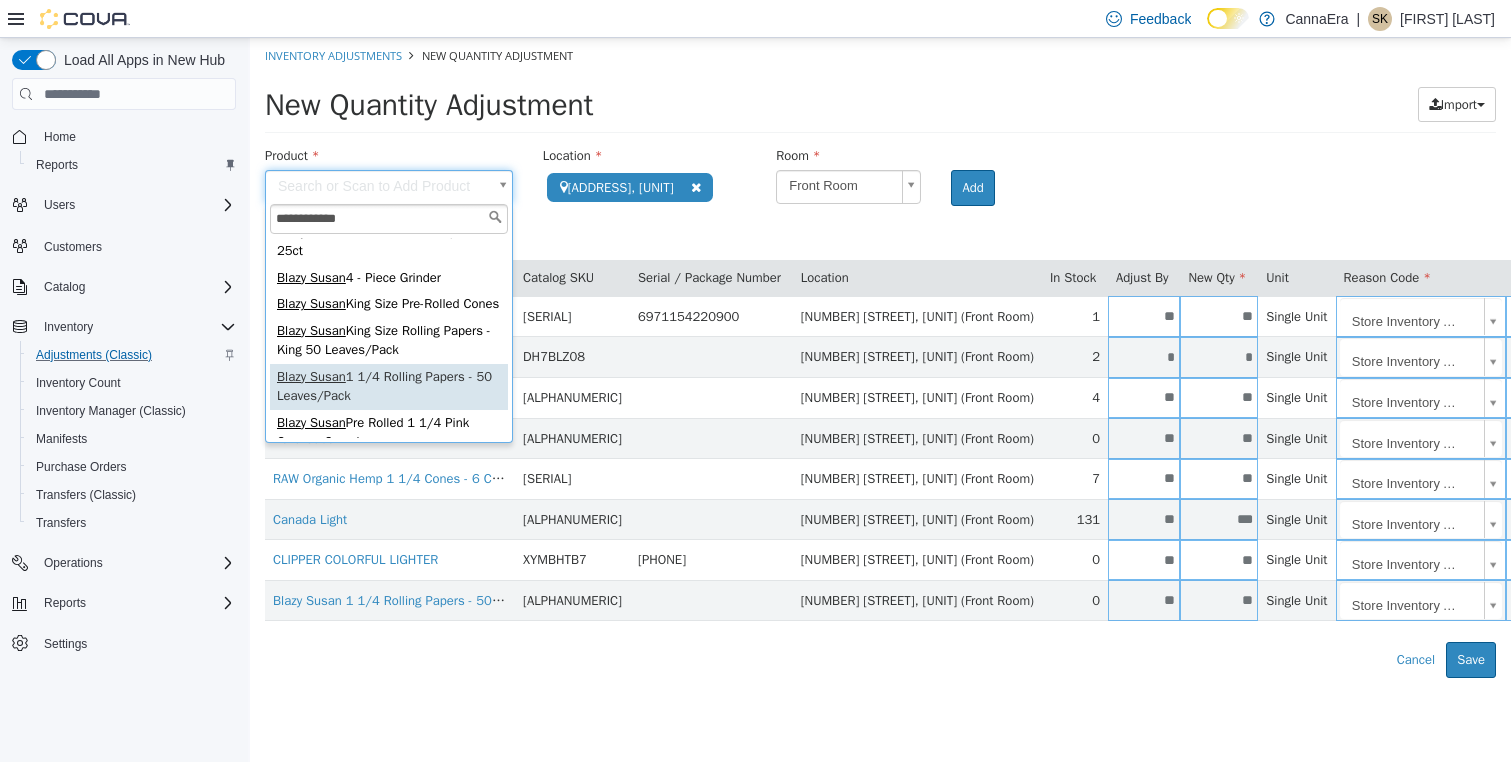 scroll, scrollTop: 0, scrollLeft: 0, axis: both 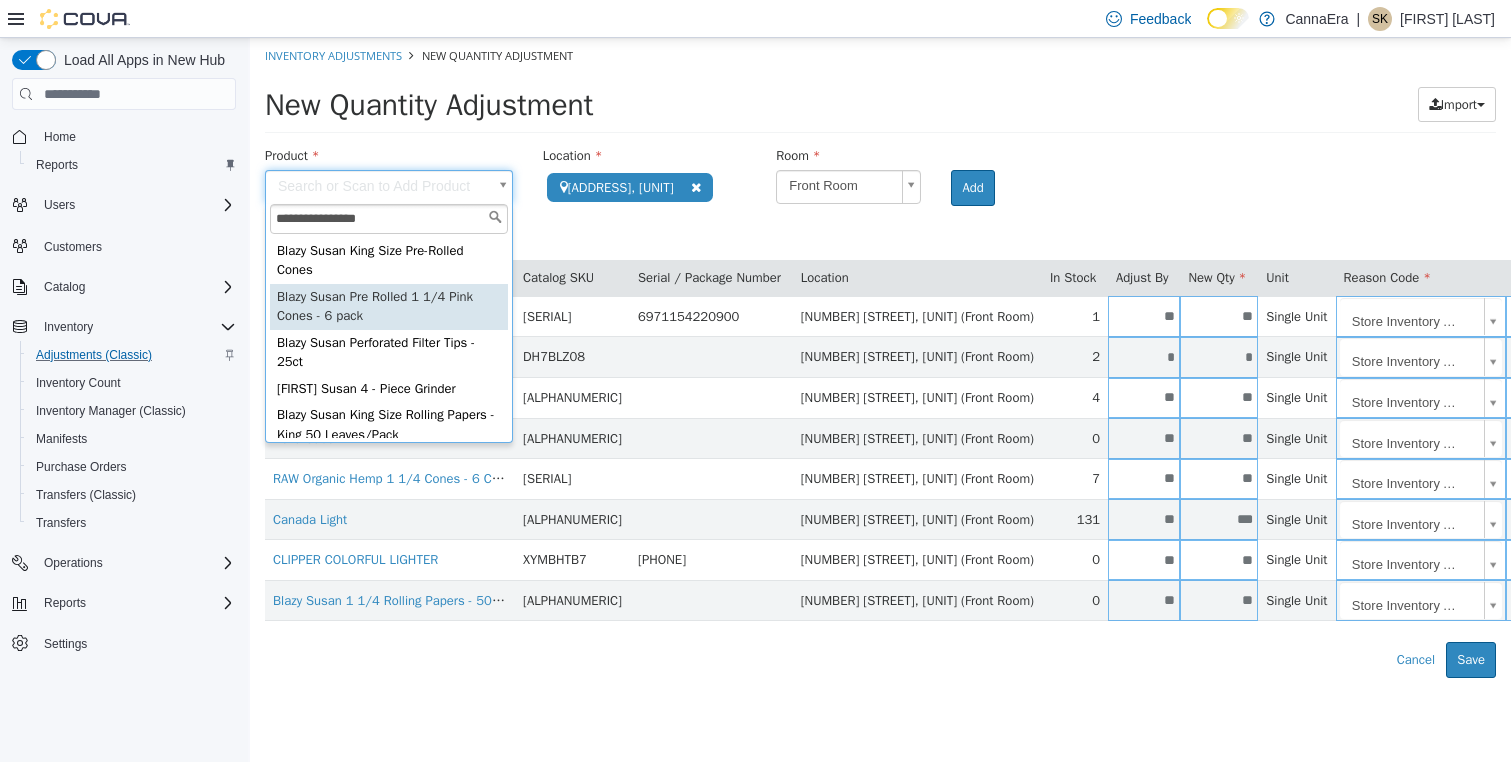 type on "**********" 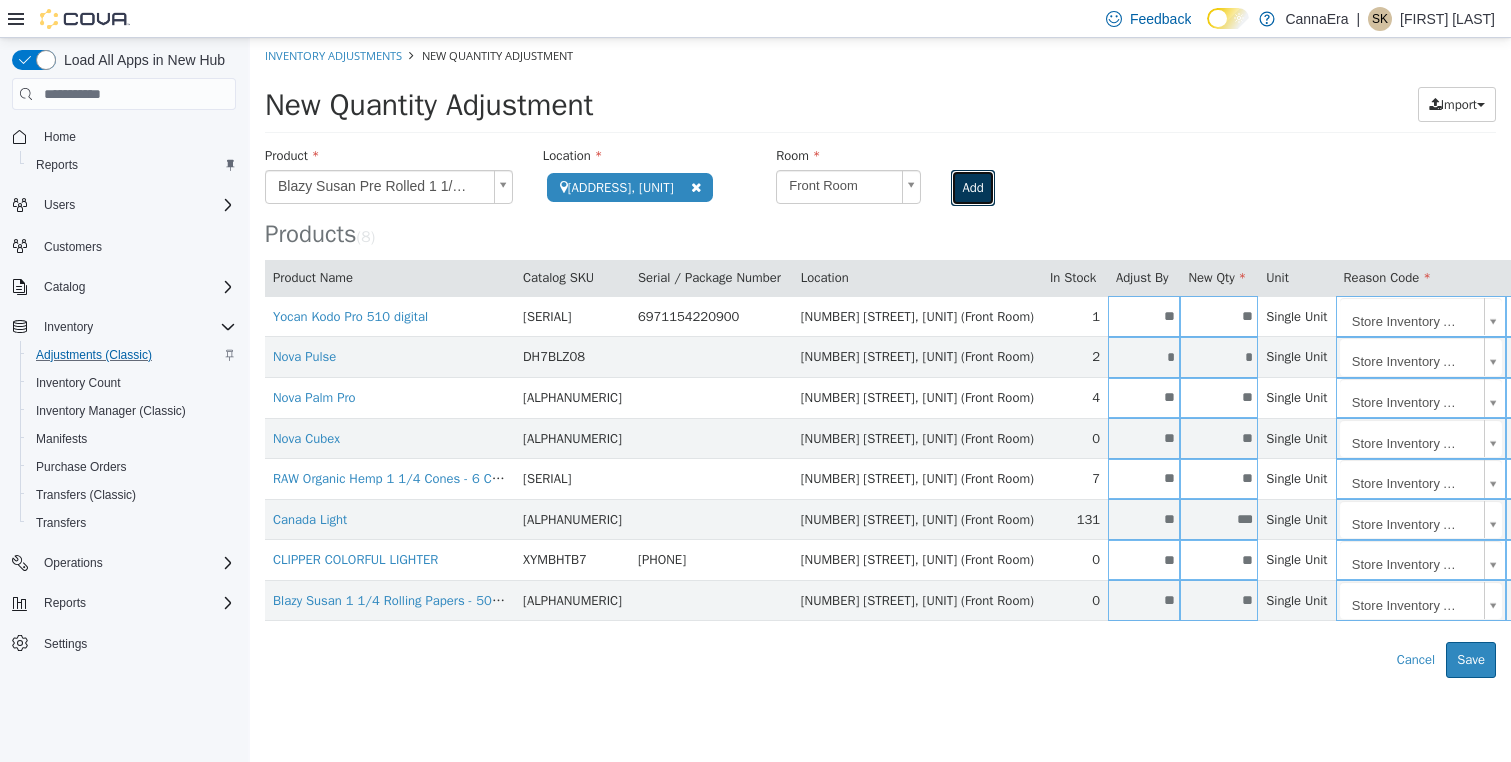 click on "Add" at bounding box center [972, 188] 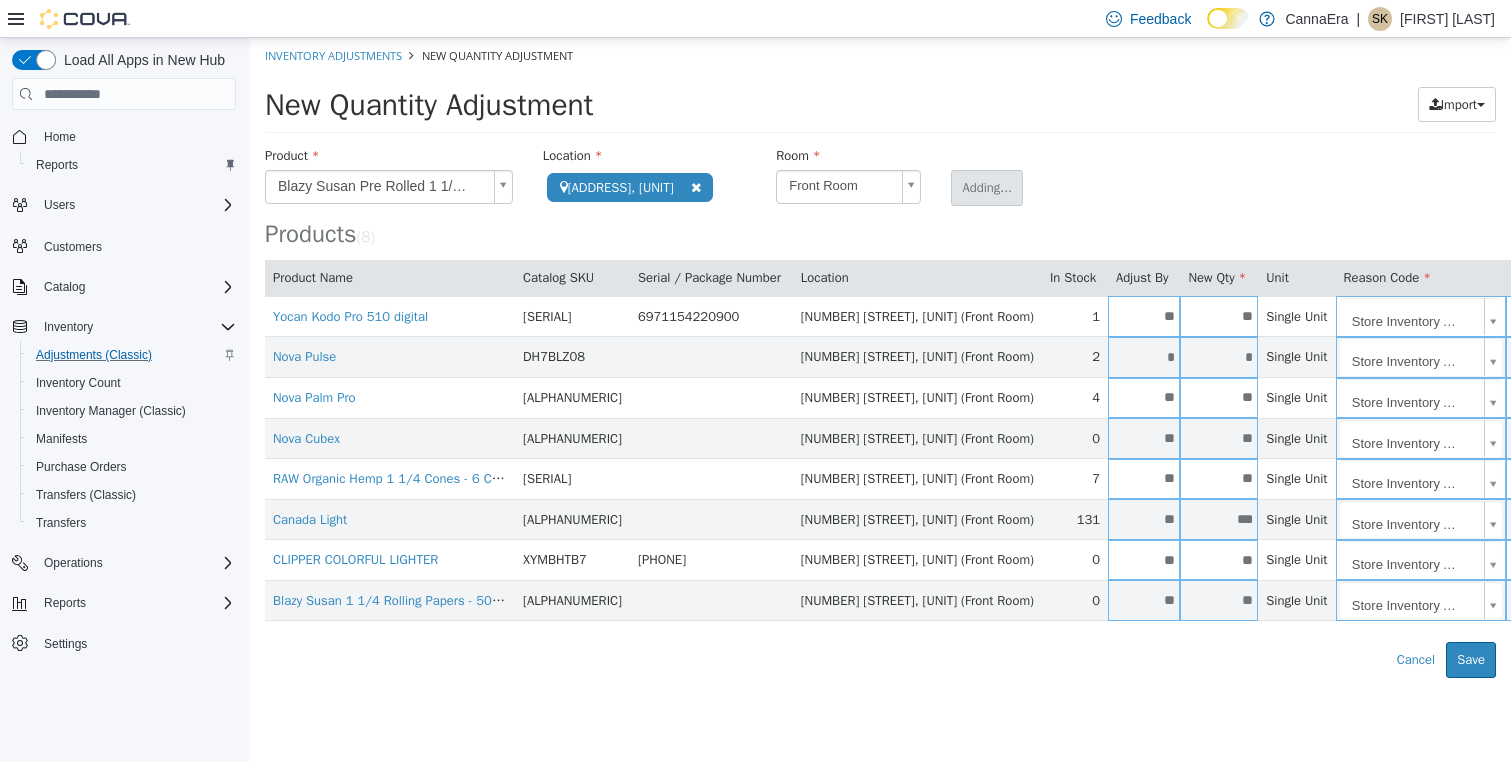 type 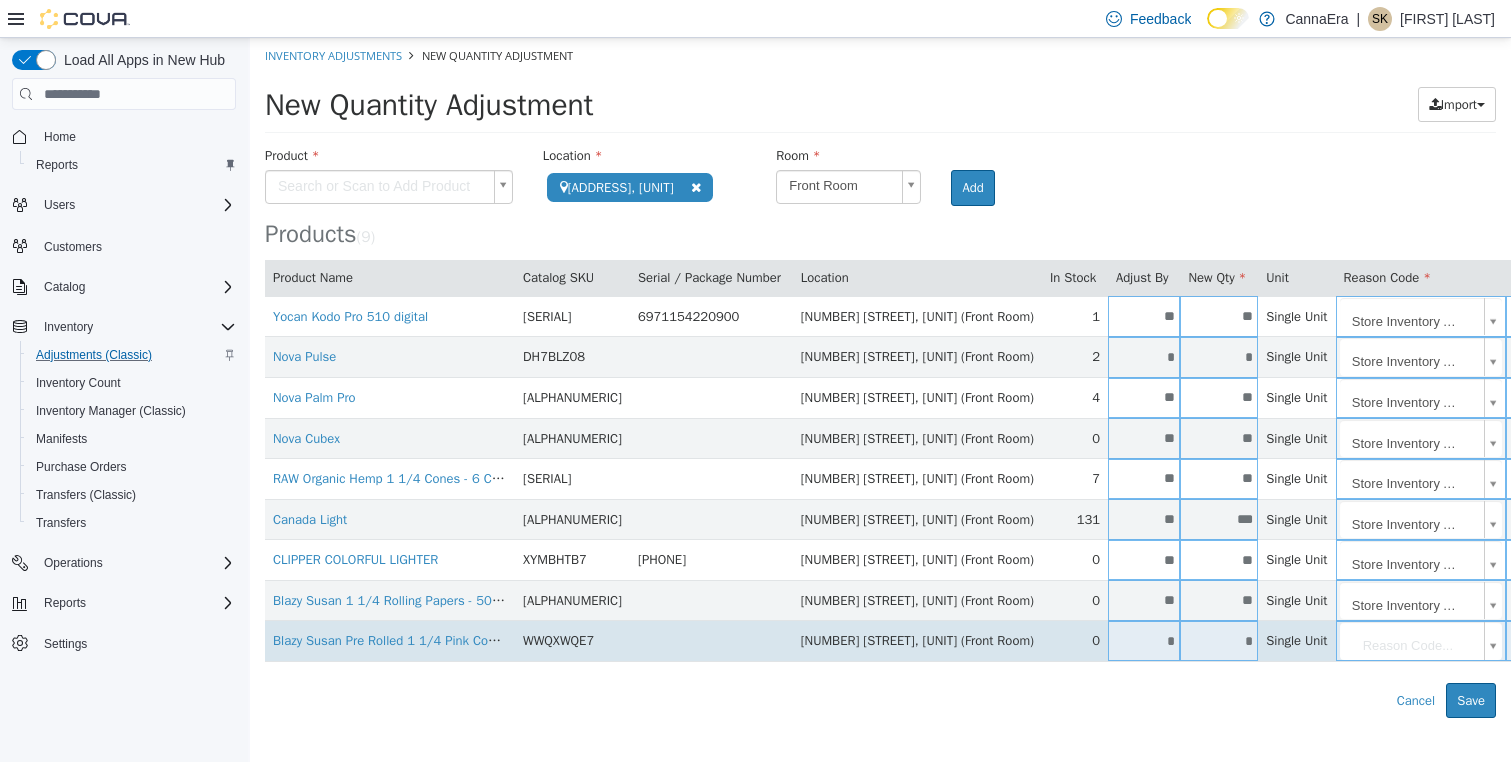 click on "*" at bounding box center [1144, 641] 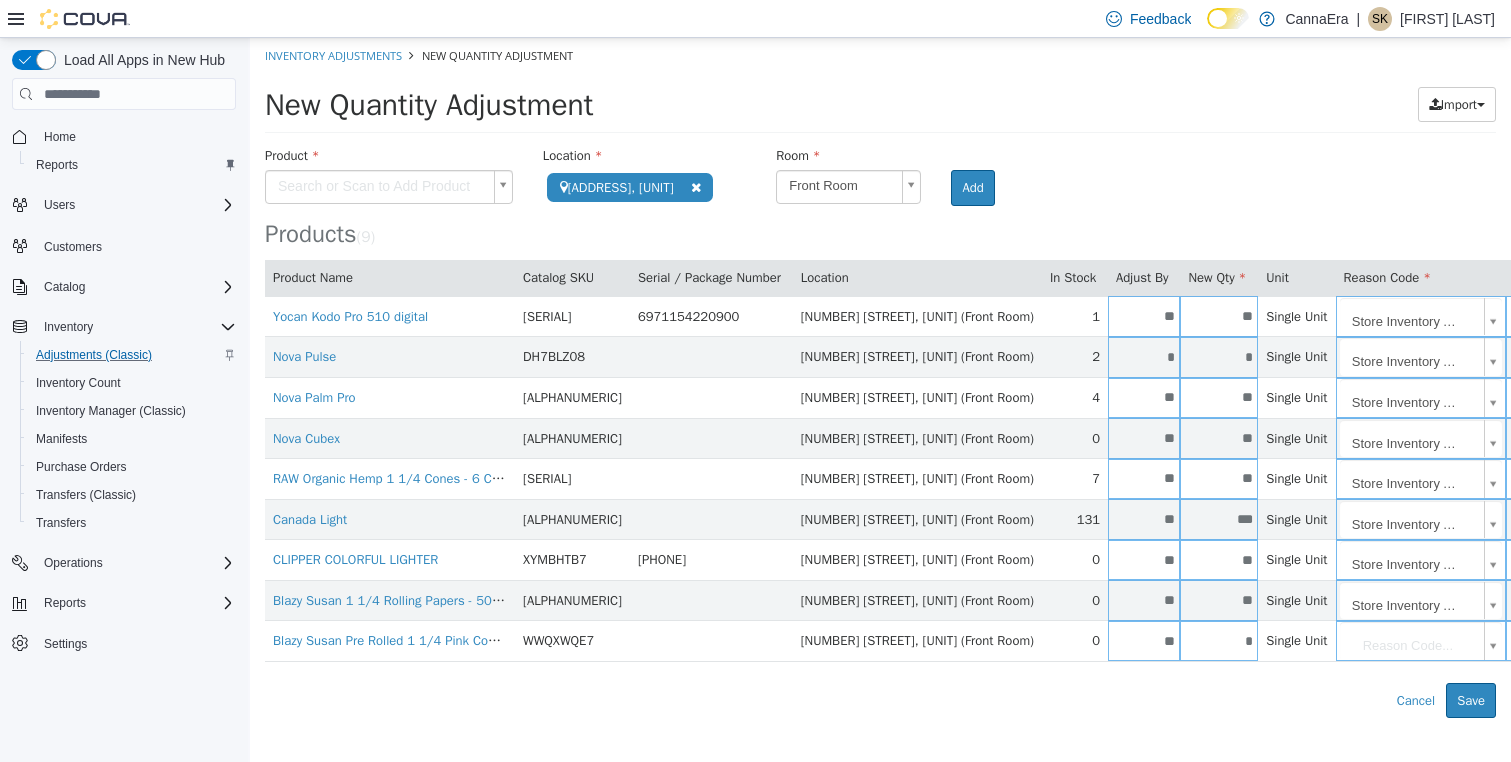 type on "**" 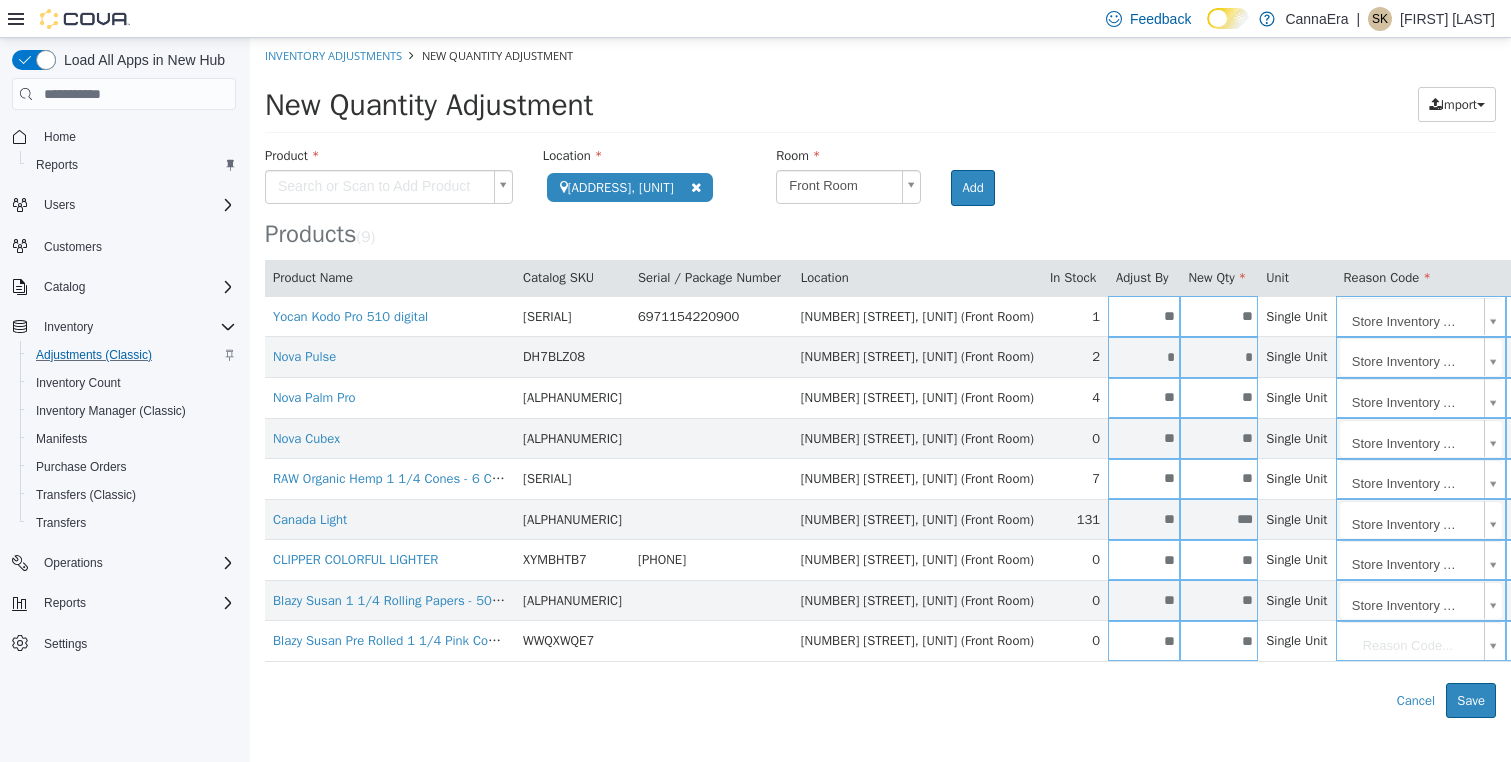 click on "Error saving adjustment please resolve the errors above. Cancel Save" at bounding box center [880, 701] 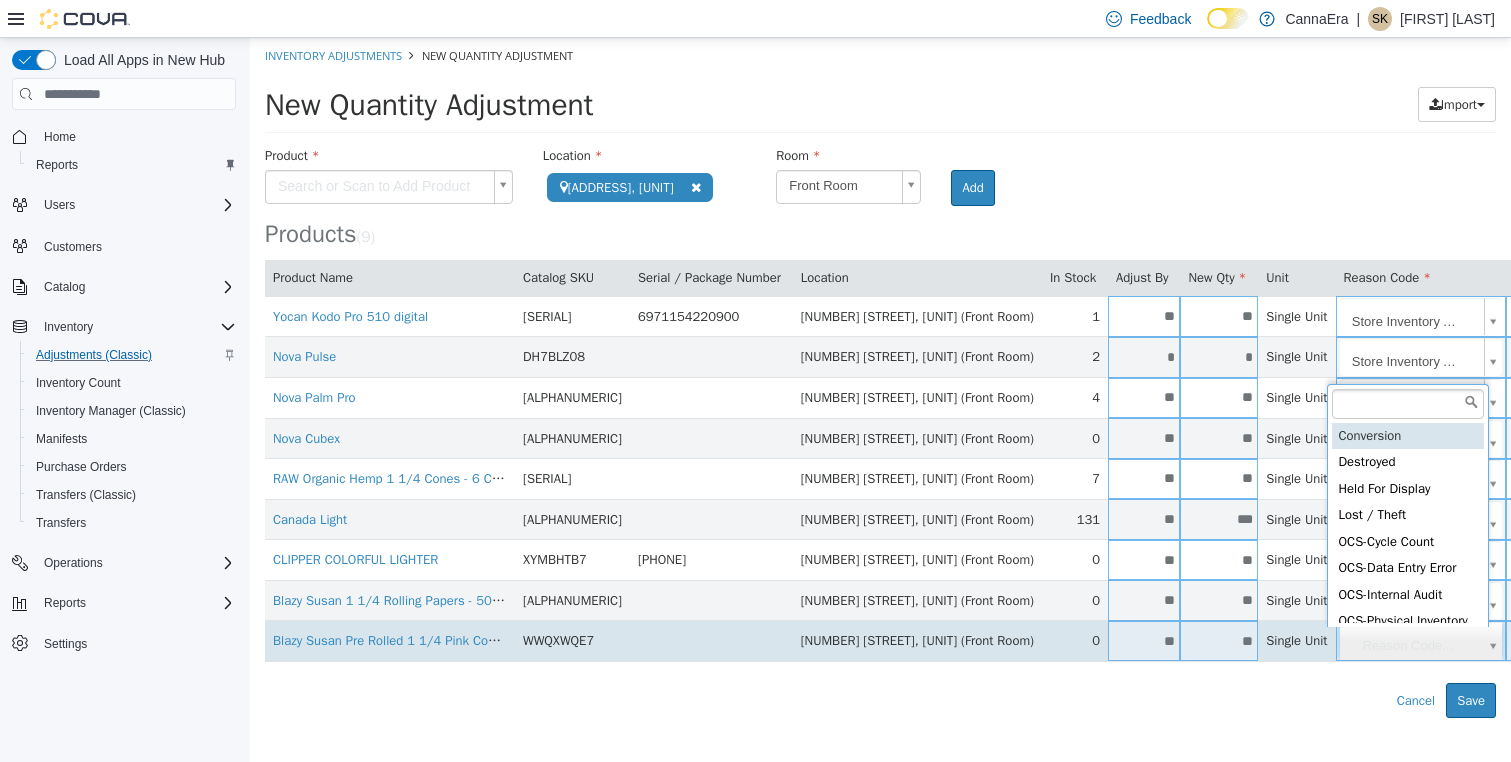 click on "**********" at bounding box center [880, 378] 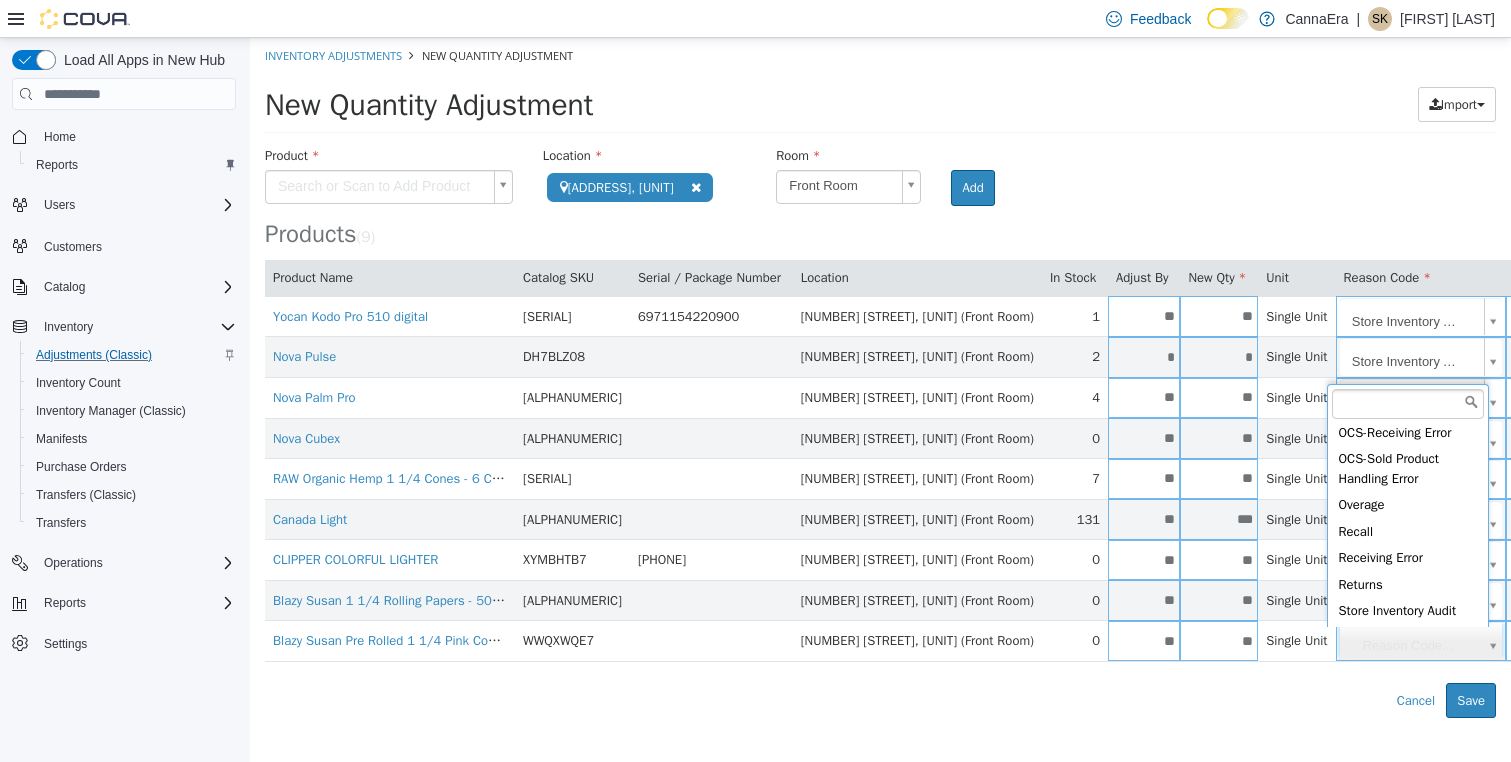scroll, scrollTop: 394, scrollLeft: 0, axis: vertical 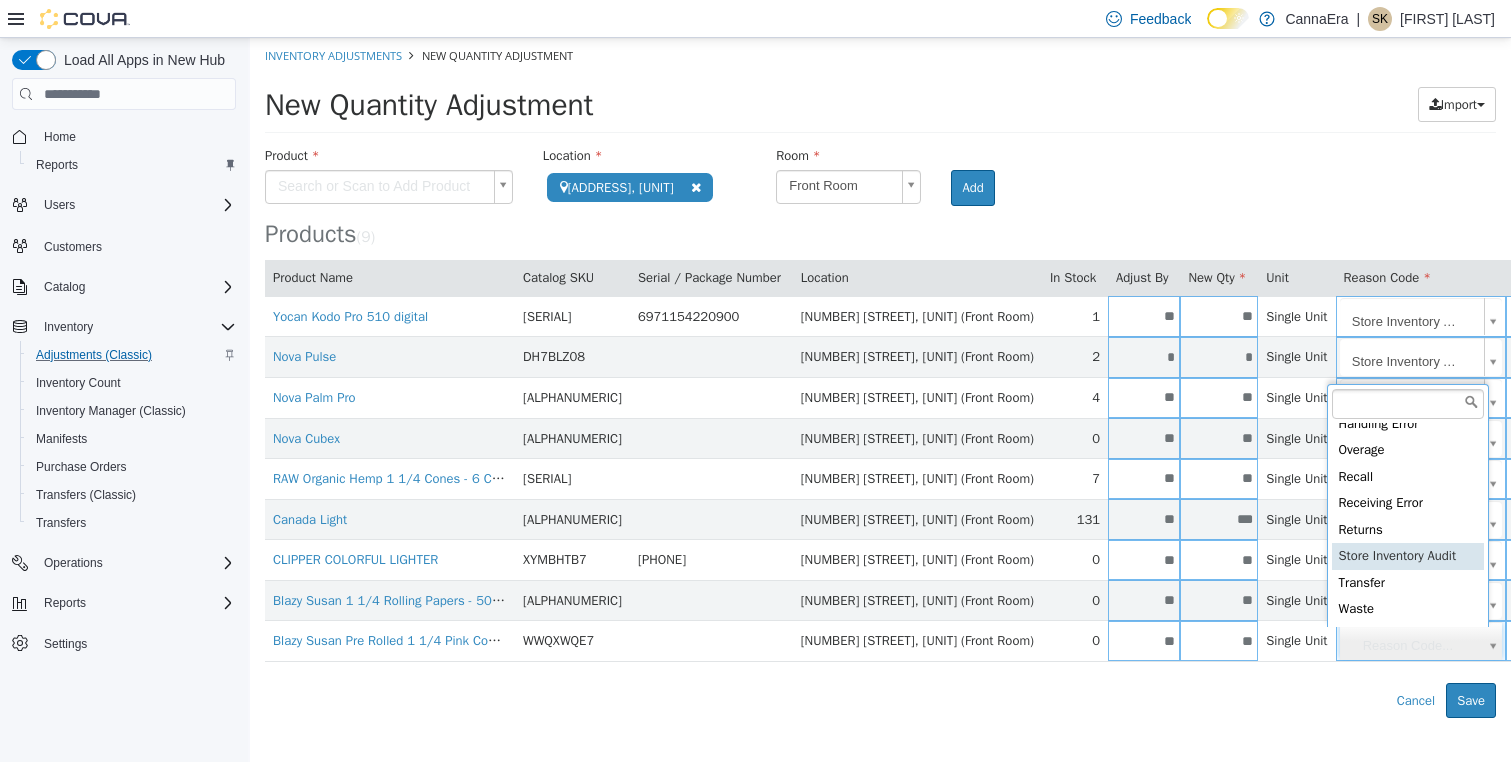 type on "**********" 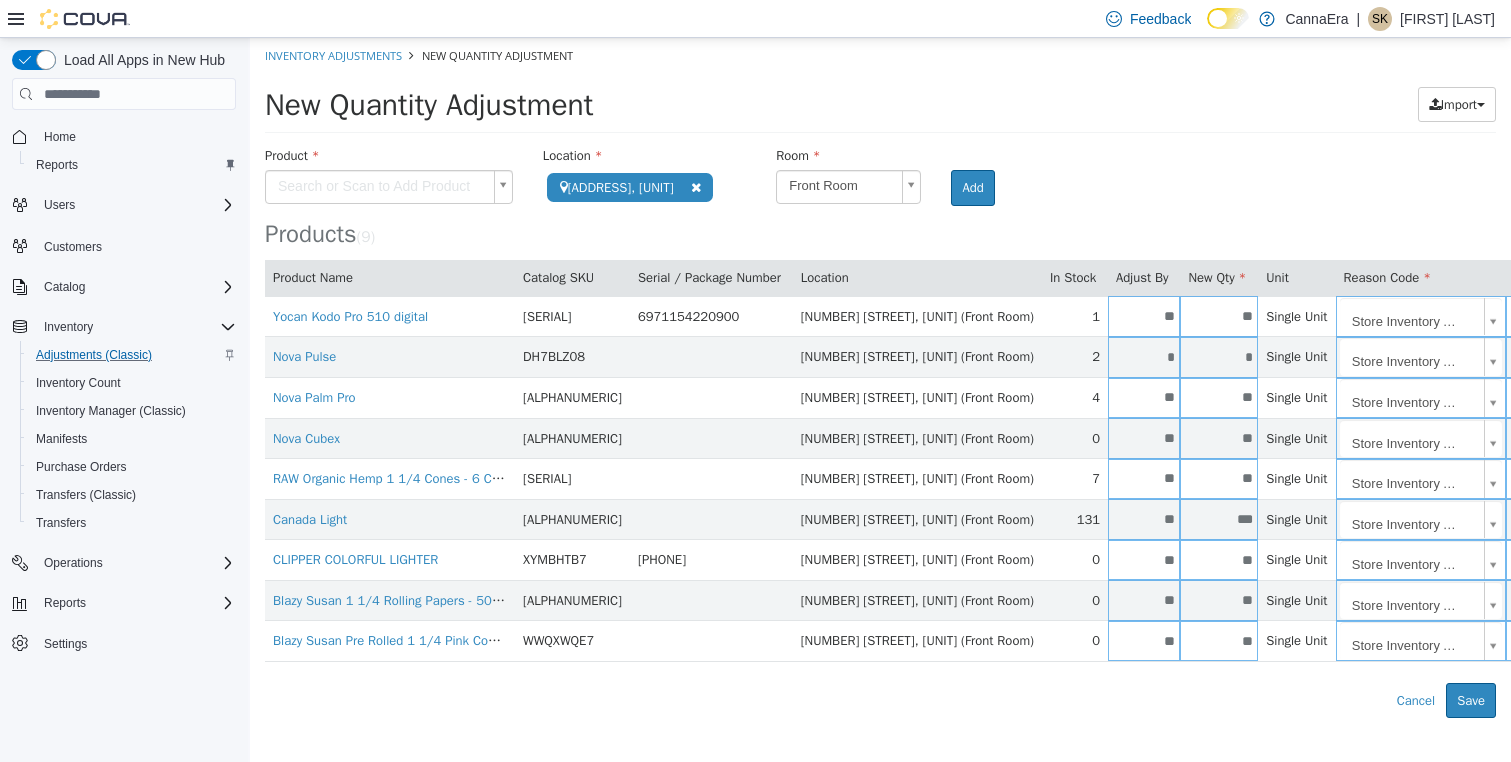 click on "Error saving adjustment please resolve the errors above. Cancel Save" at bounding box center [880, 701] 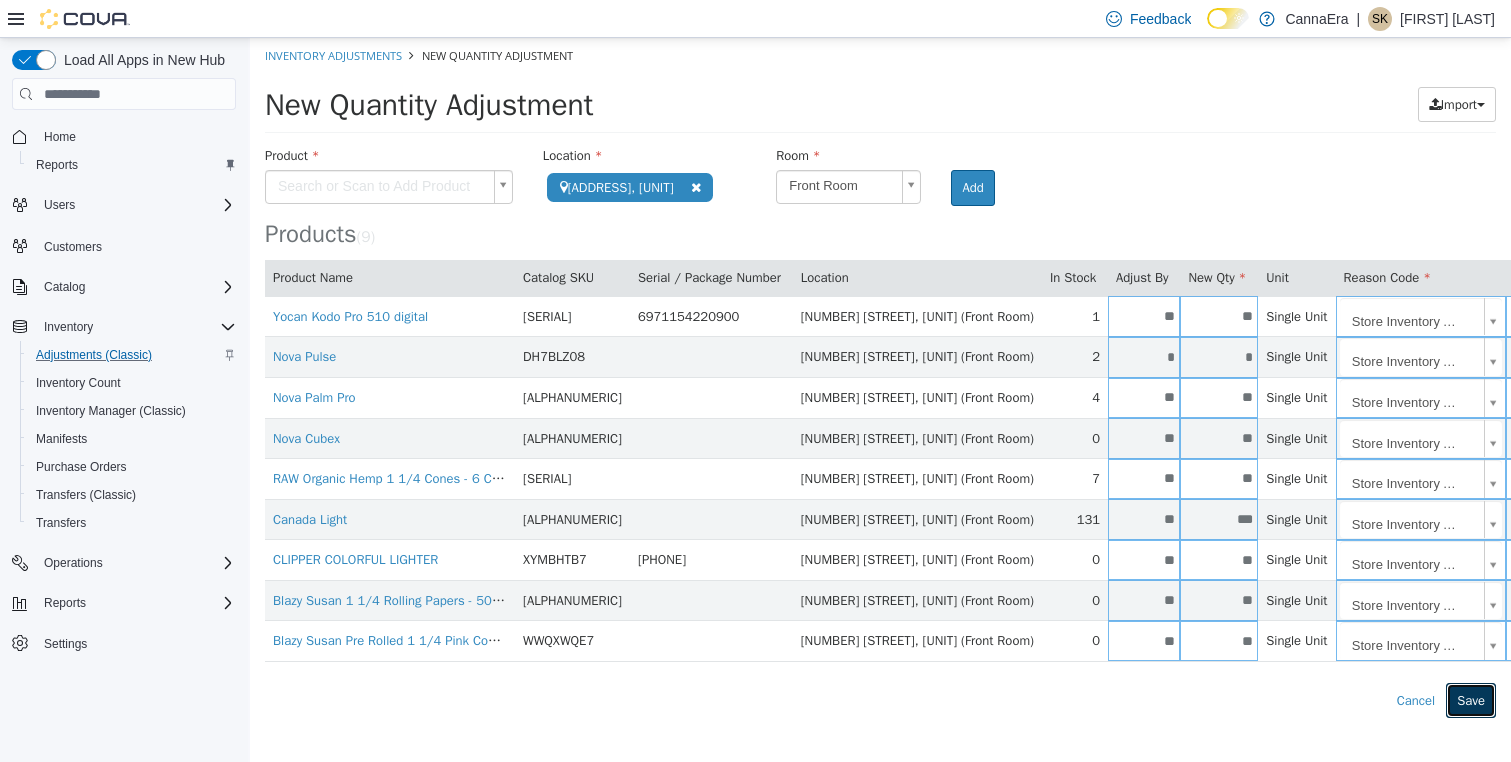 click on "Save" at bounding box center [1471, 701] 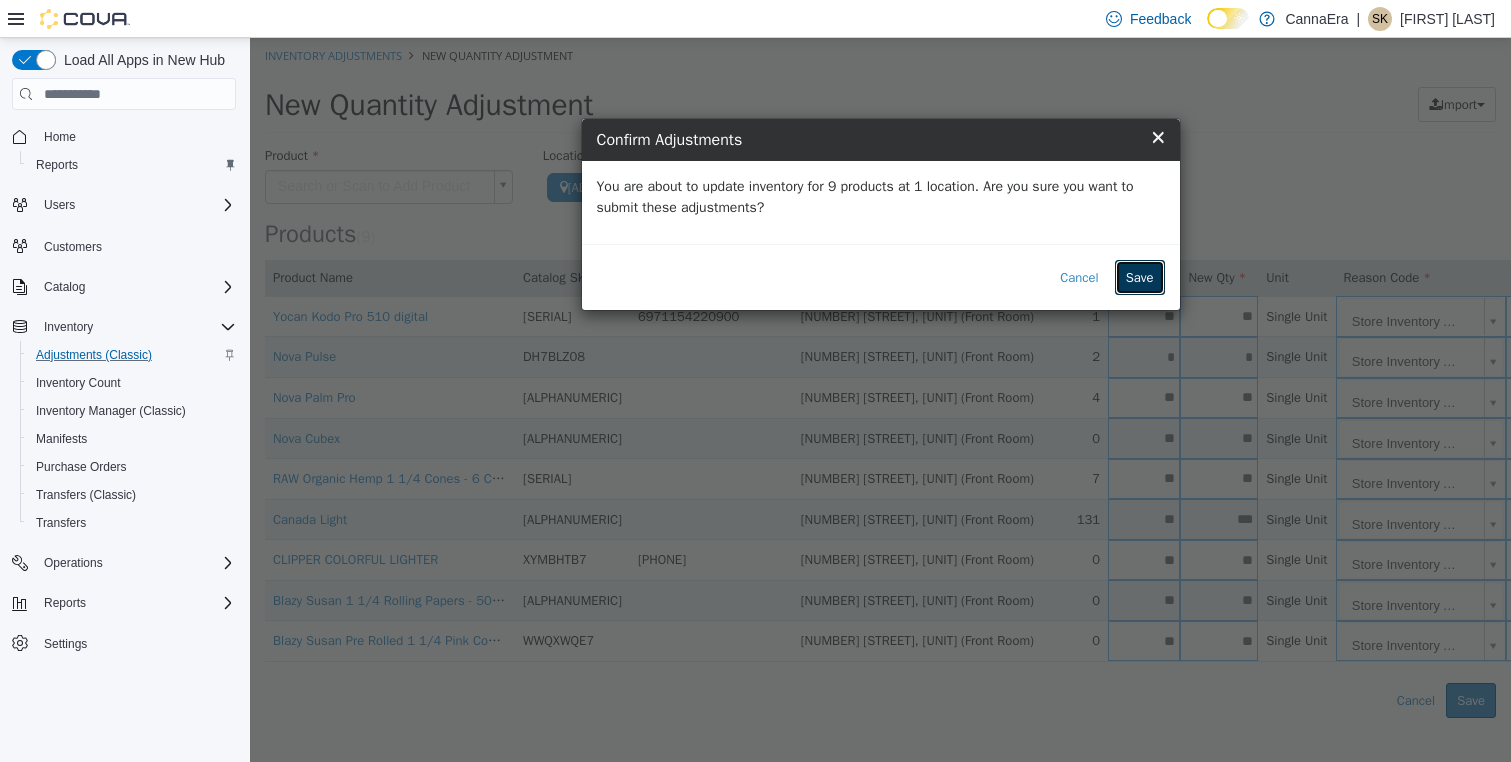 click on "Save" at bounding box center (1140, 278) 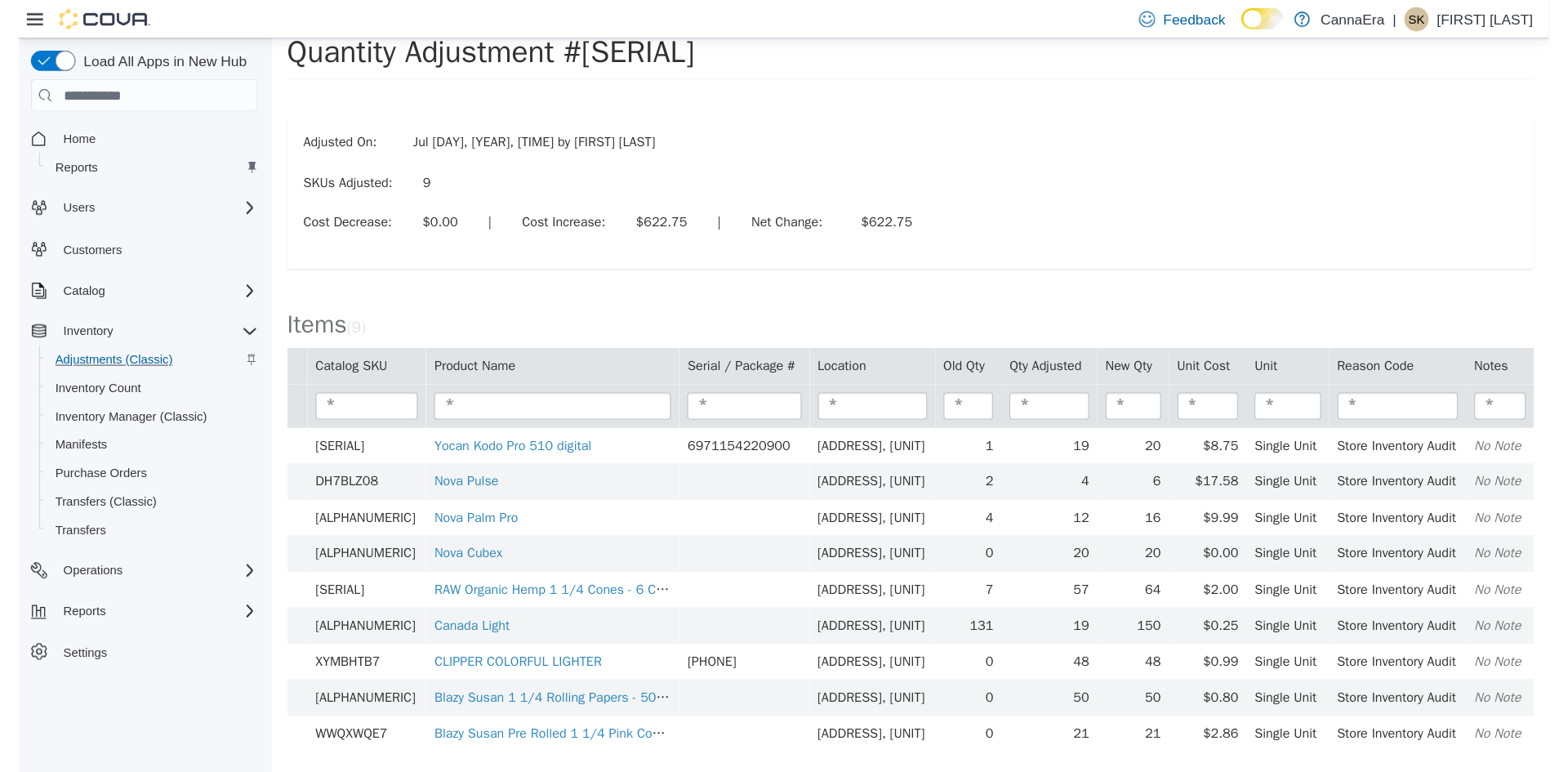scroll, scrollTop: 0, scrollLeft: 0, axis: both 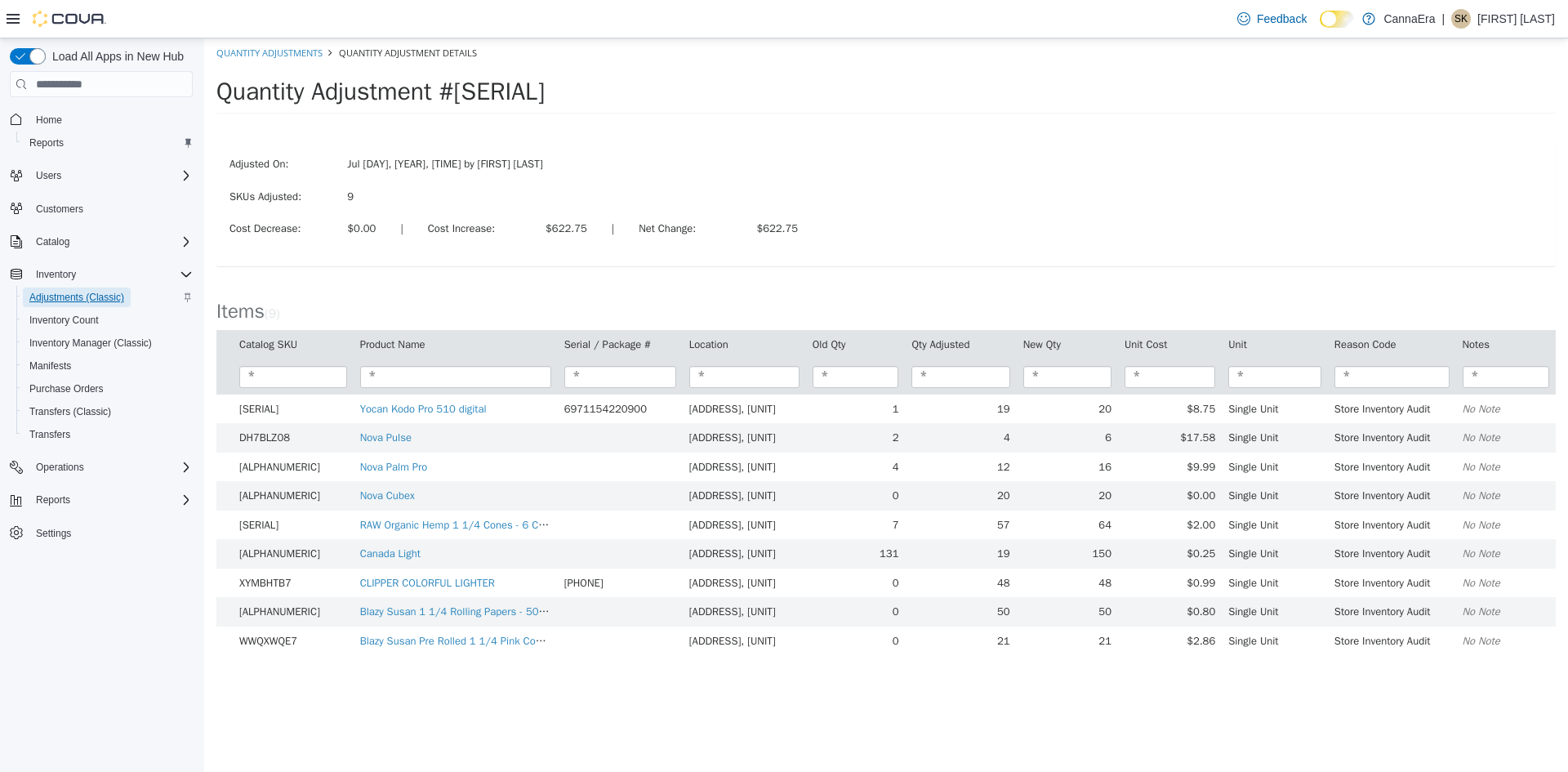 click on "Adjustments (Classic)" at bounding box center [77, 297] 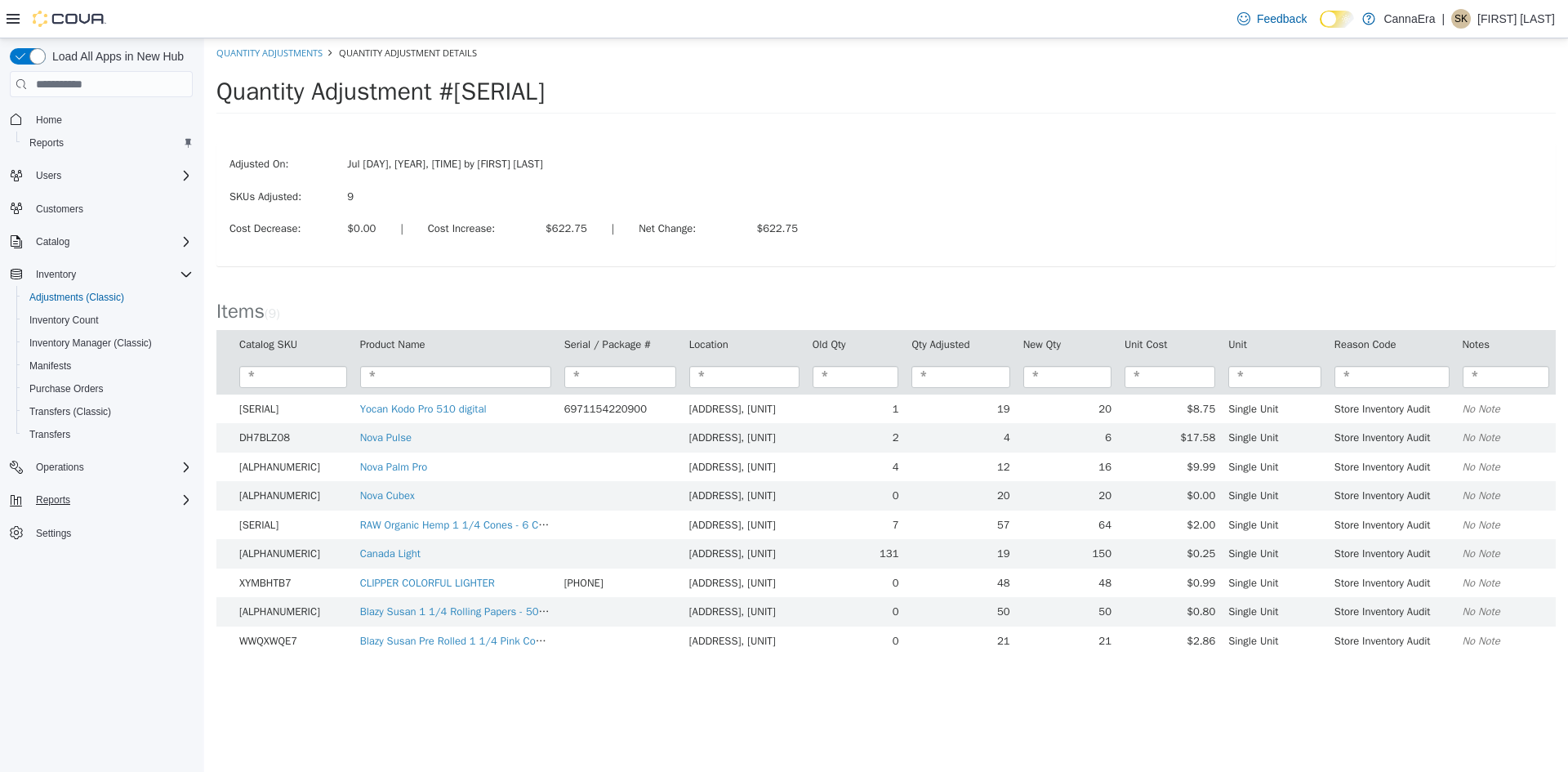 drag, startPoint x: 105, startPoint y: 605, endPoint x: 109, endPoint y: 503, distance: 102.0784 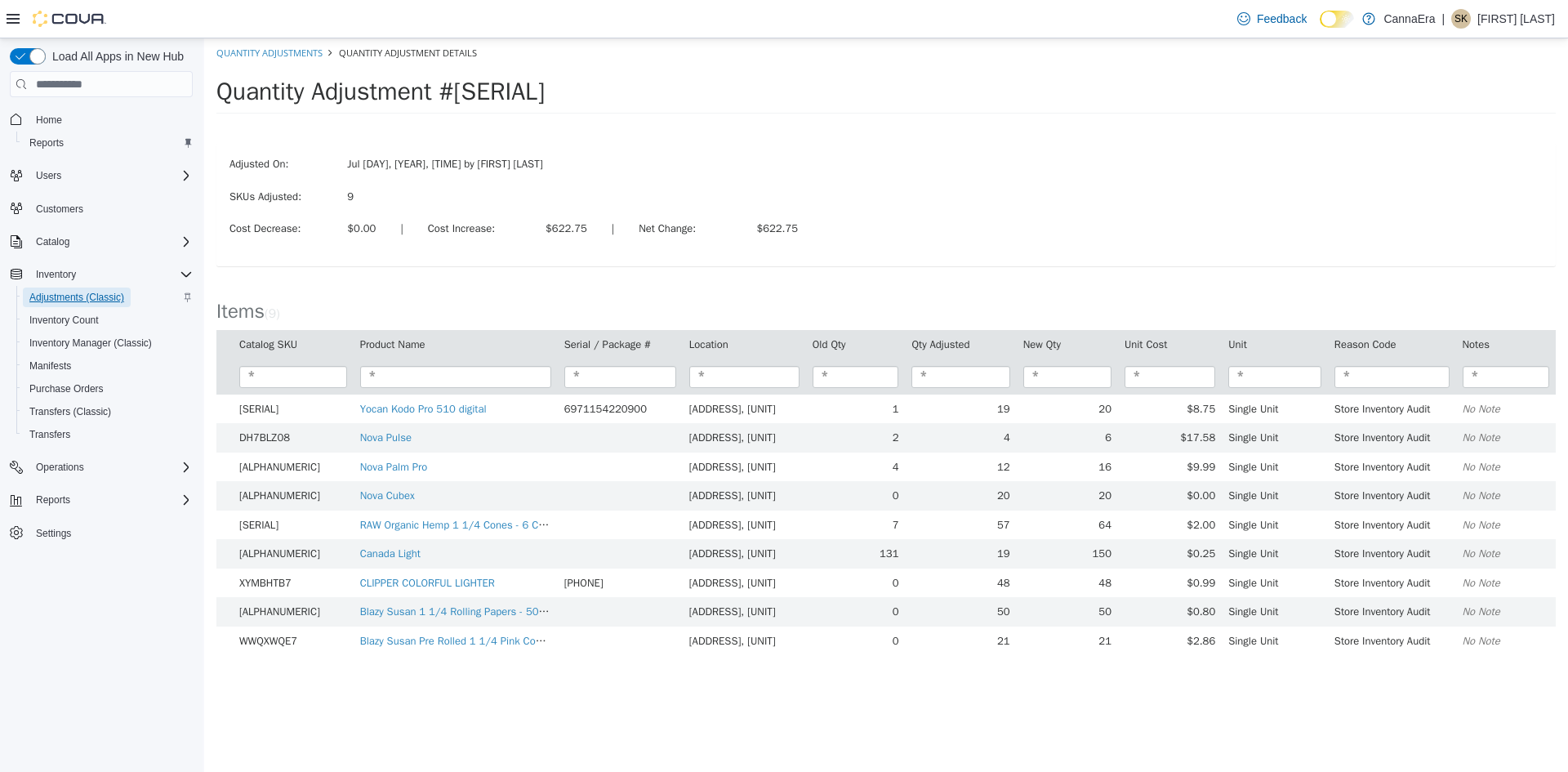 click on "Adjustments (Classic)" at bounding box center [77, 297] 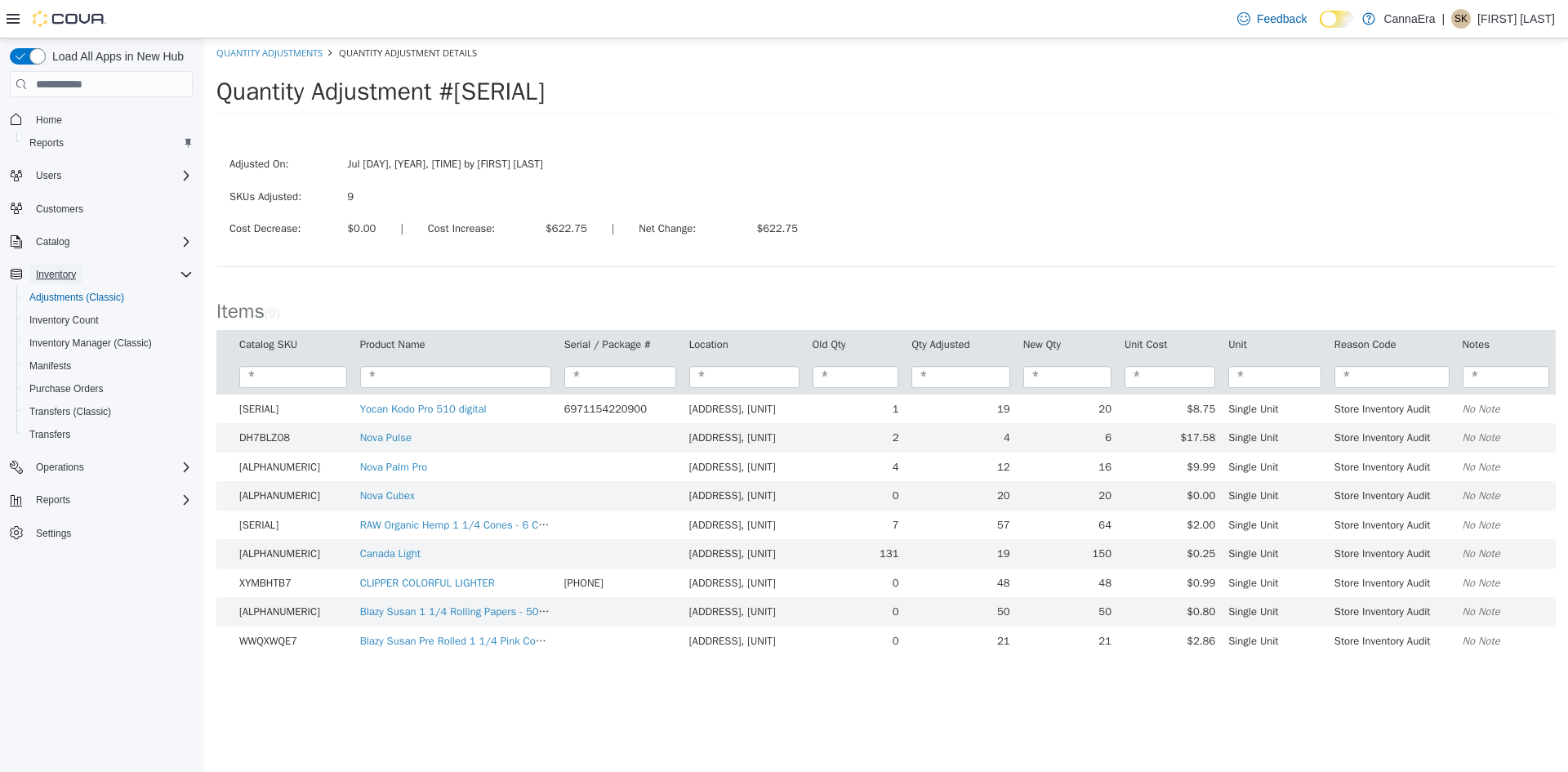 click on "Inventory" at bounding box center [56, 274] 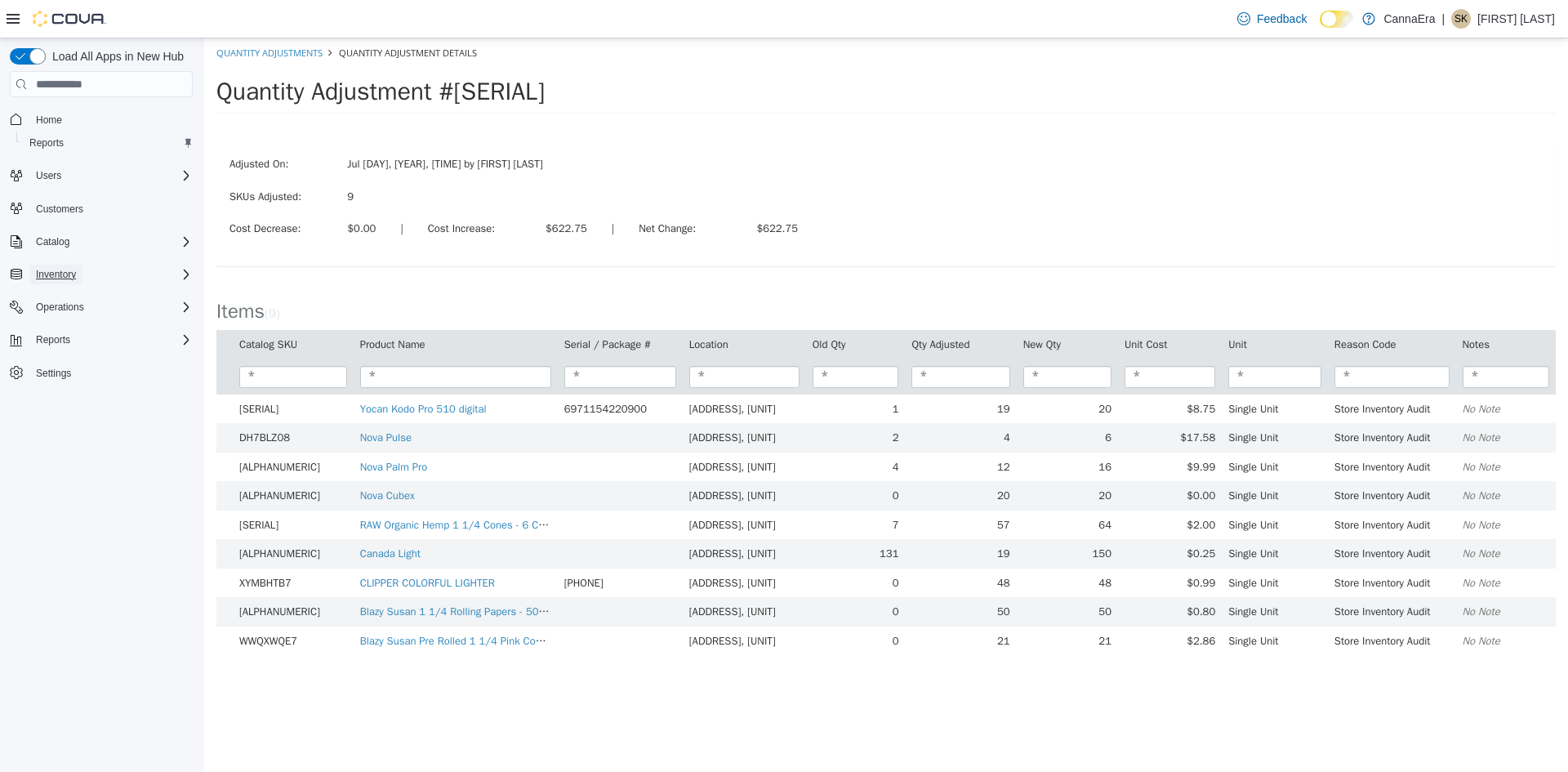 click on "Inventory" at bounding box center (56, 274) 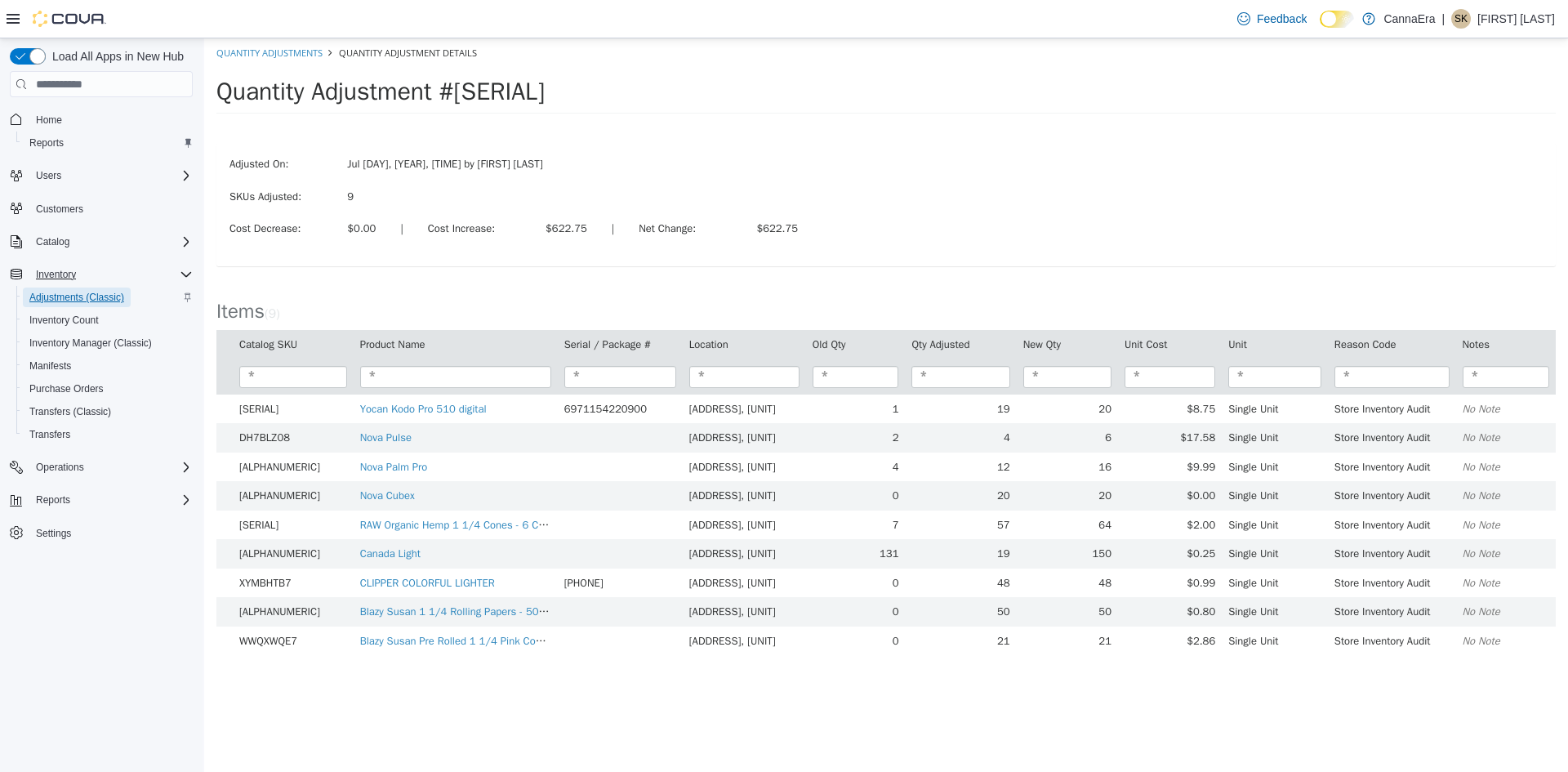 click on "Adjustments (Classic)" at bounding box center [77, 297] 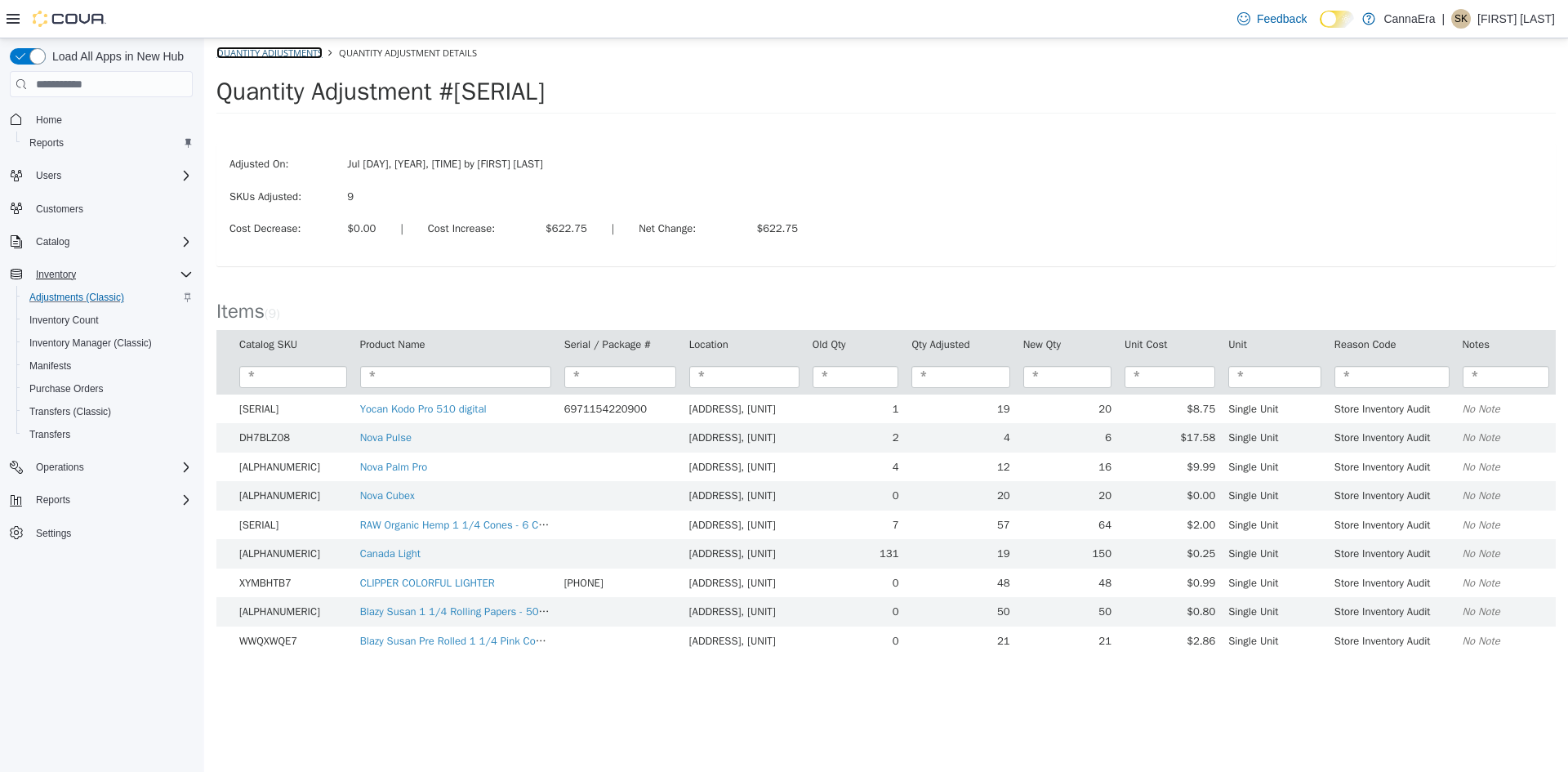 click on "Quantity Adjustments" at bounding box center (270, 52) 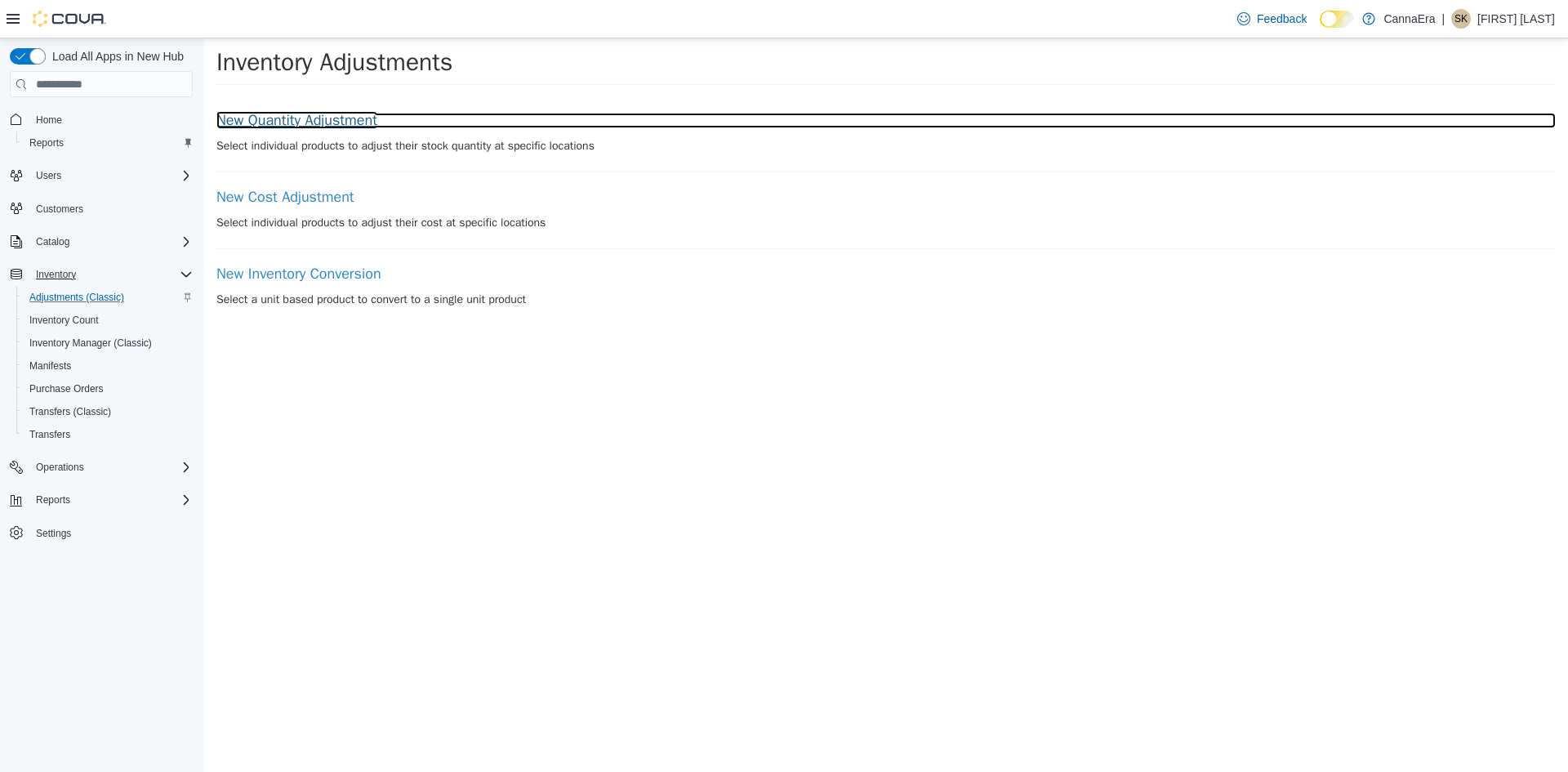 click on "New Quantity Adjustment" at bounding box center [886, 121] 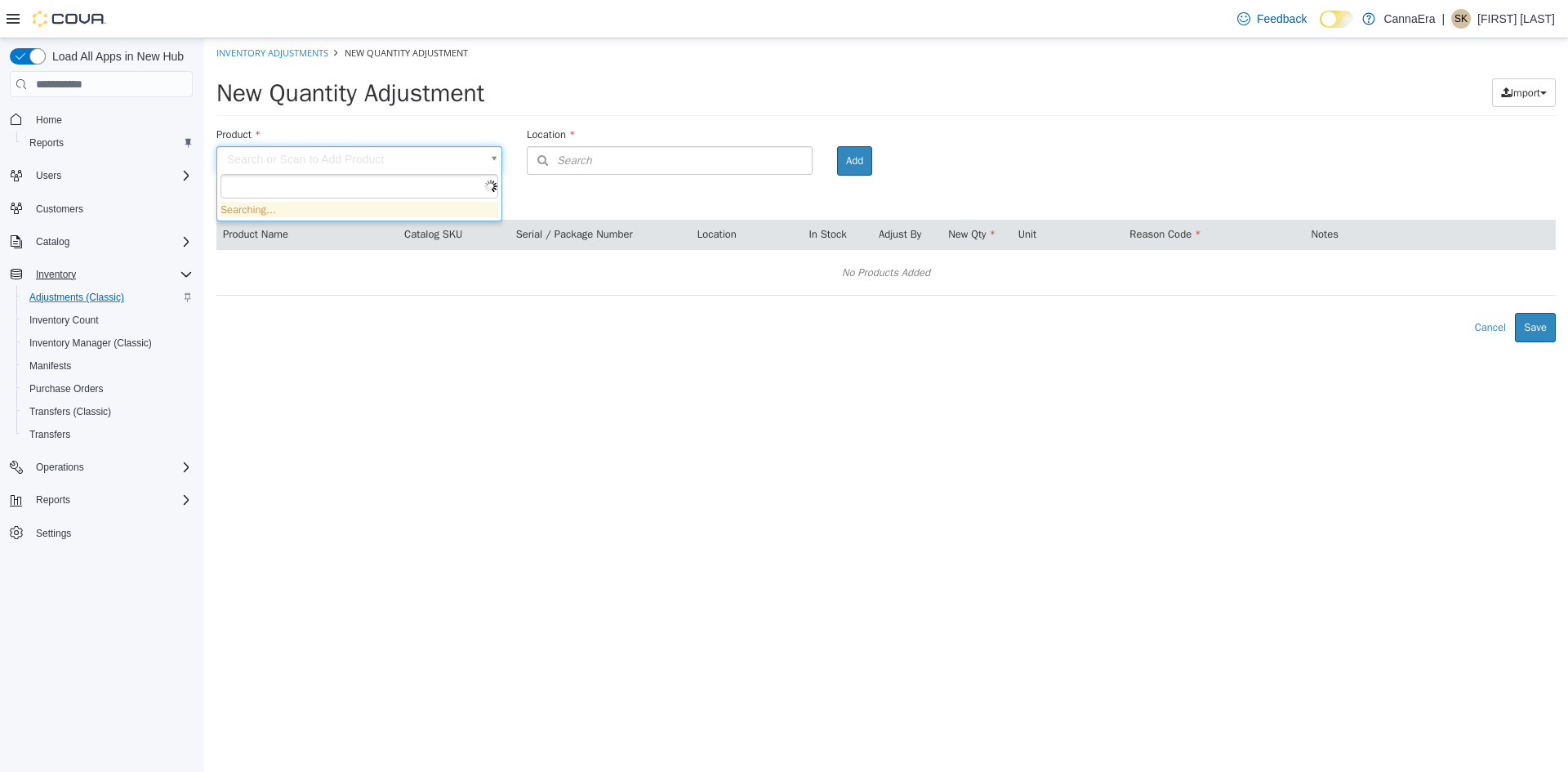 click on "×
The adjustment request was successfully processed.
Inventory Adjustments
New Quantity Adjustment
New Quantity Adjustment
Import  Inventory Export (.CSV) Package List (.TXT)
Product     Search or Scan to Add Product     Location Search Type 3 or more characters or browse       CannaEra     (1)         [NUMBER] [STREET], [UNIT]         Room   Add Products  ( 0 ) Product Name Catalog SKU Serial / Package Number Location In Stock Adjust By New Qty Unit Reason Code Notes No Products Added Error saving adjustment please resolve the errors above. Cancel Save
Searching..." at bounding box center [886, 190] 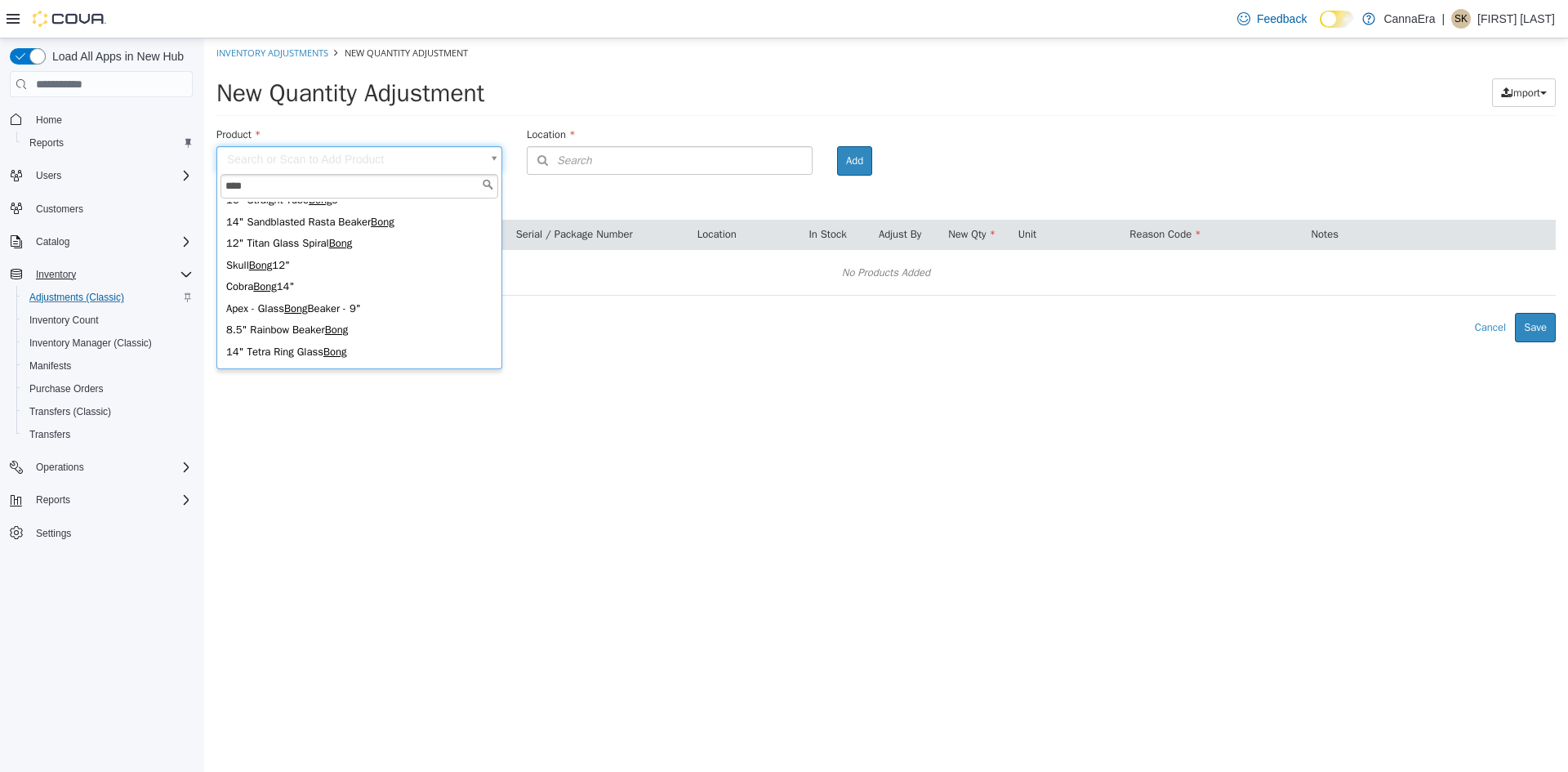scroll, scrollTop: 0, scrollLeft: 0, axis: both 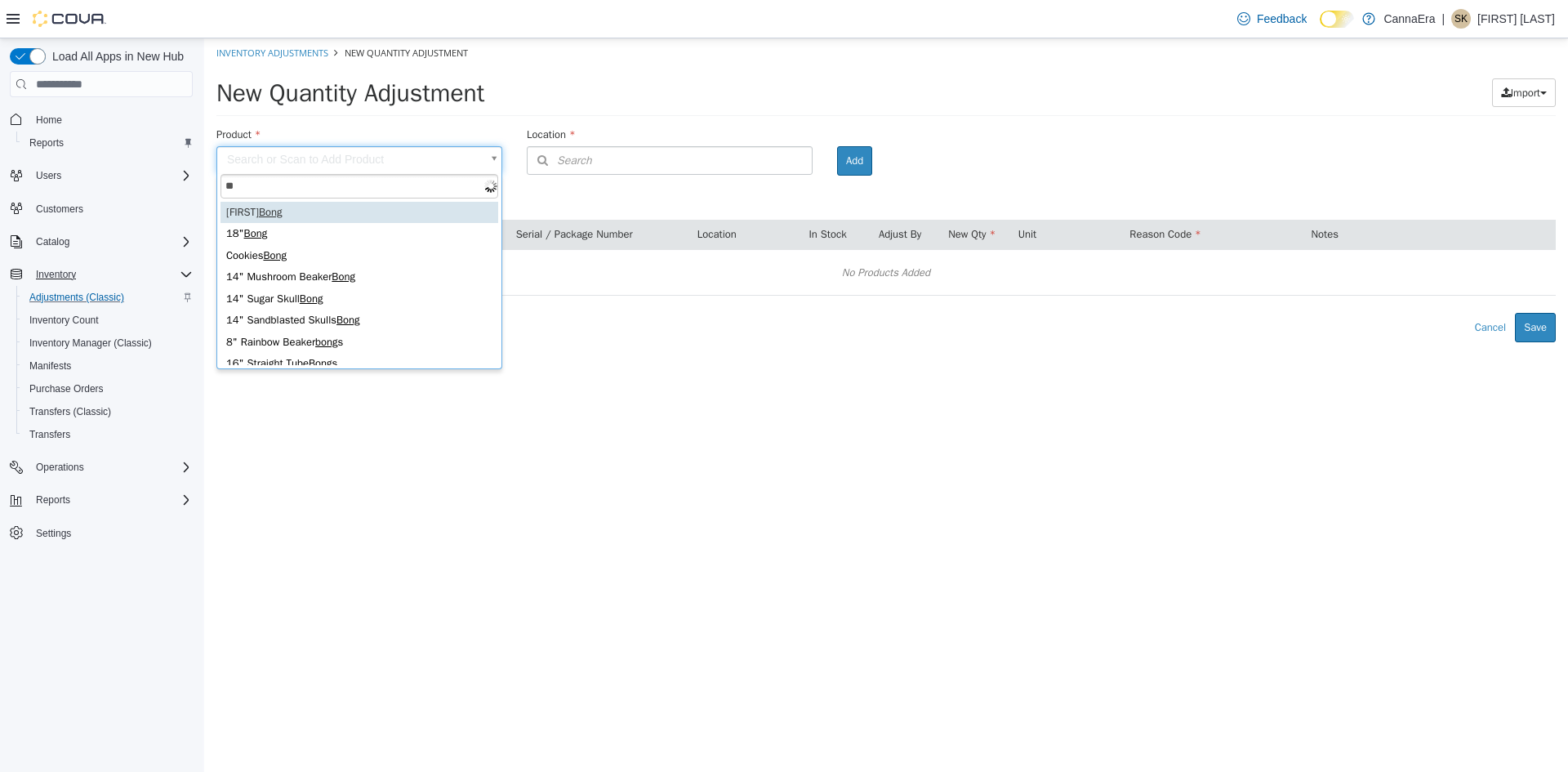 type on "*" 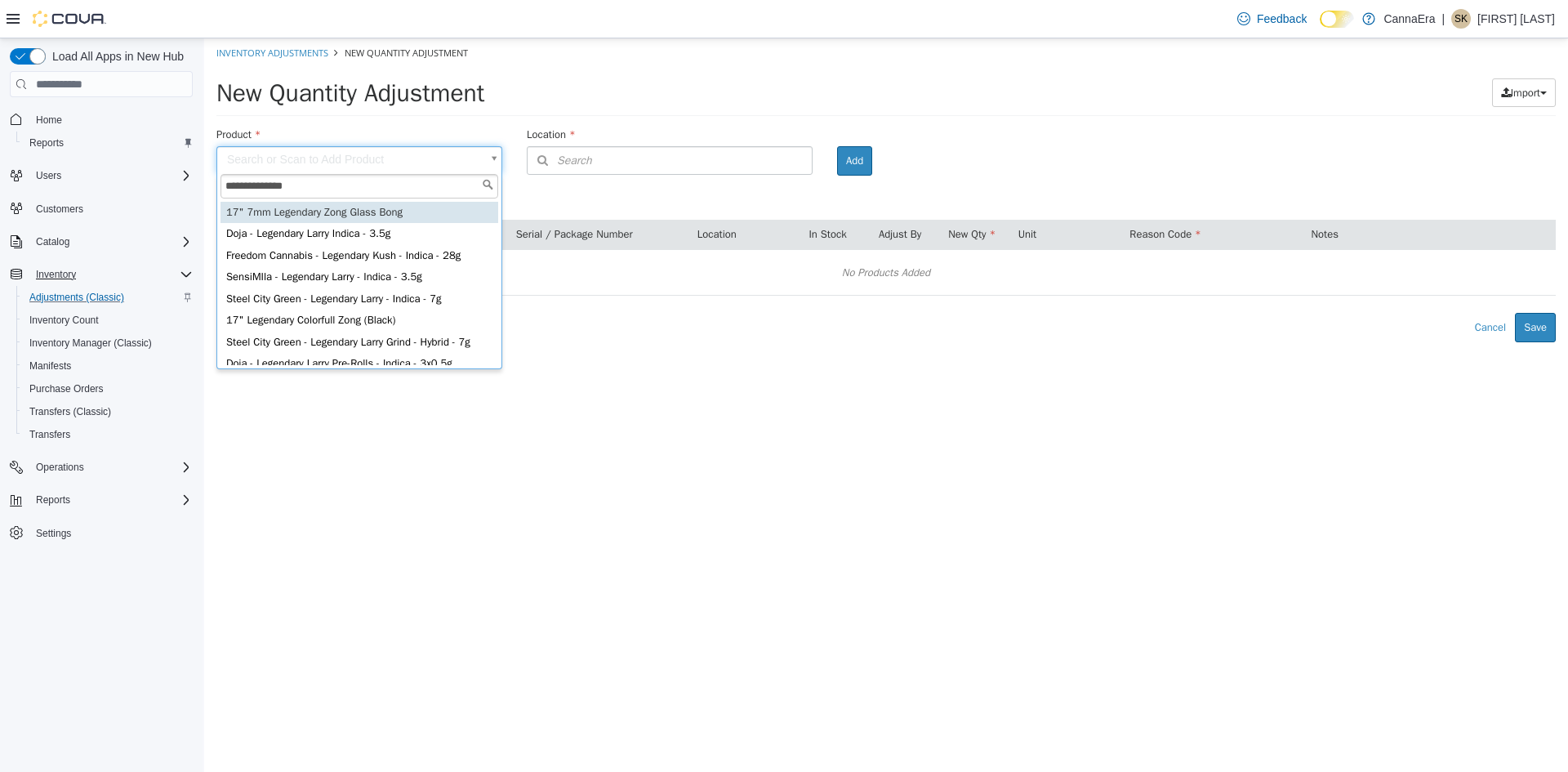 type on "**********" 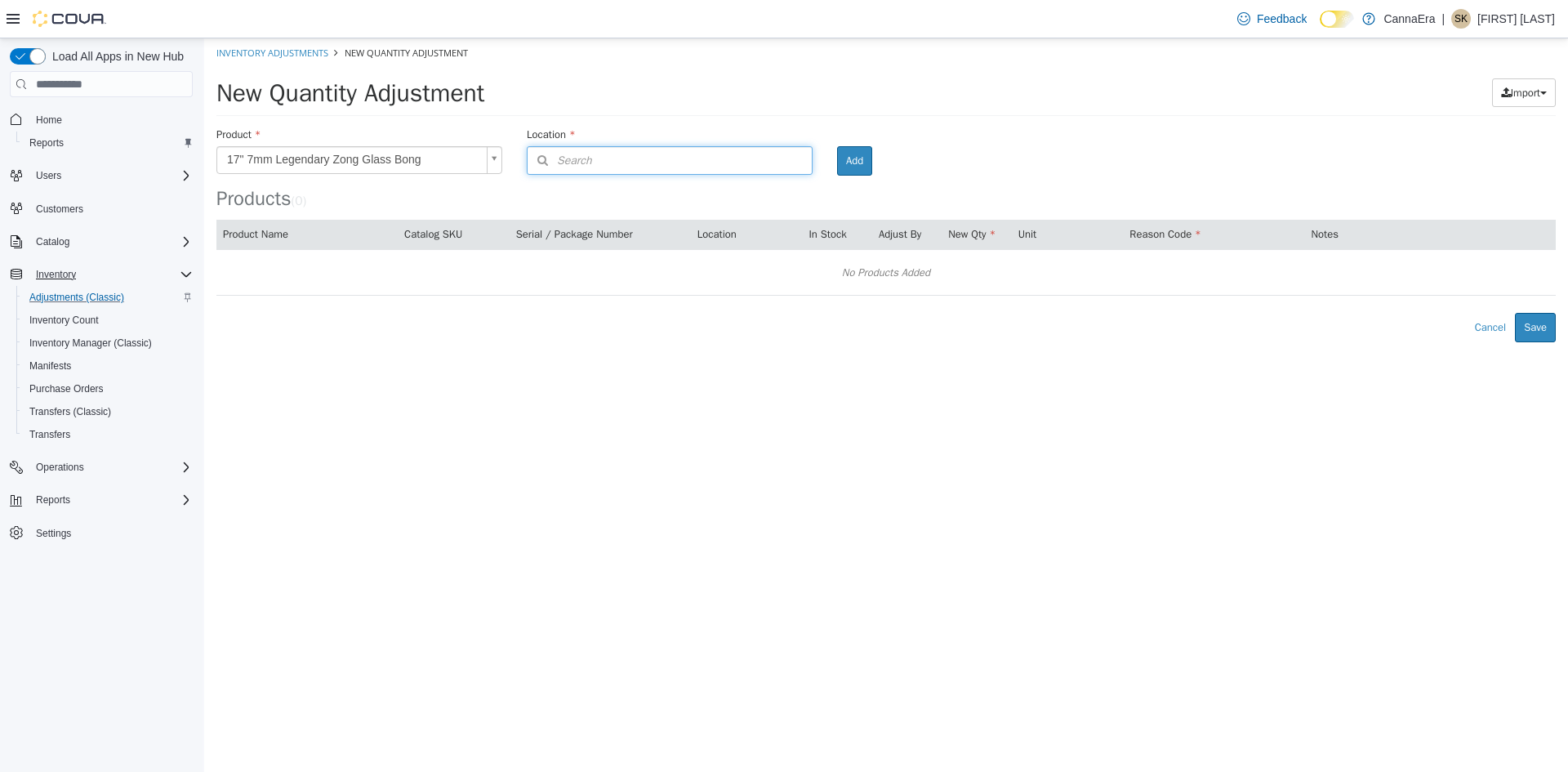 click on "Search" at bounding box center (670, 160) 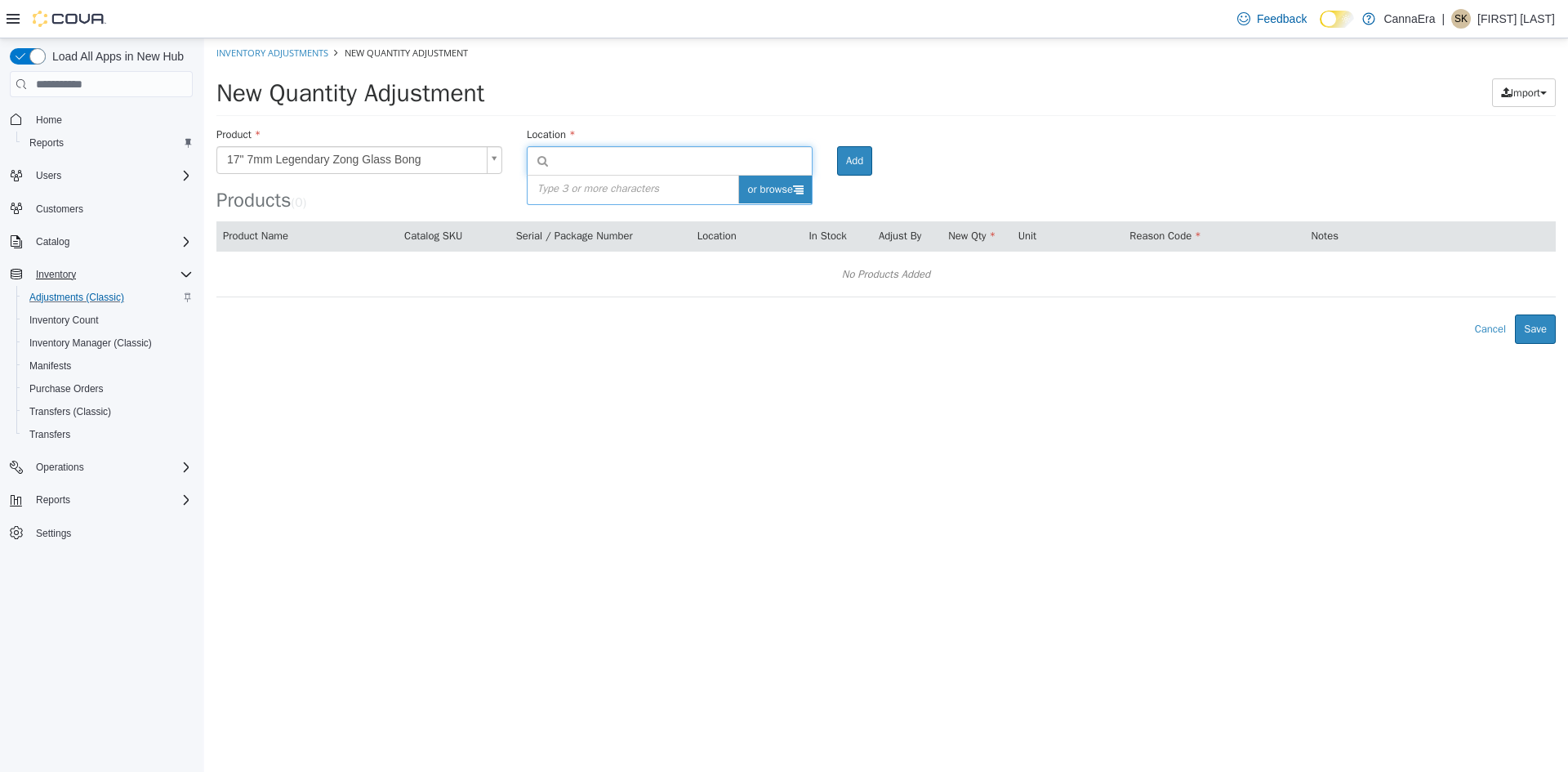click on "or browse" at bounding box center (775, 190) 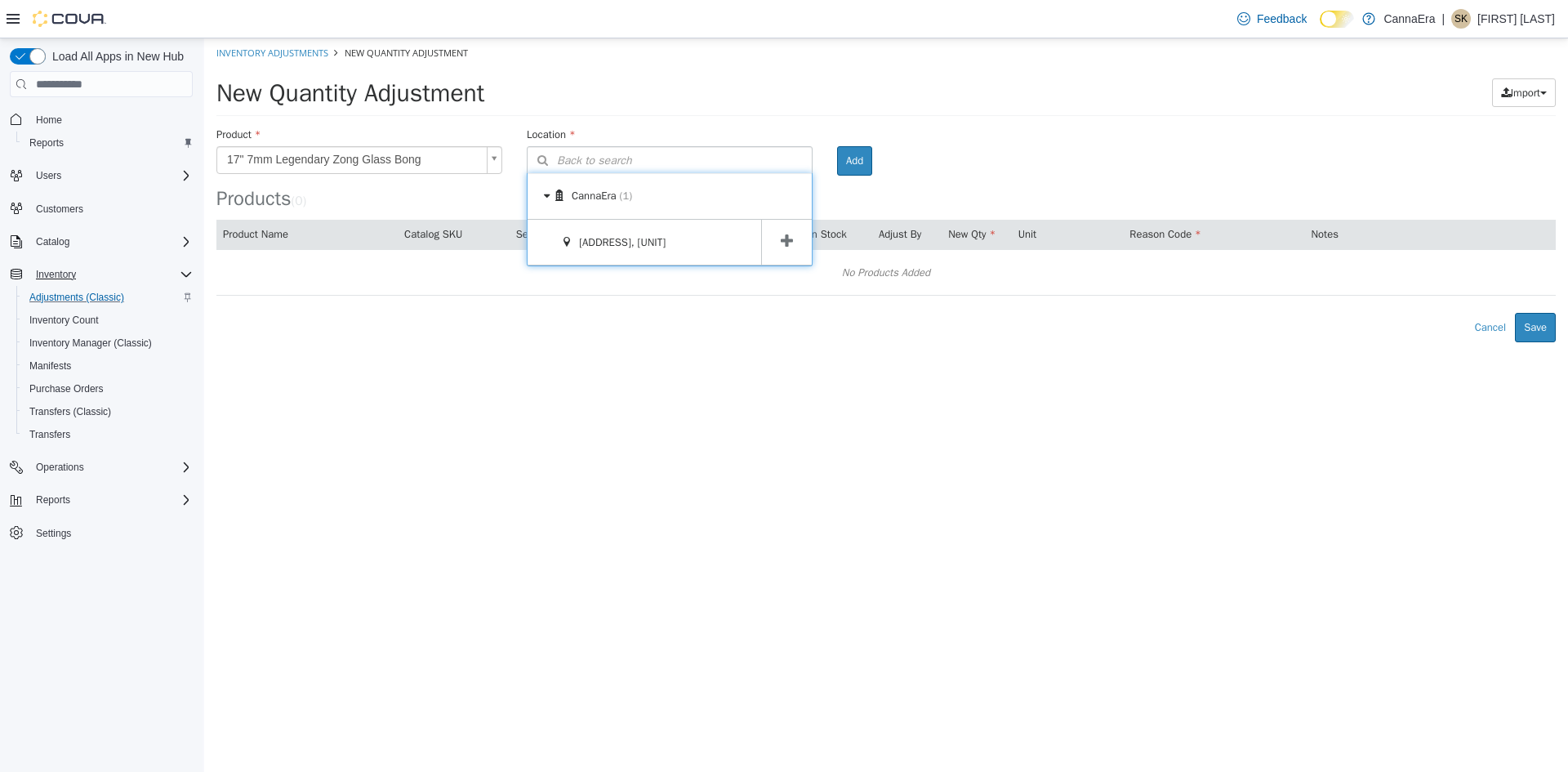 click at bounding box center [786, 241] 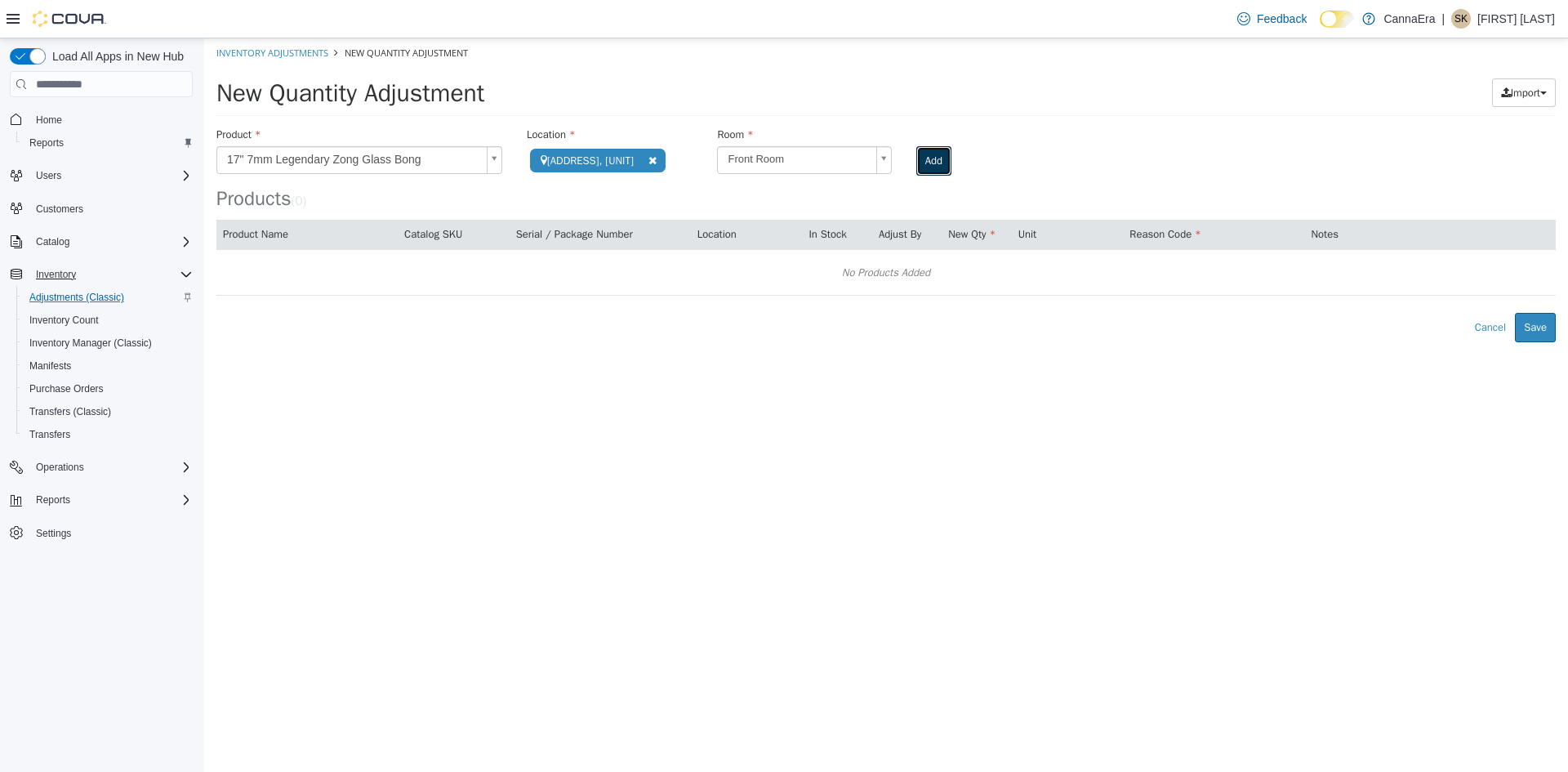 click on "Add" at bounding box center (933, 161) 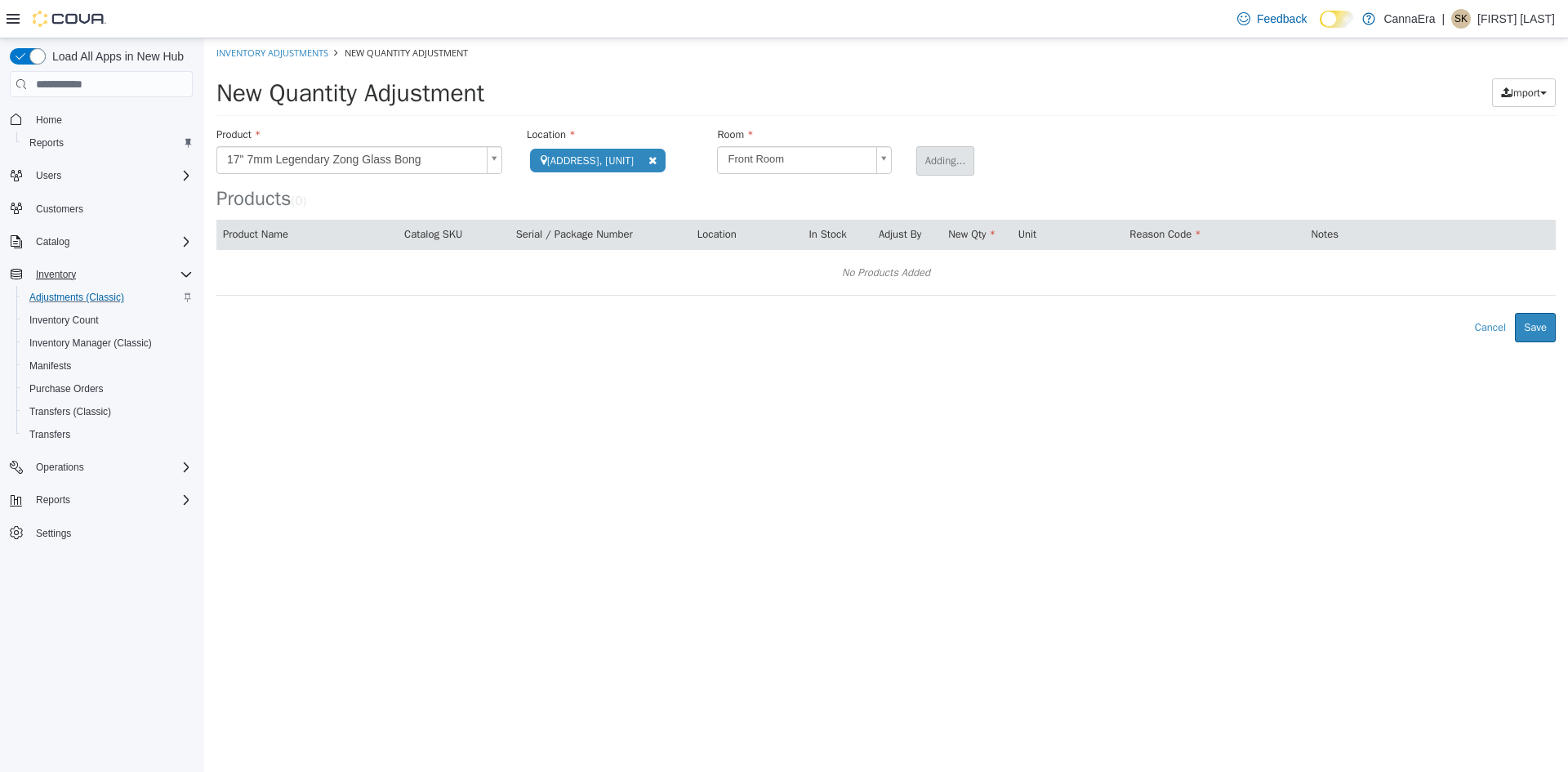 type 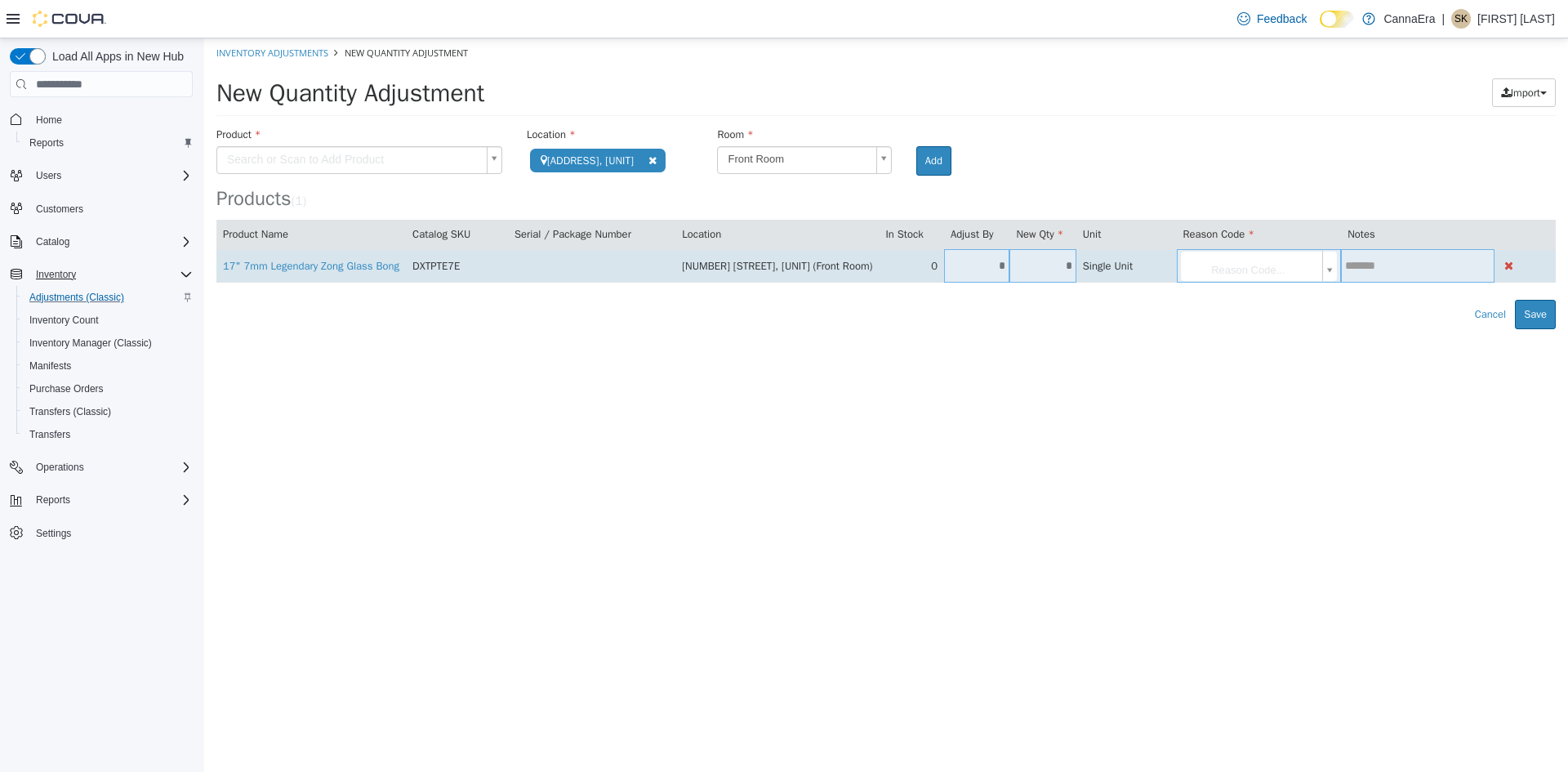 click on "*" at bounding box center [977, 266] 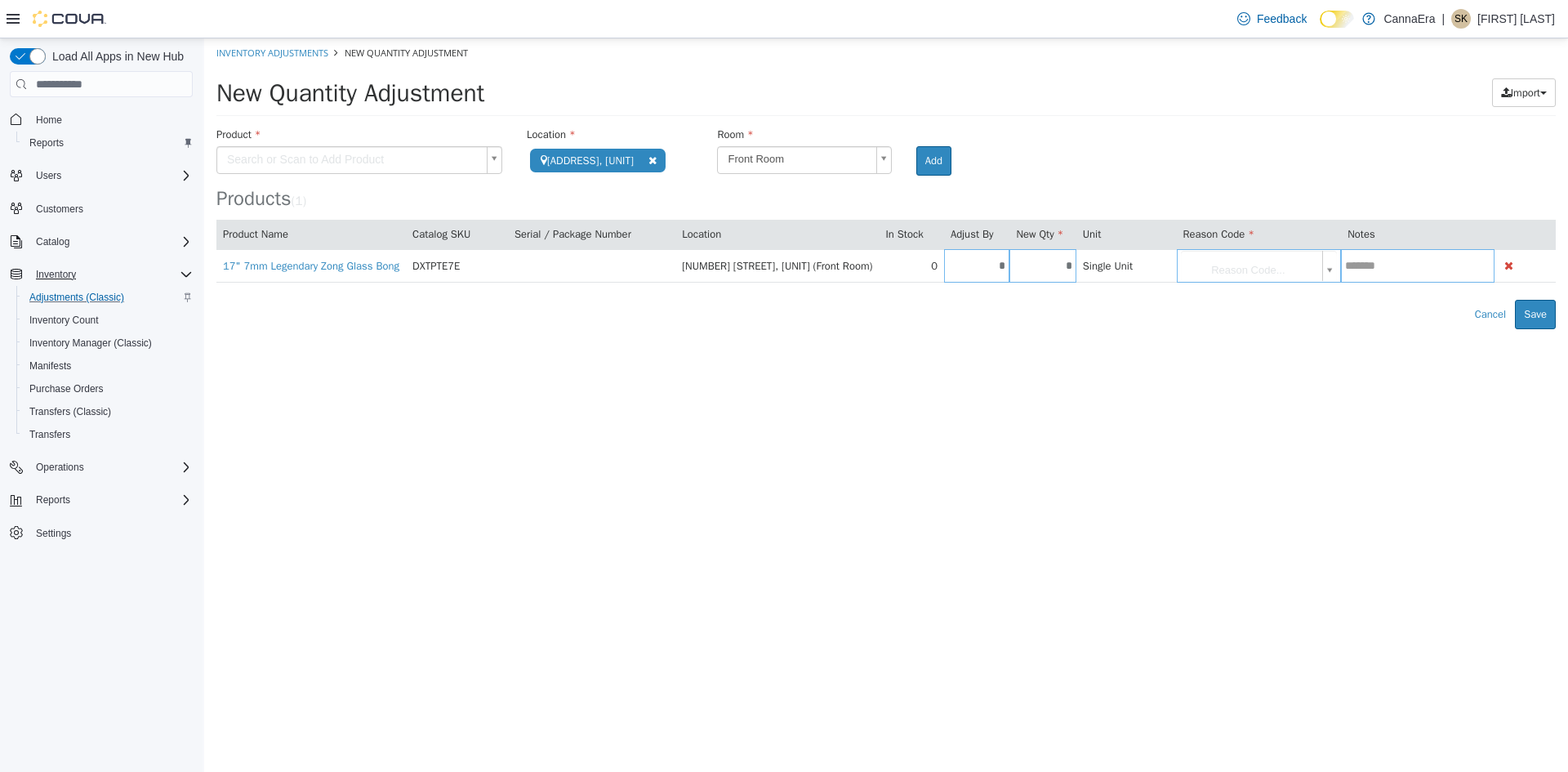 type on "*" 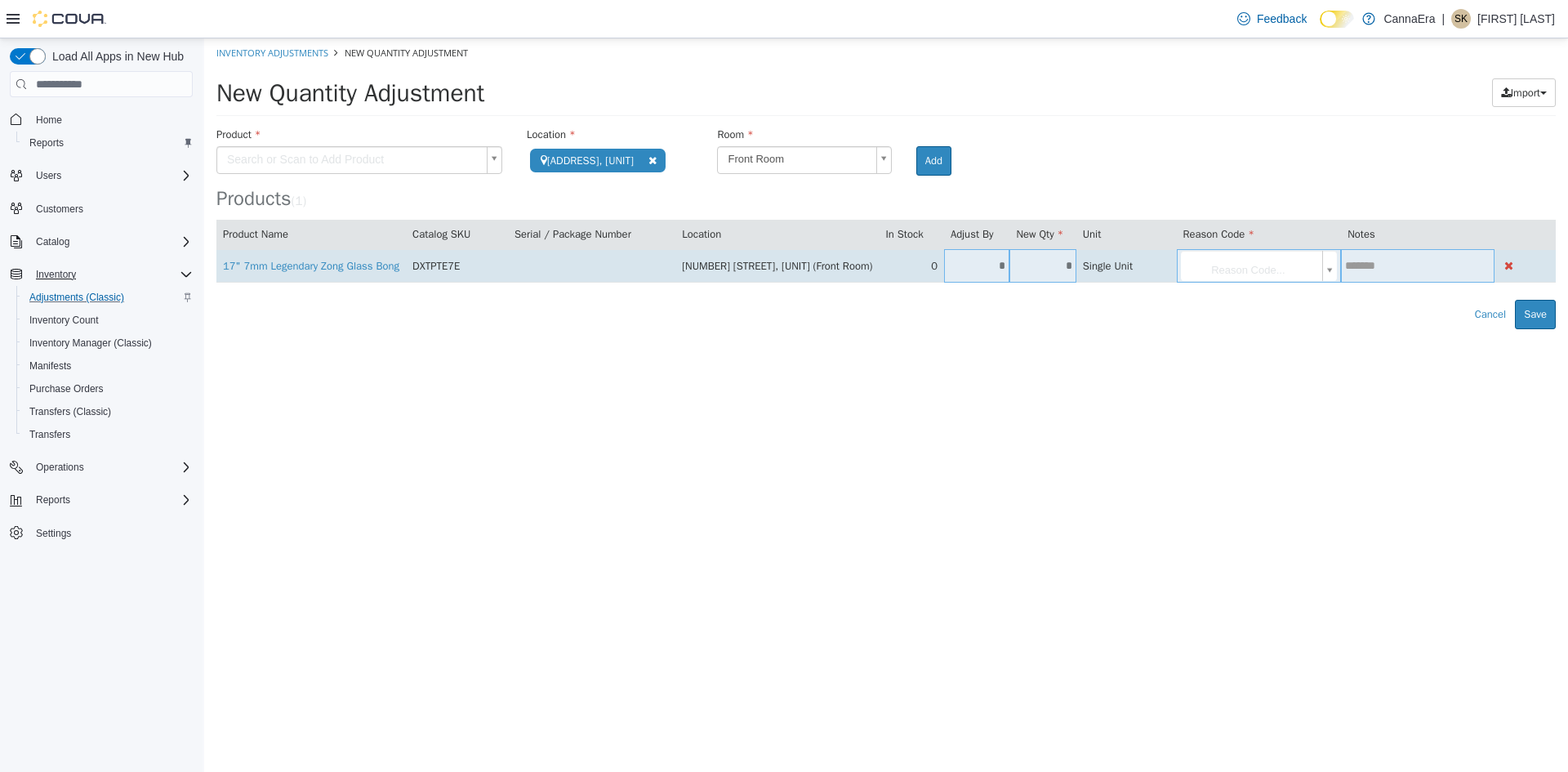 click on "**********" at bounding box center [886, 184] 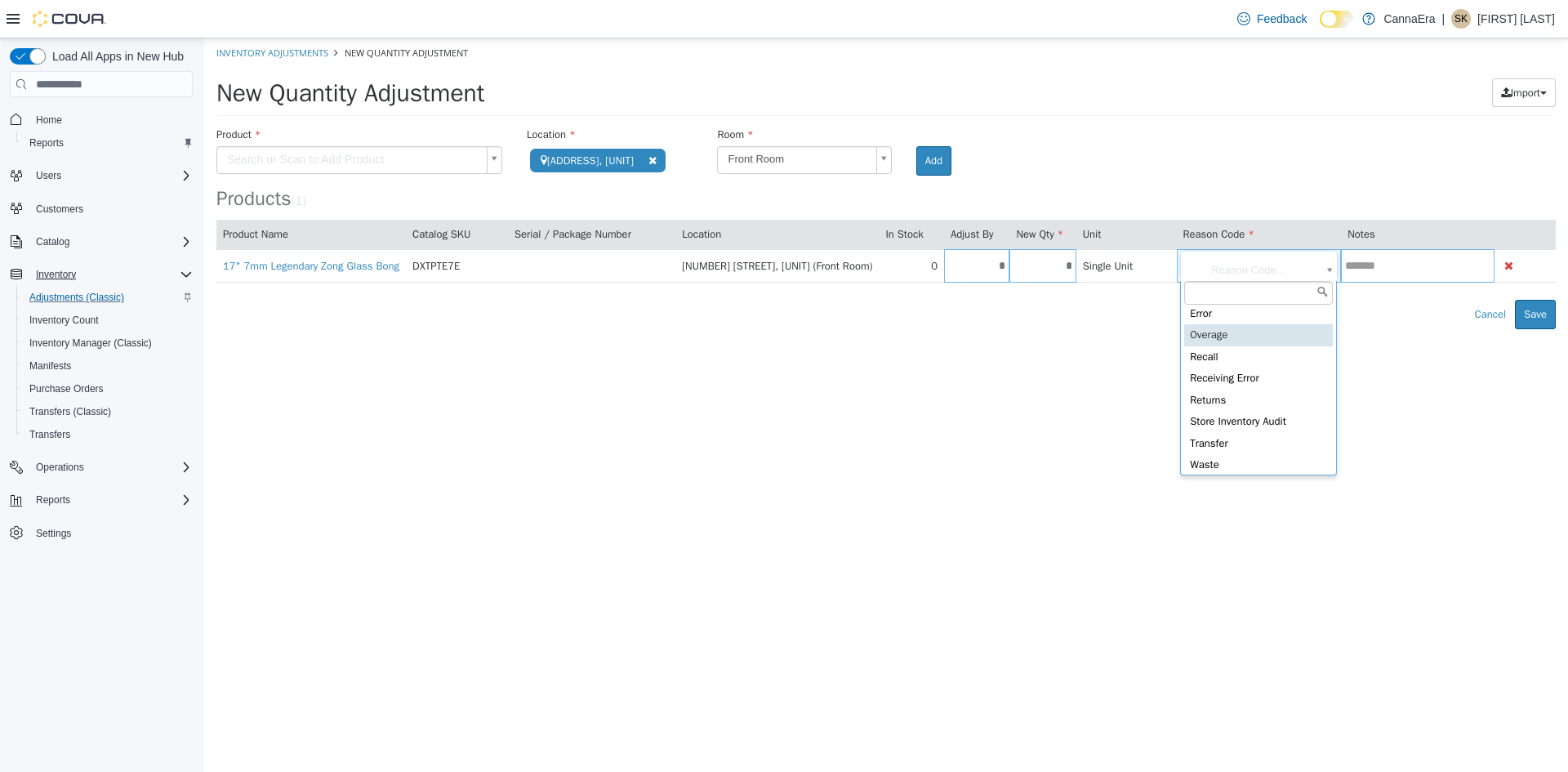 scroll, scrollTop: 290, scrollLeft: 0, axis: vertical 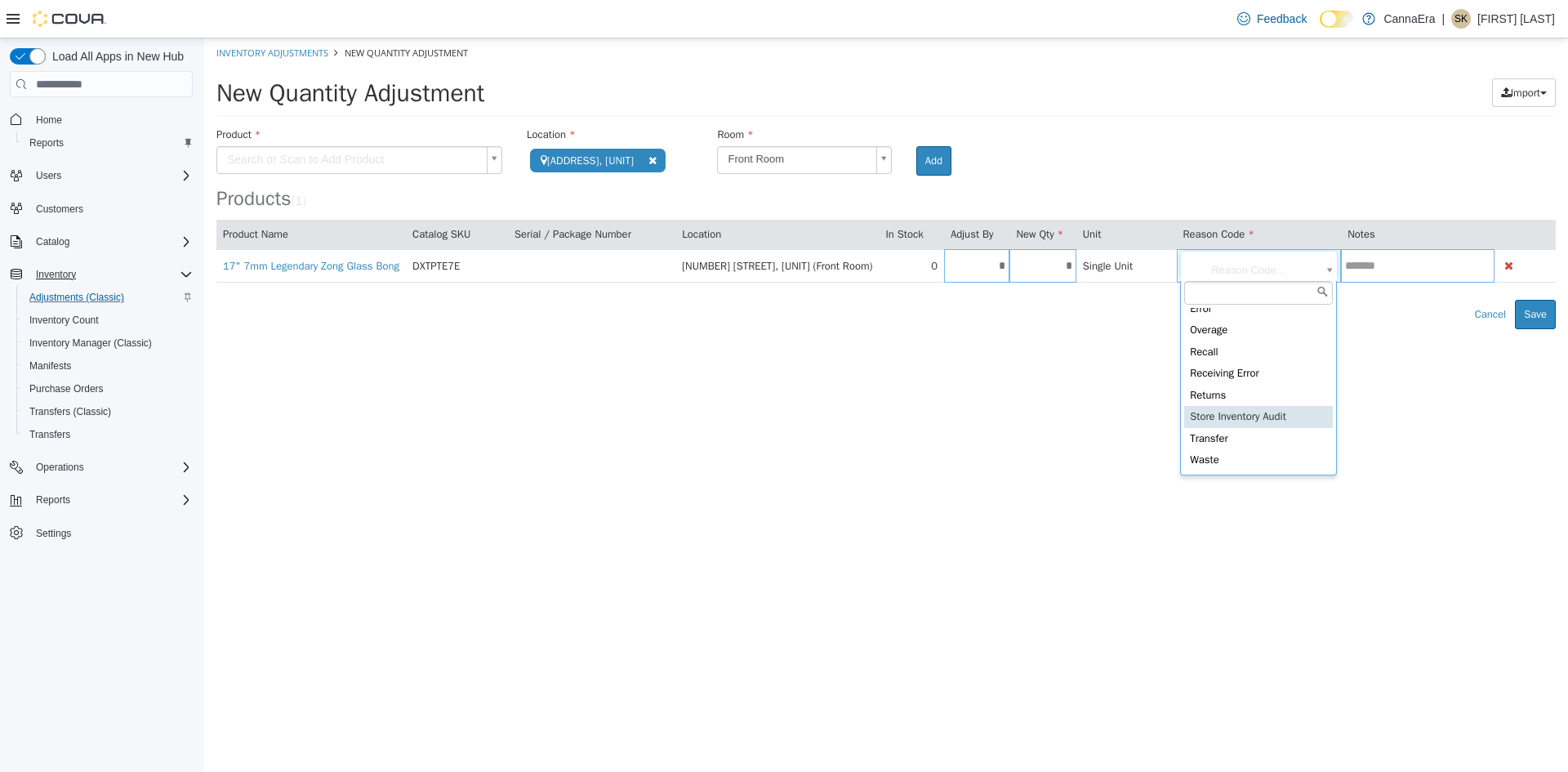 type on "**********" 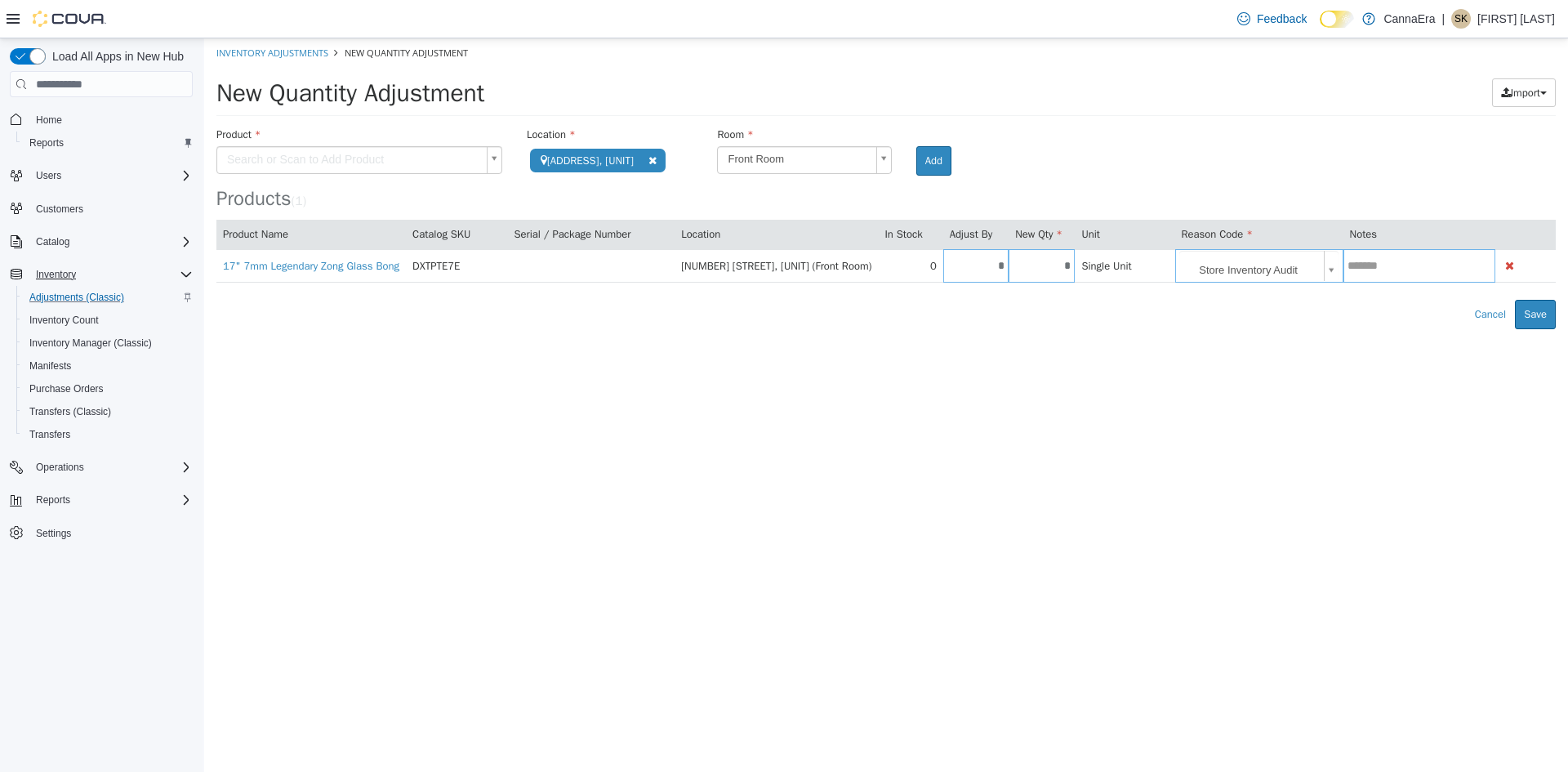 click on "**********" at bounding box center [886, 184] 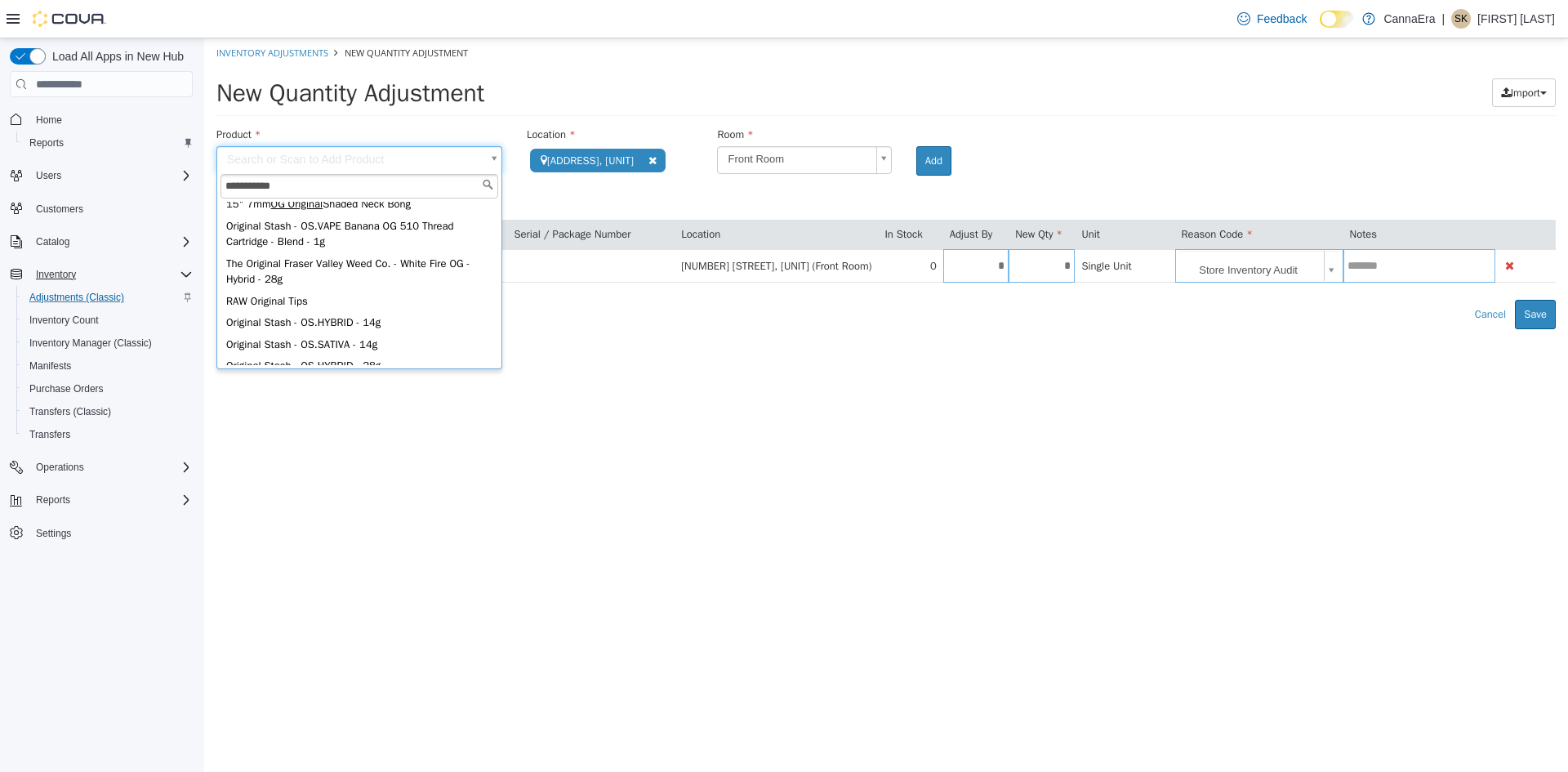 scroll, scrollTop: 0, scrollLeft: 0, axis: both 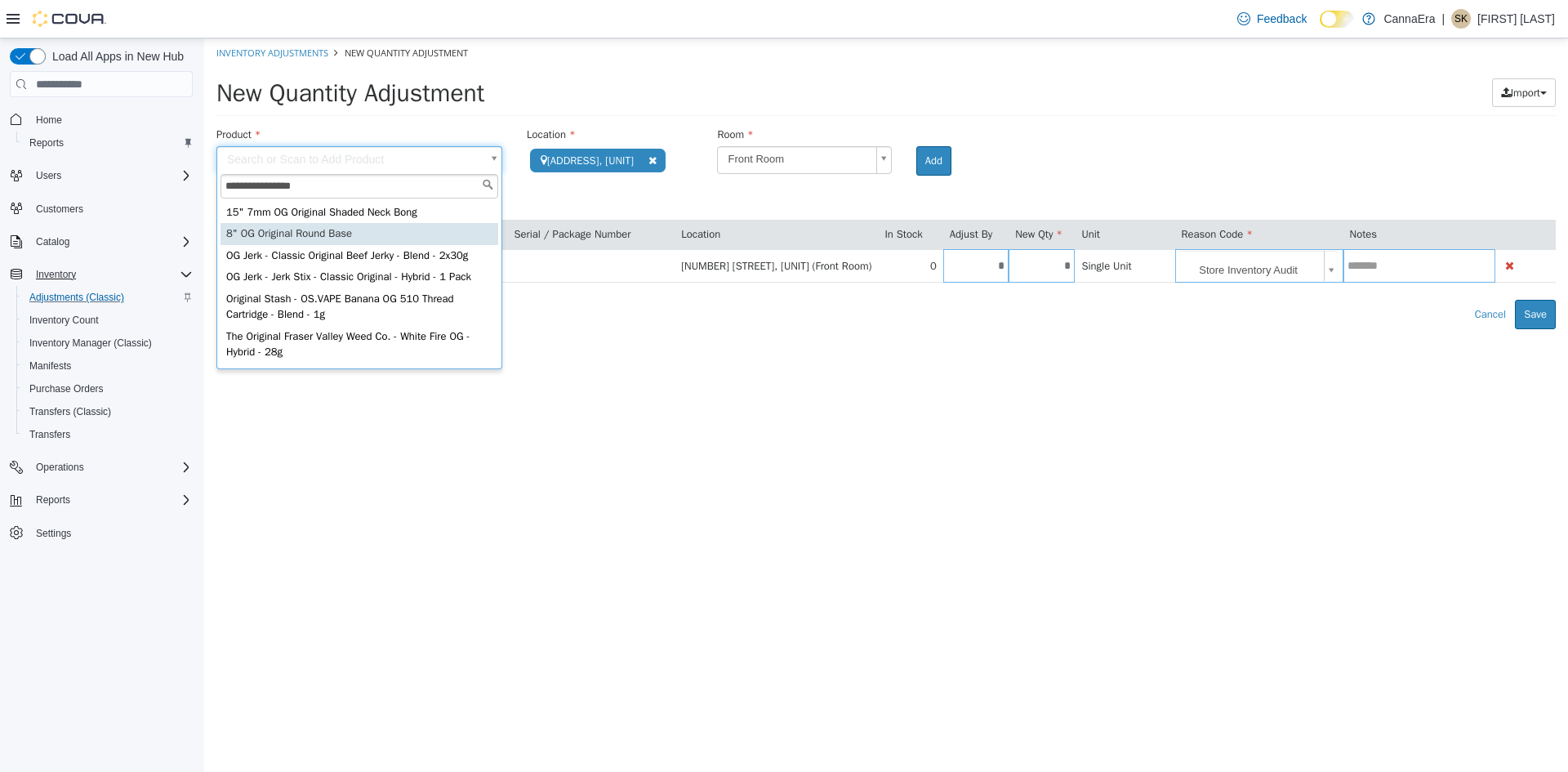 type on "**********" 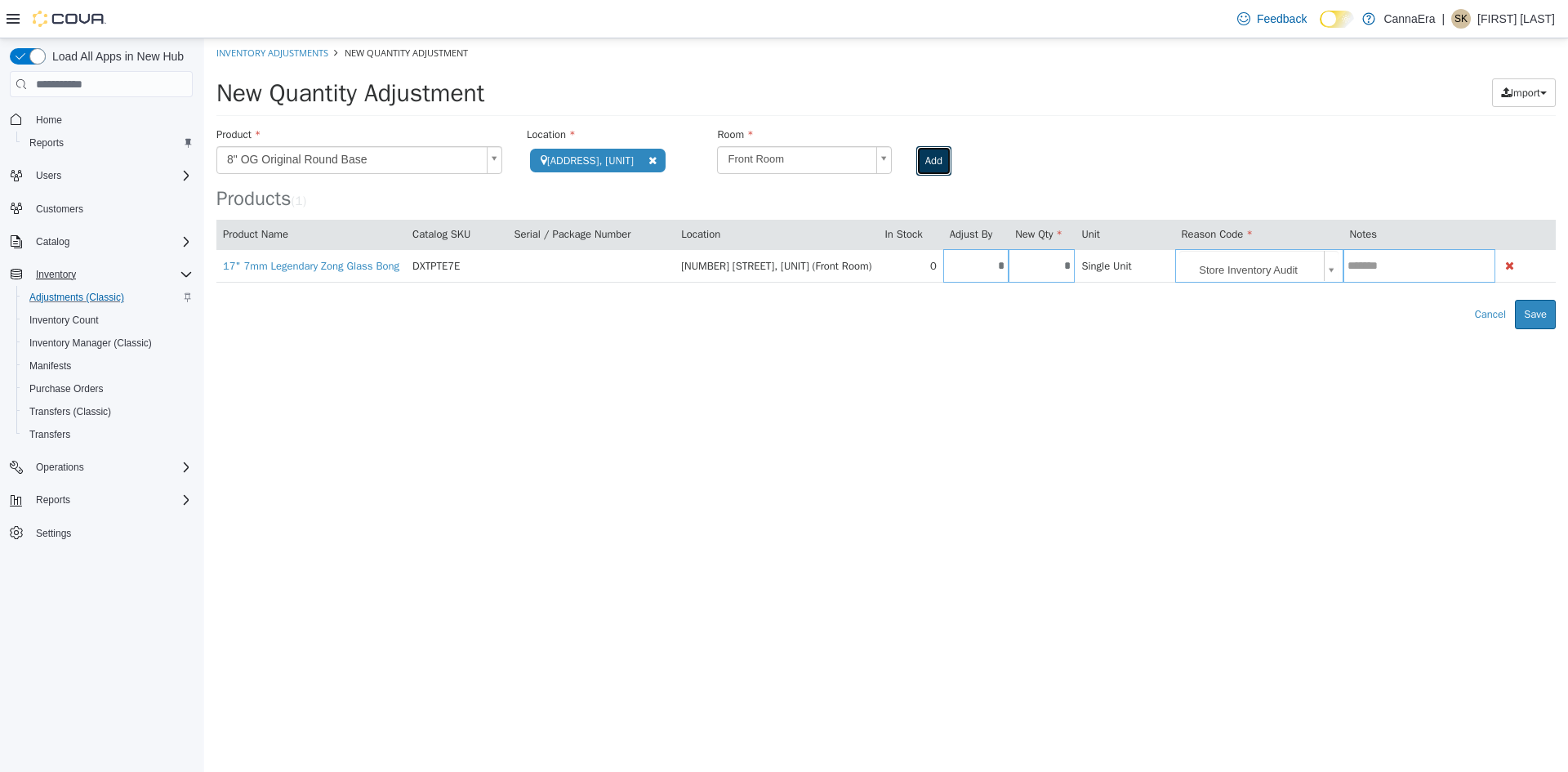click on "Add" at bounding box center (933, 161) 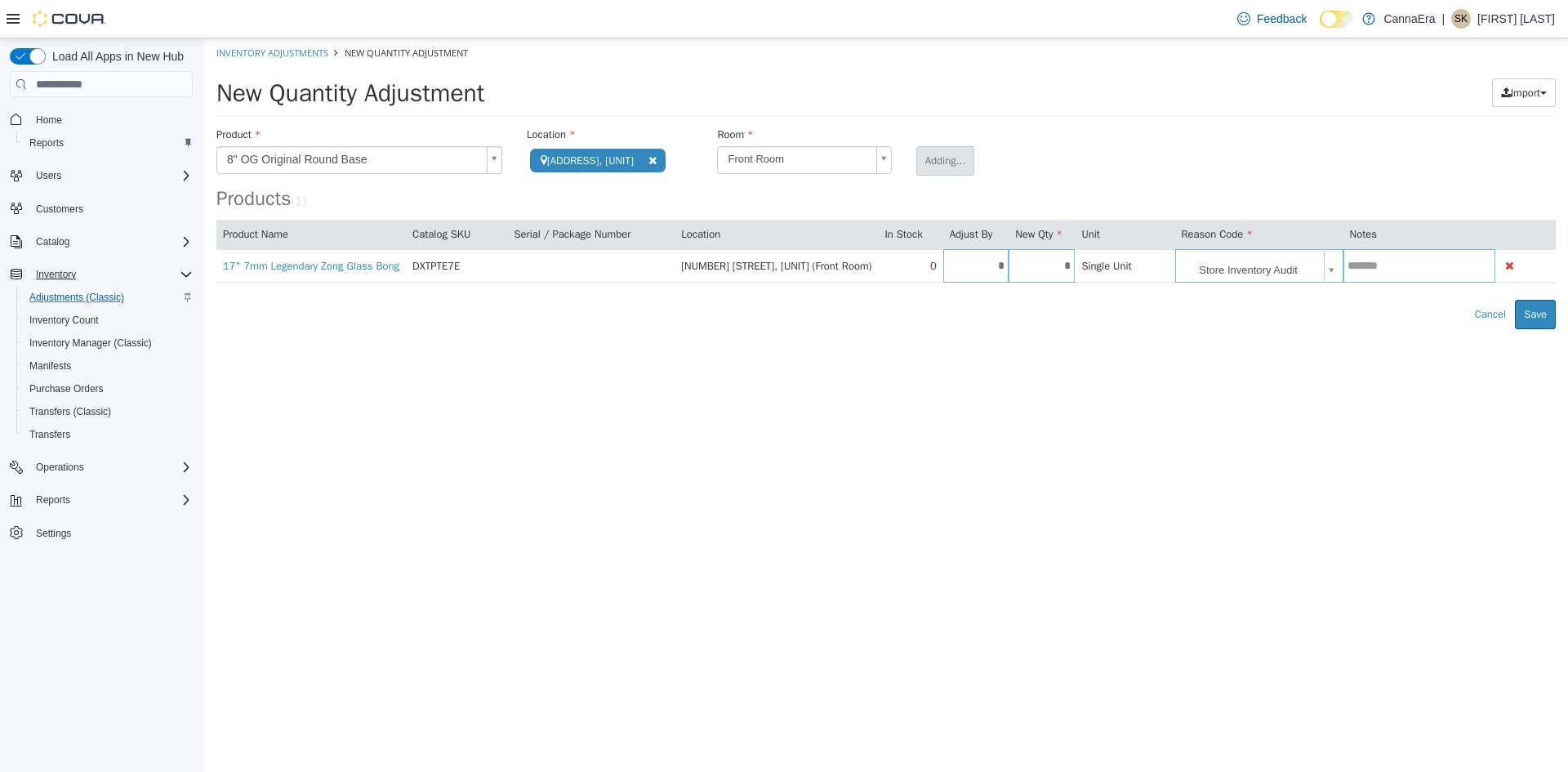 type 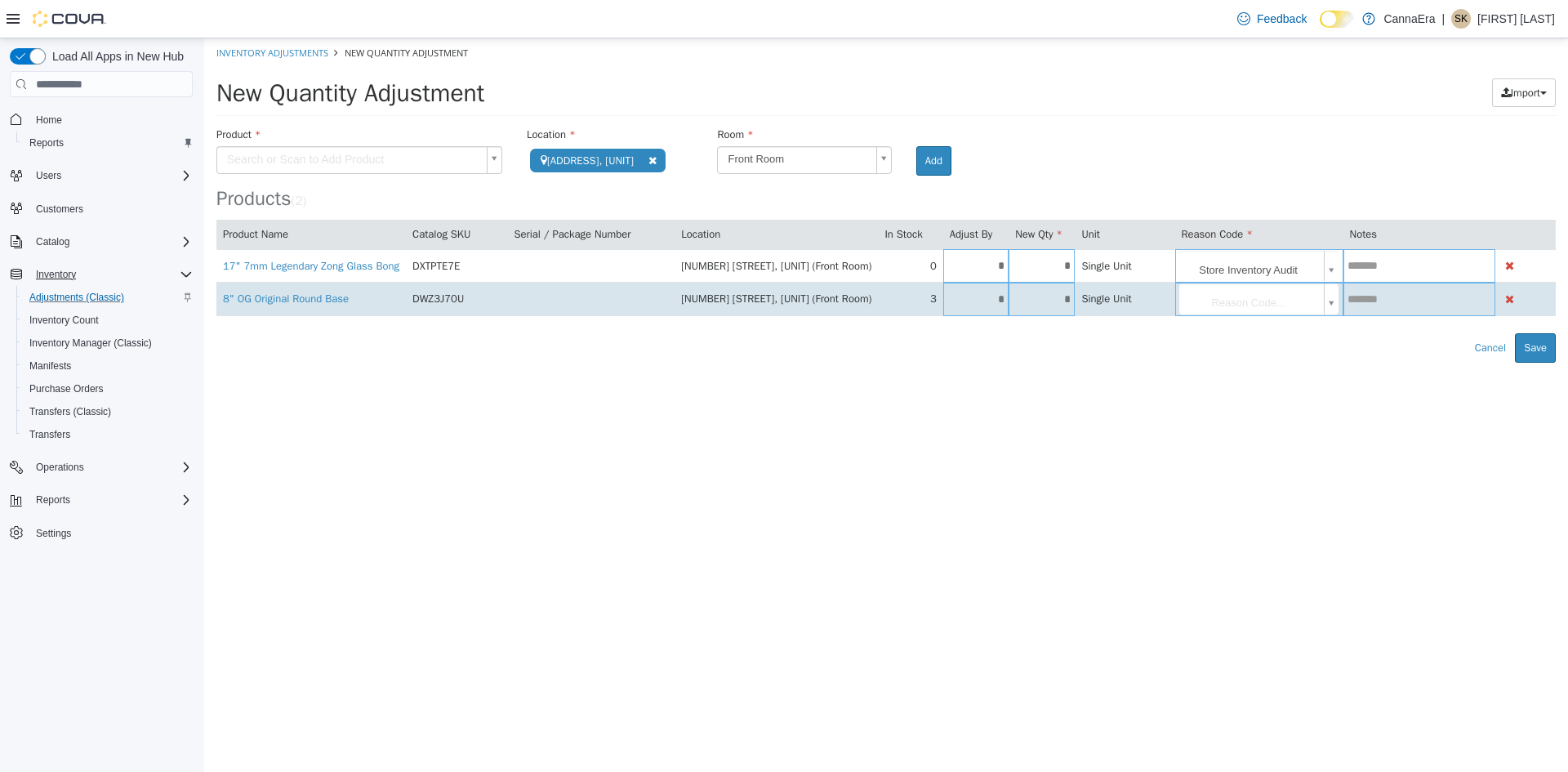 click on "*" at bounding box center (976, 299) 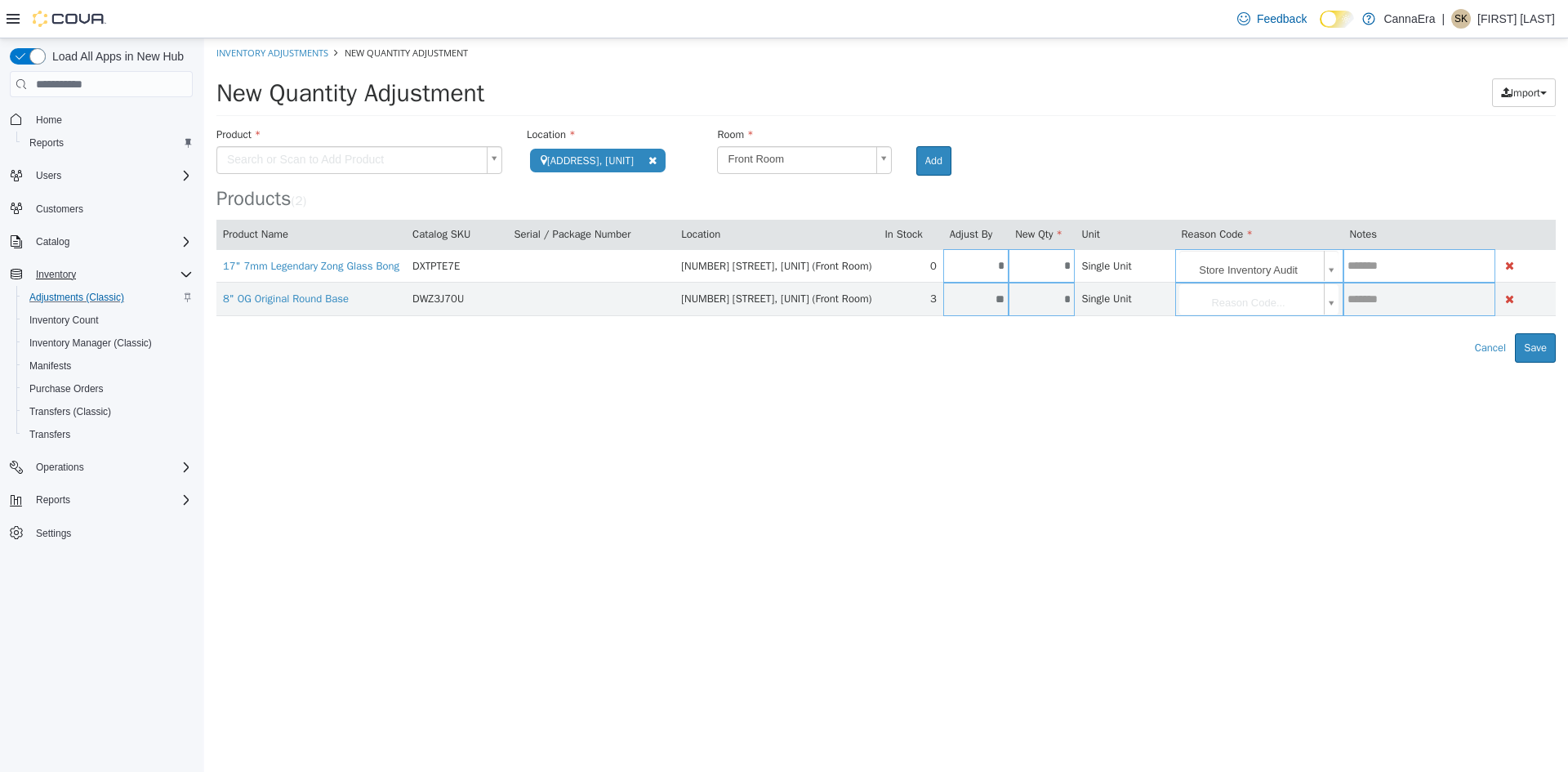 type on "**" 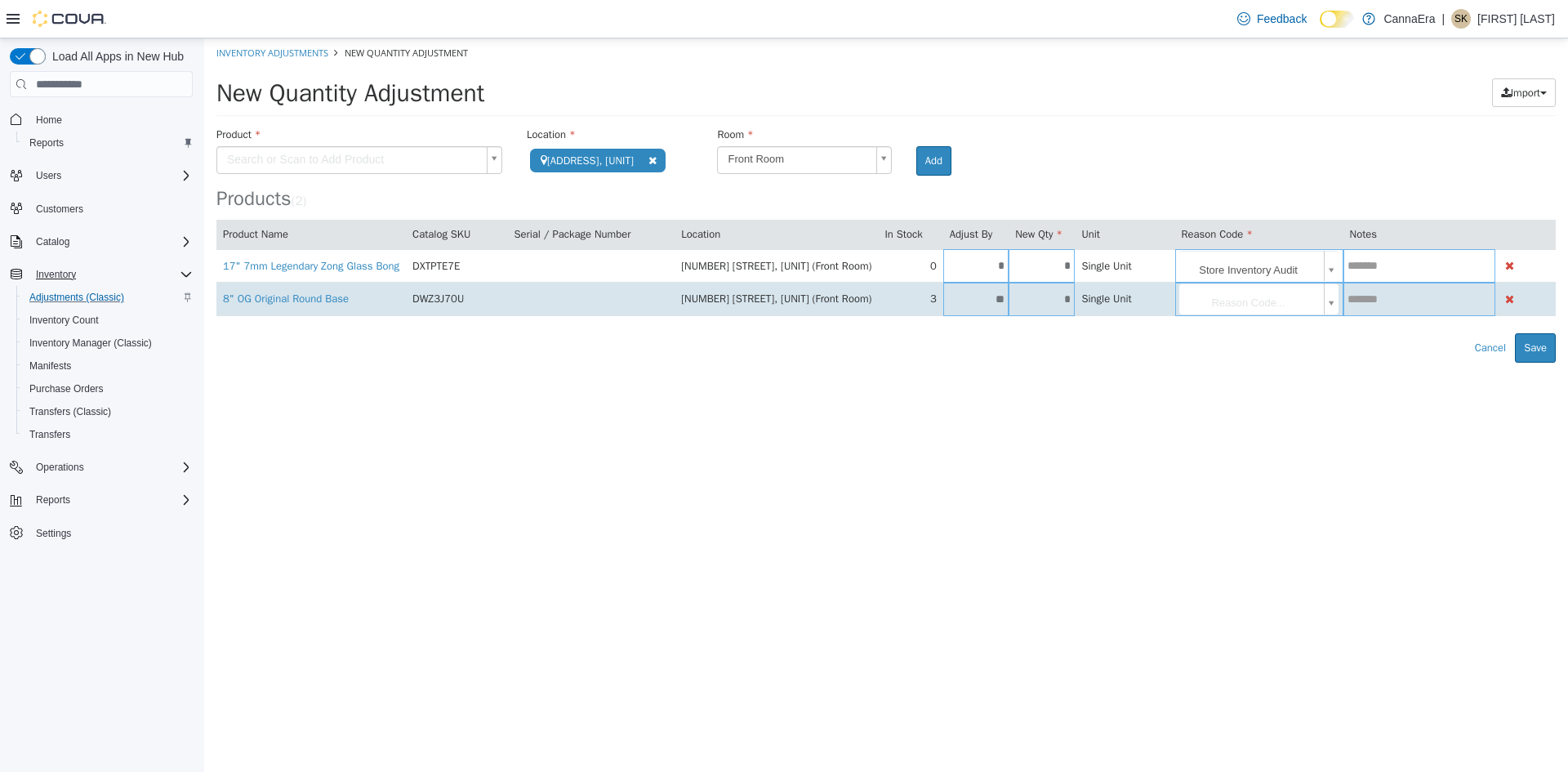 click on "**********" at bounding box center [886, 200] 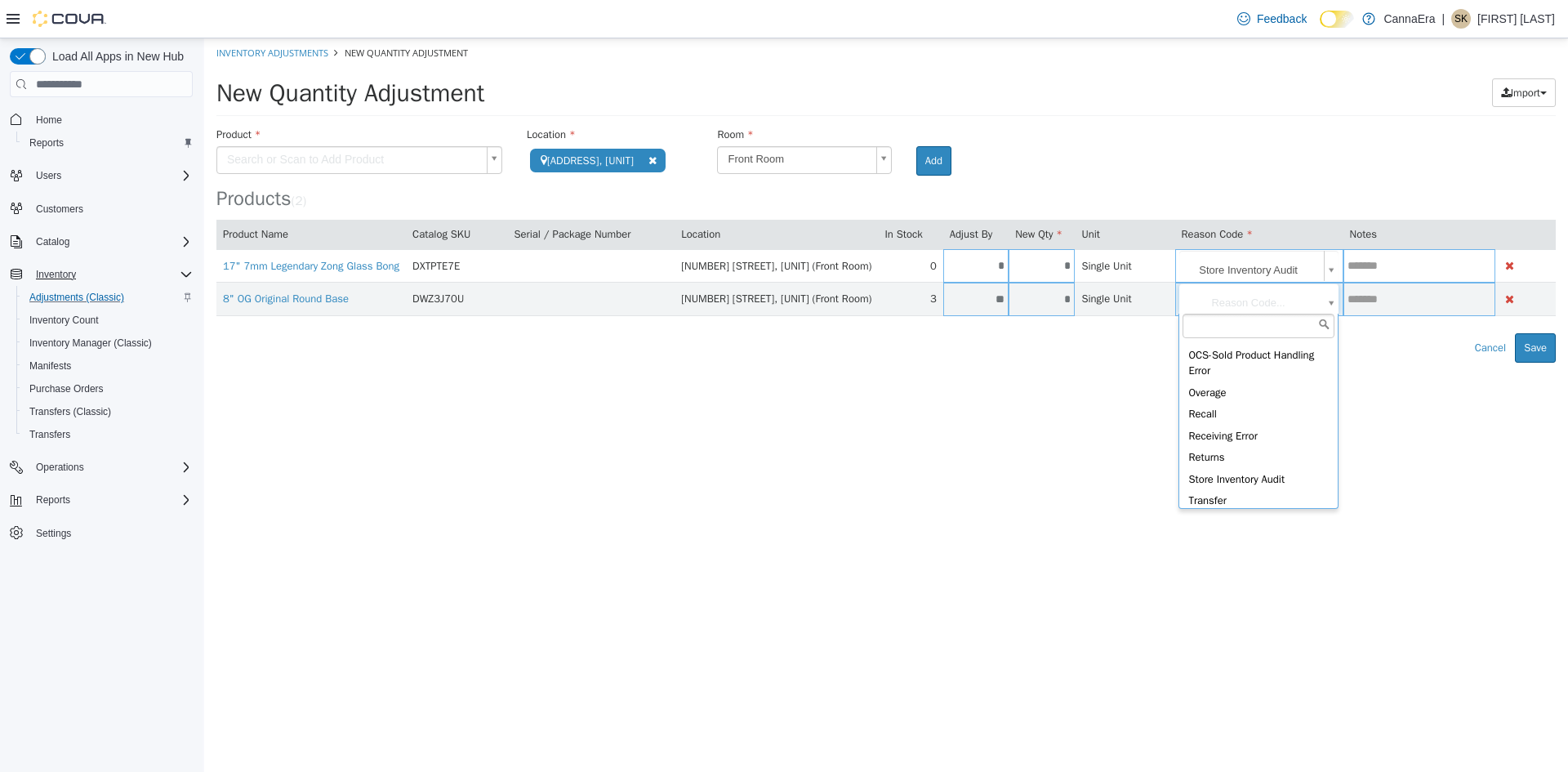 scroll, scrollTop: 290, scrollLeft: 0, axis: vertical 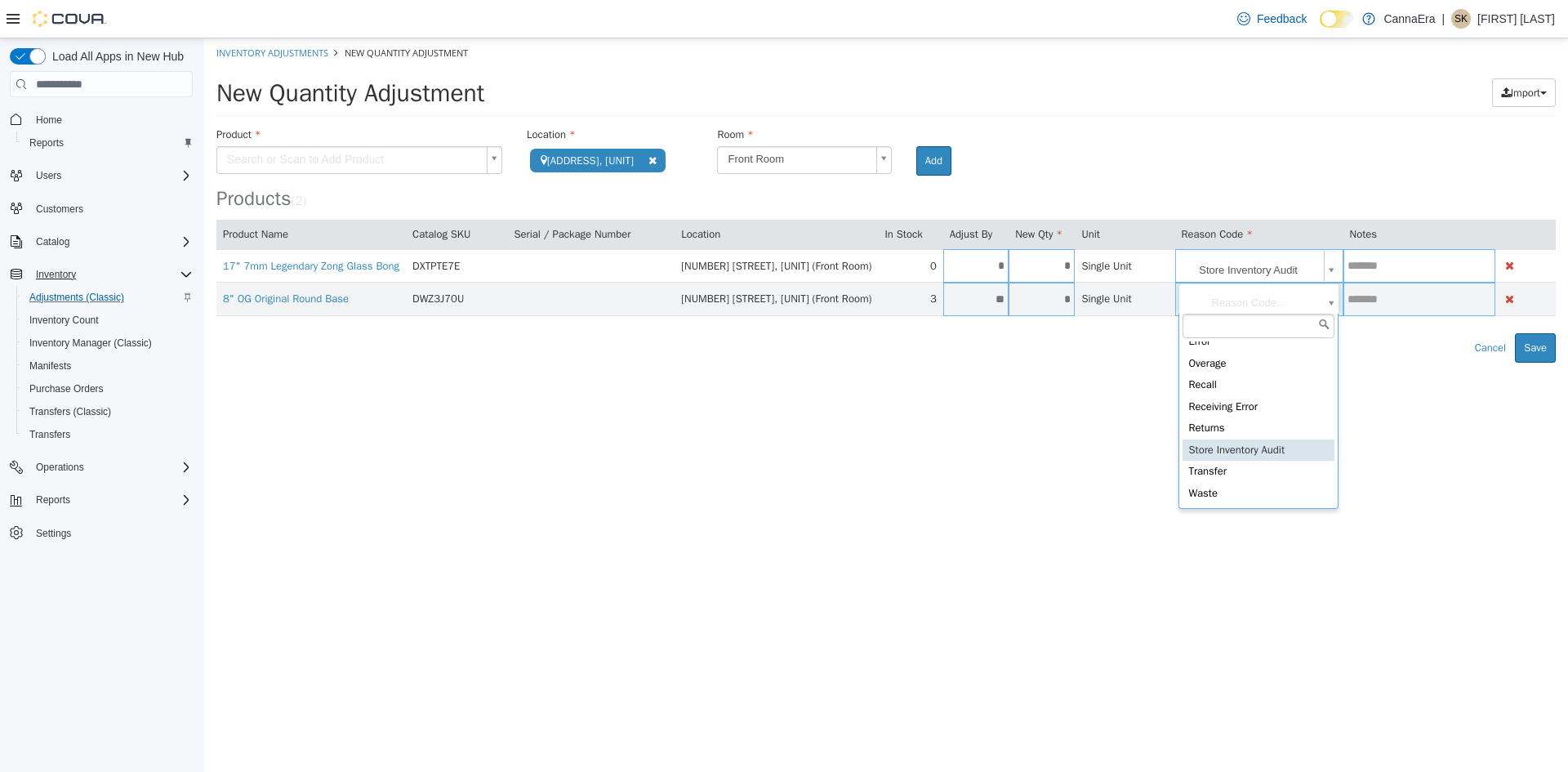 type on "**********" 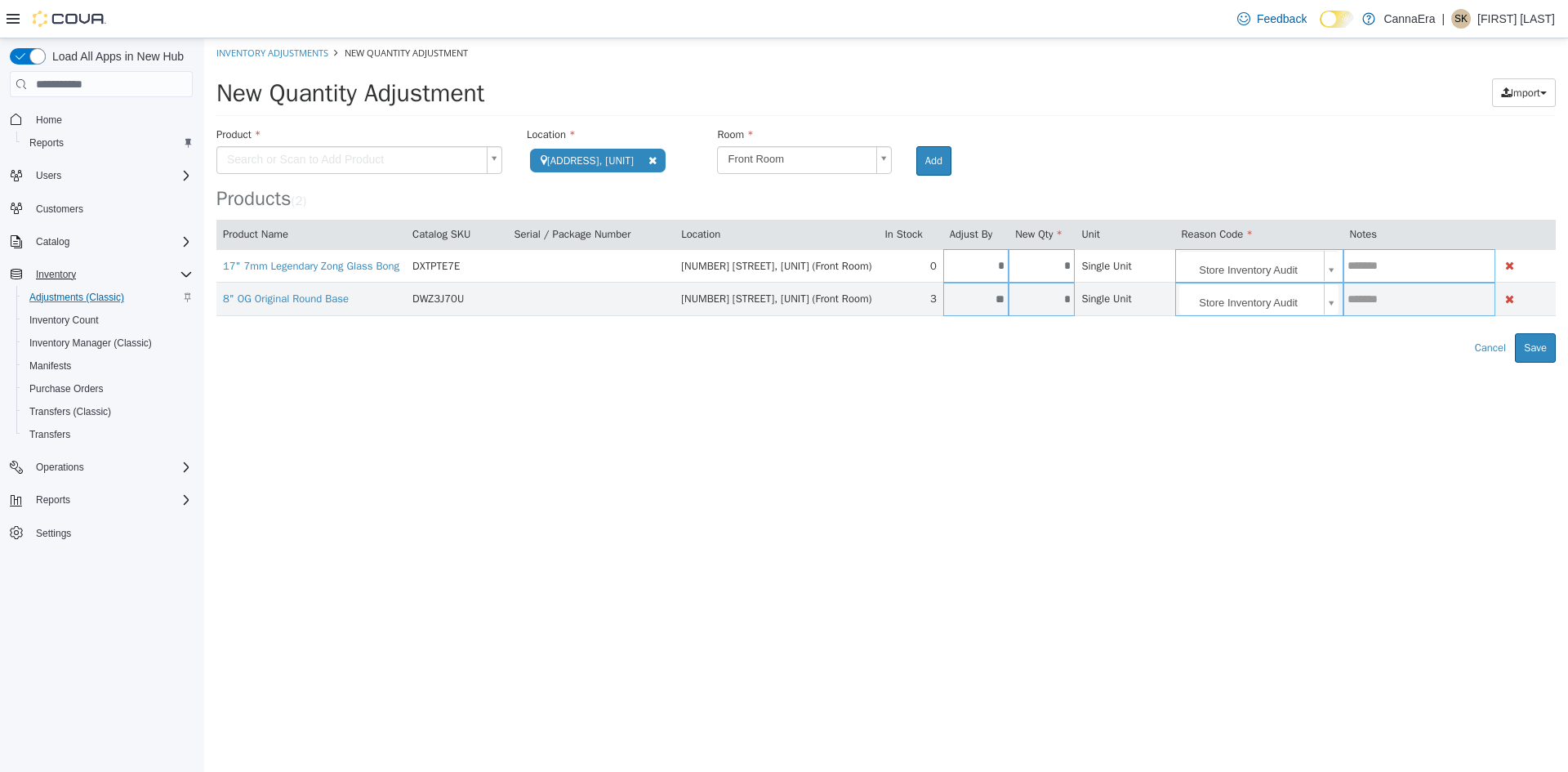 click on "**********" at bounding box center (886, 200) 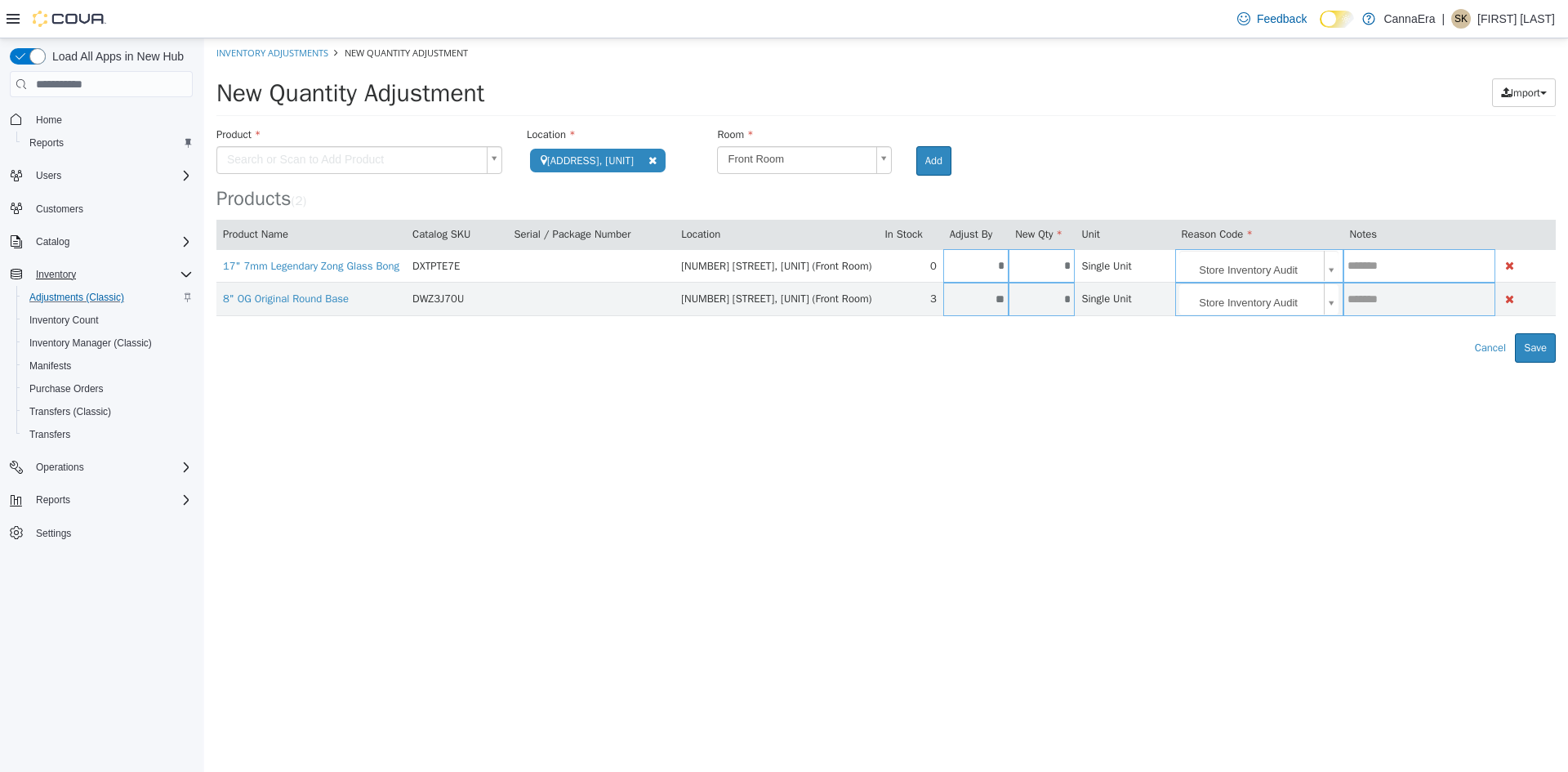 click on "**********" at bounding box center (886, 200) 